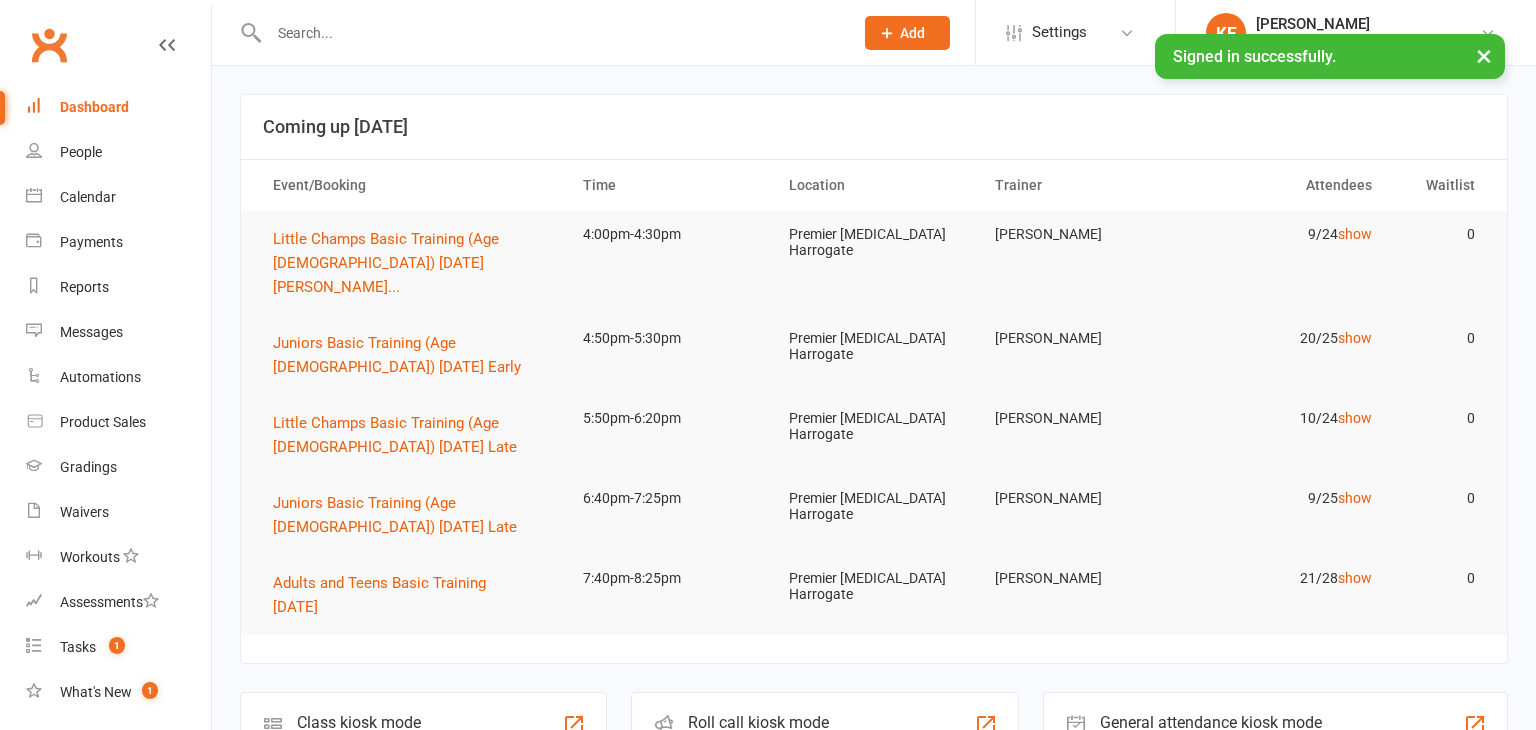 scroll, scrollTop: 0, scrollLeft: 0, axis: both 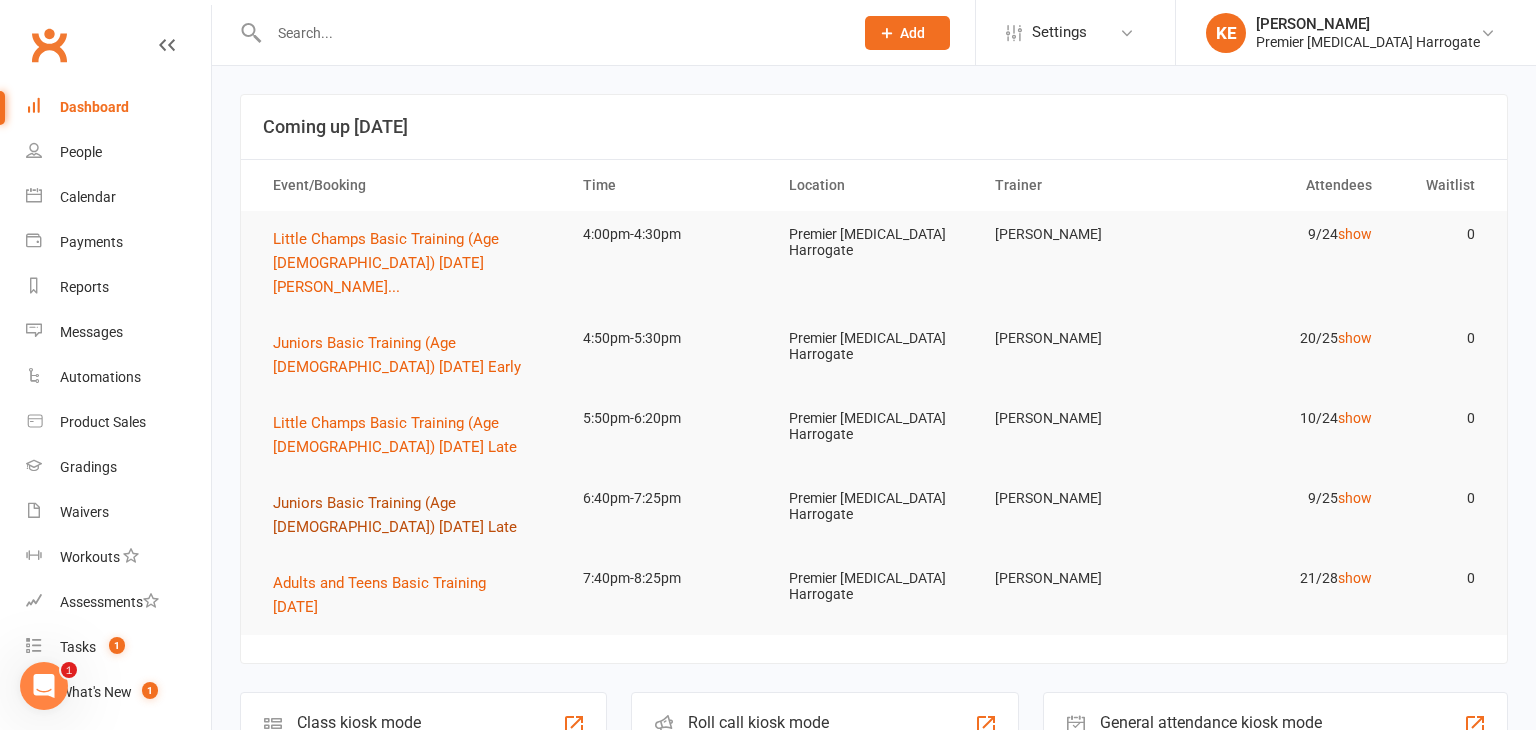 click on "Juniors Basic Training (Age [DEMOGRAPHIC_DATA]) [DATE] Late" at bounding box center [395, 515] 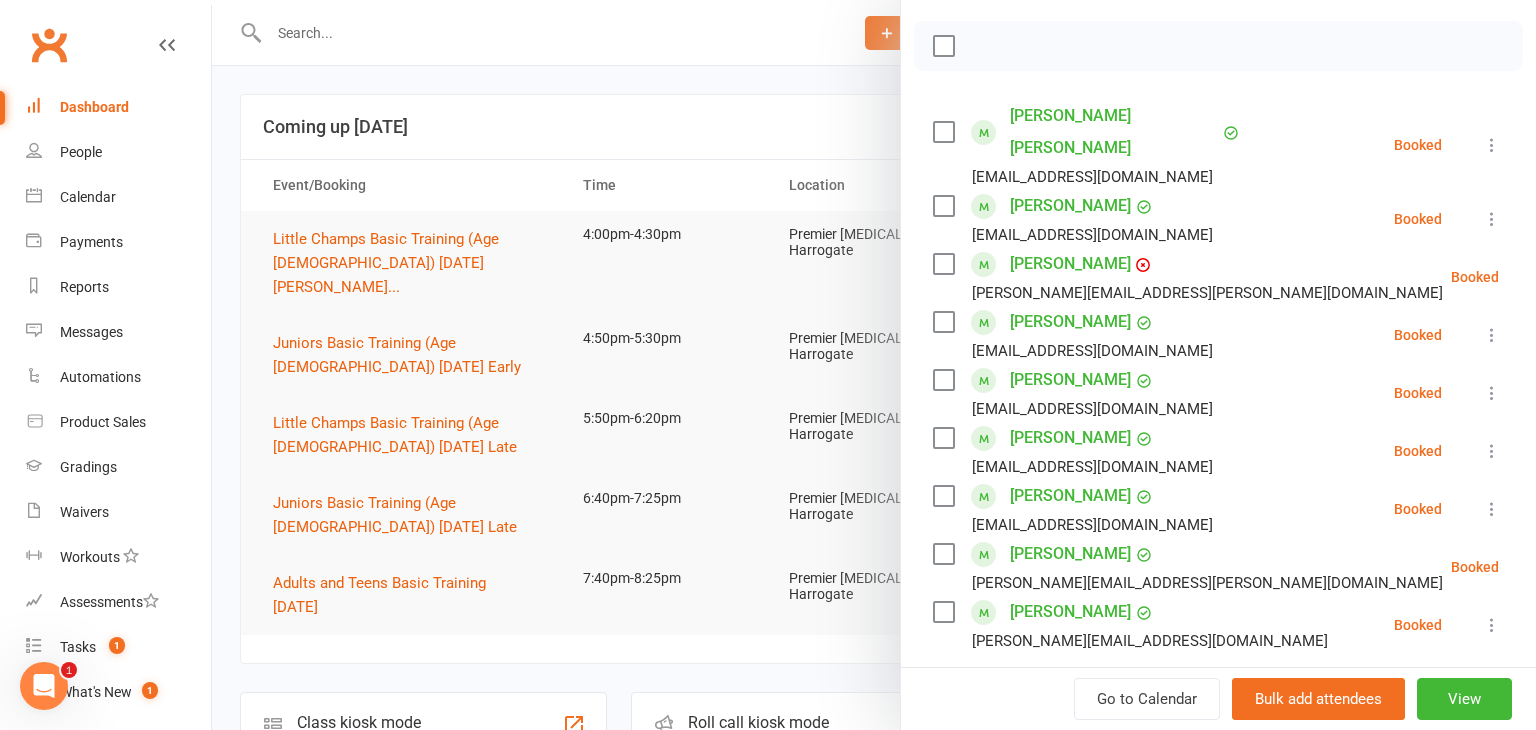 scroll, scrollTop: 273, scrollLeft: 0, axis: vertical 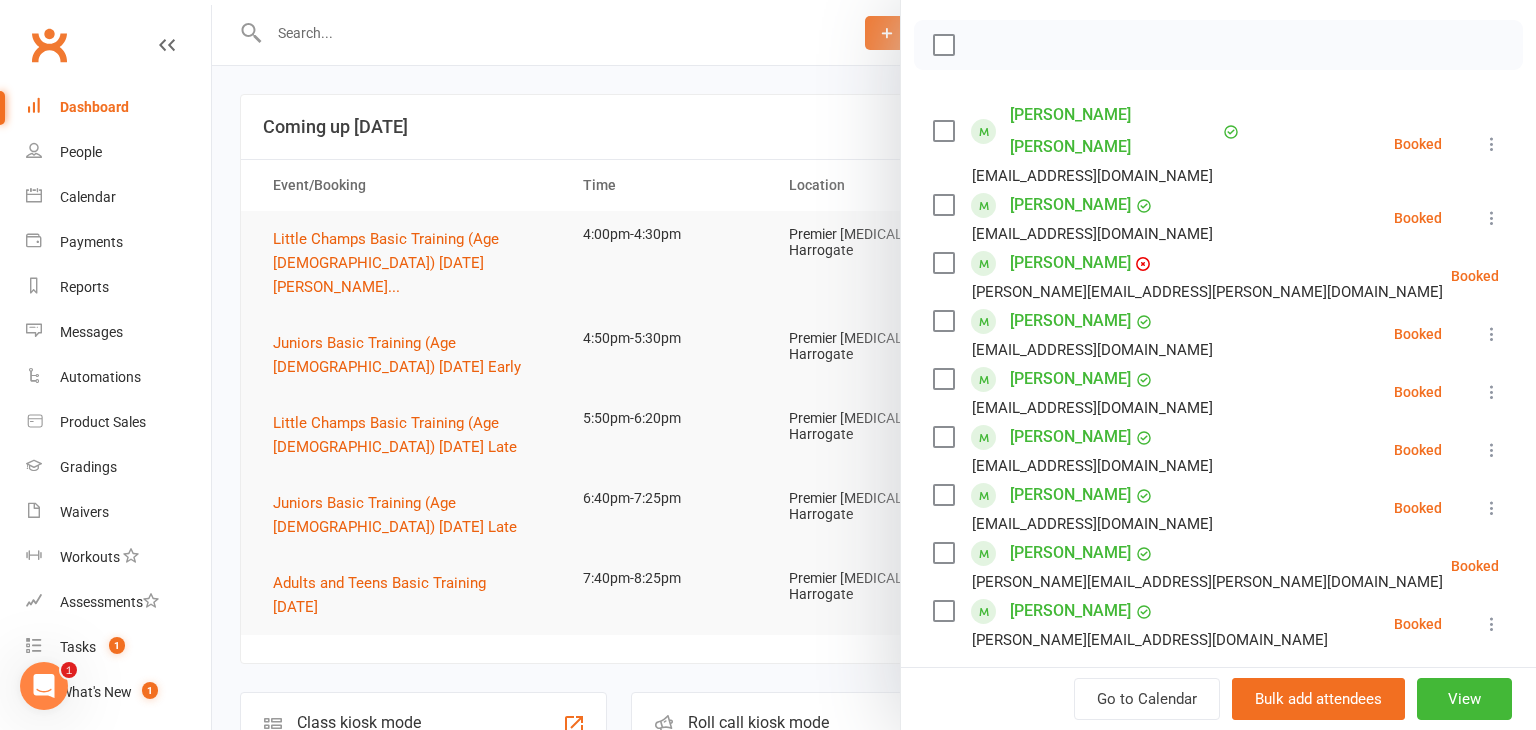 click at bounding box center [874, 365] 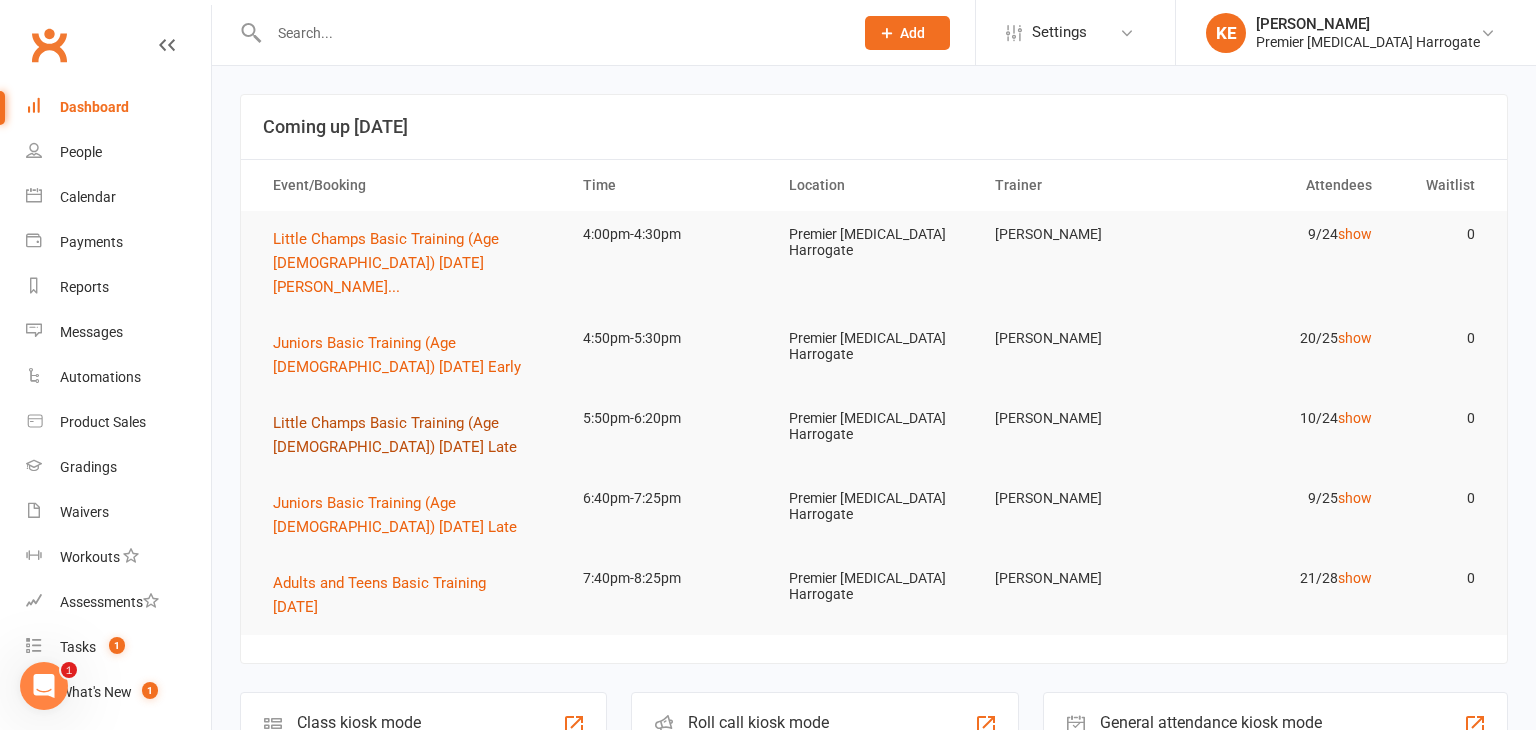 click on "Little Champs Basic Training (Age 5-7) Monday Late" at bounding box center (395, 435) 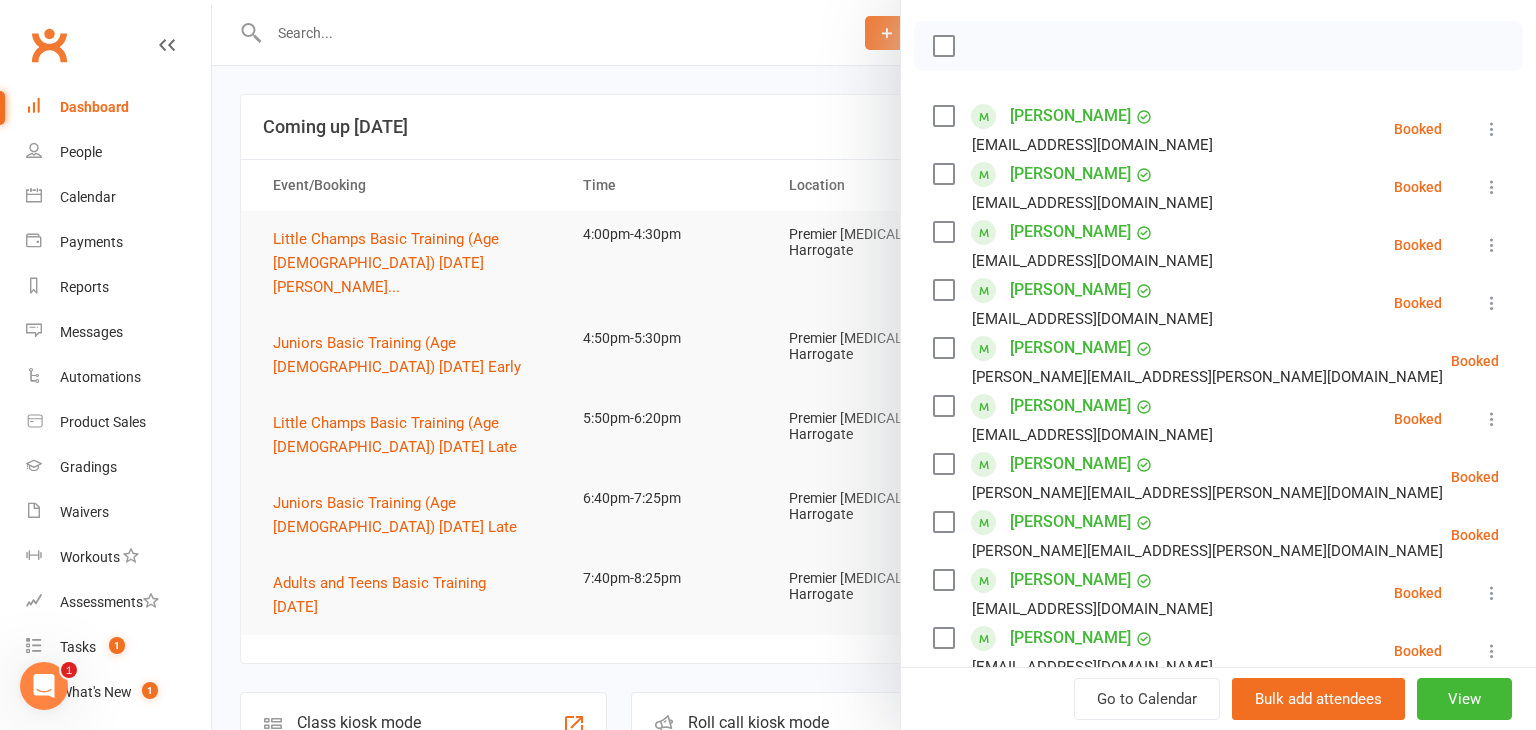 scroll, scrollTop: 263, scrollLeft: 0, axis: vertical 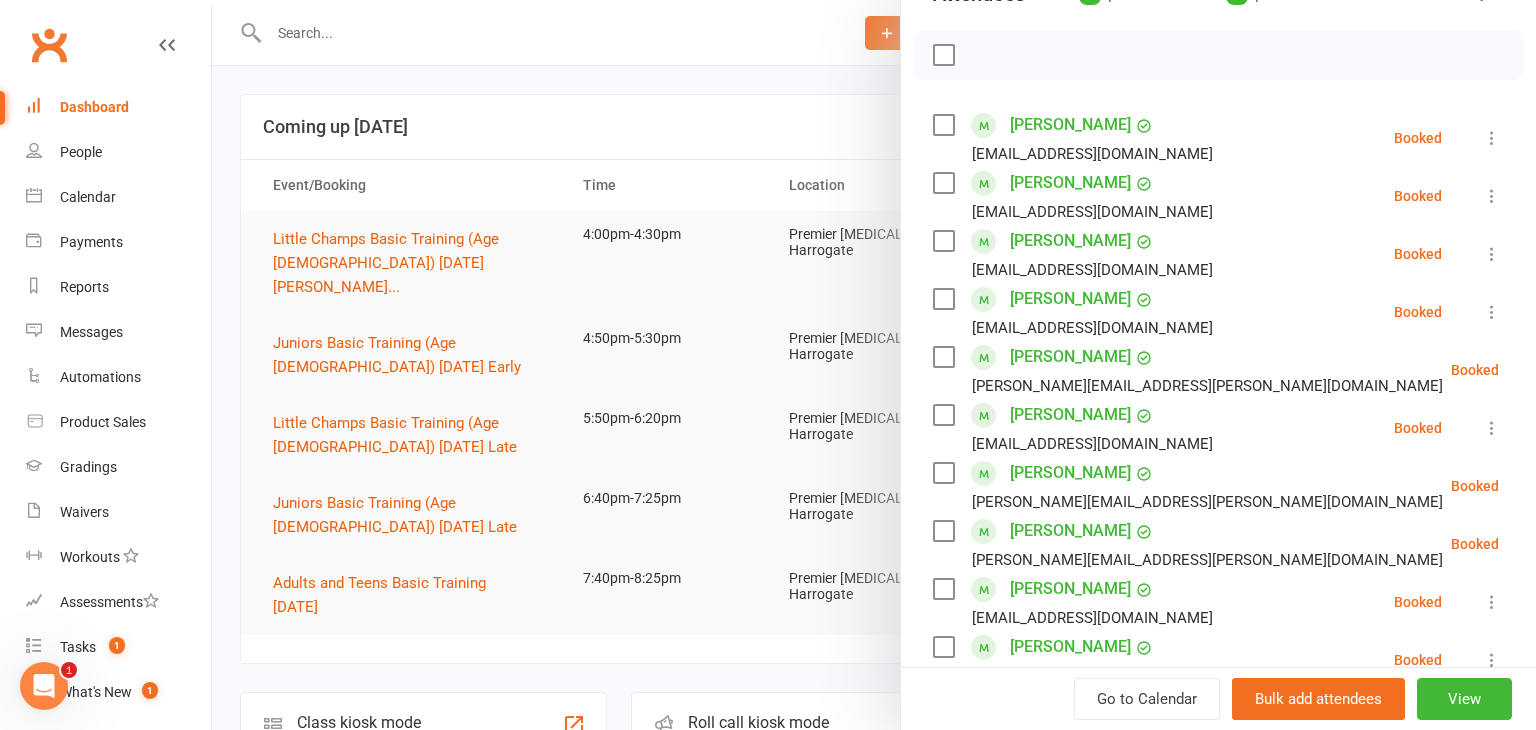 click at bounding box center (874, 365) 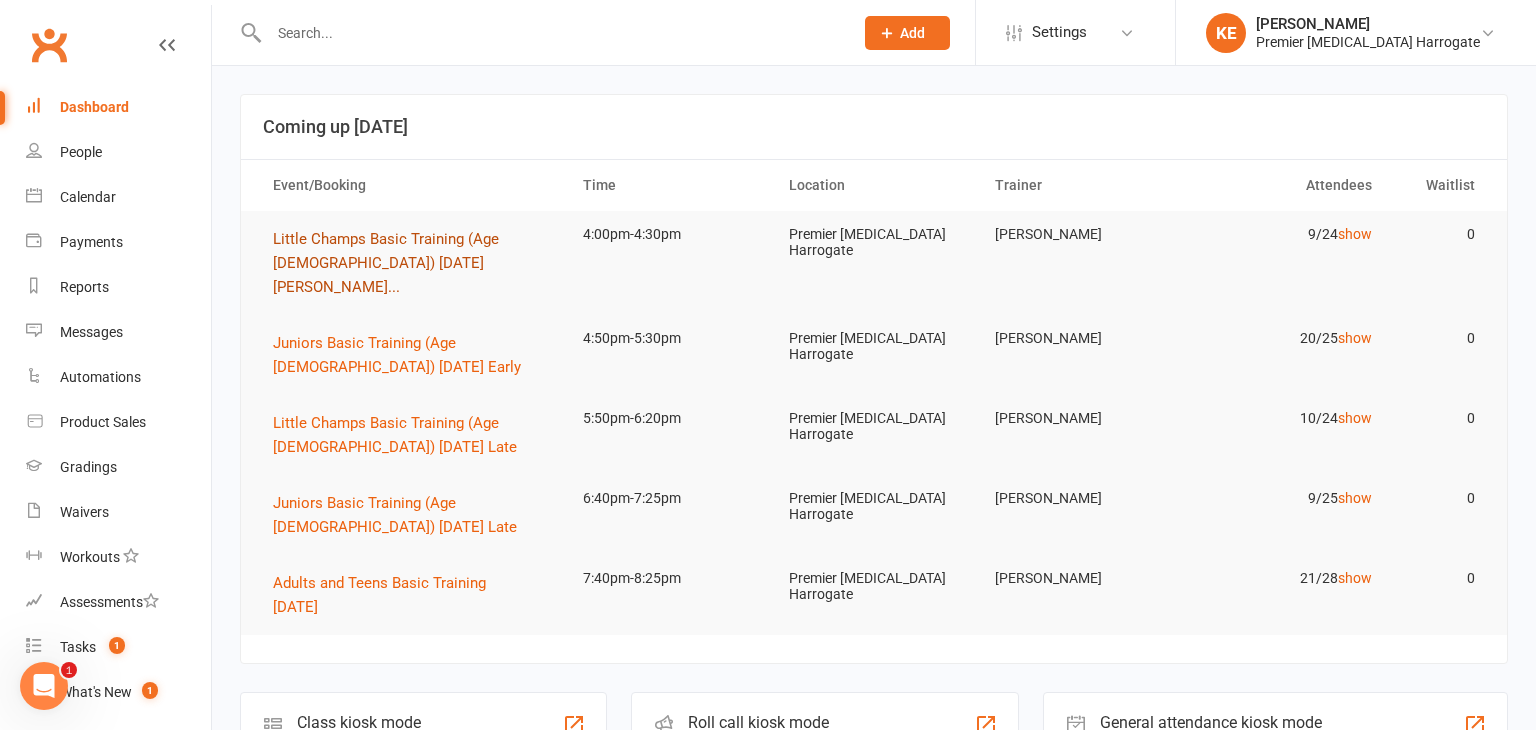 click on "Little Champs Basic Training (Age 5-7) Monday Earl..." at bounding box center (386, 263) 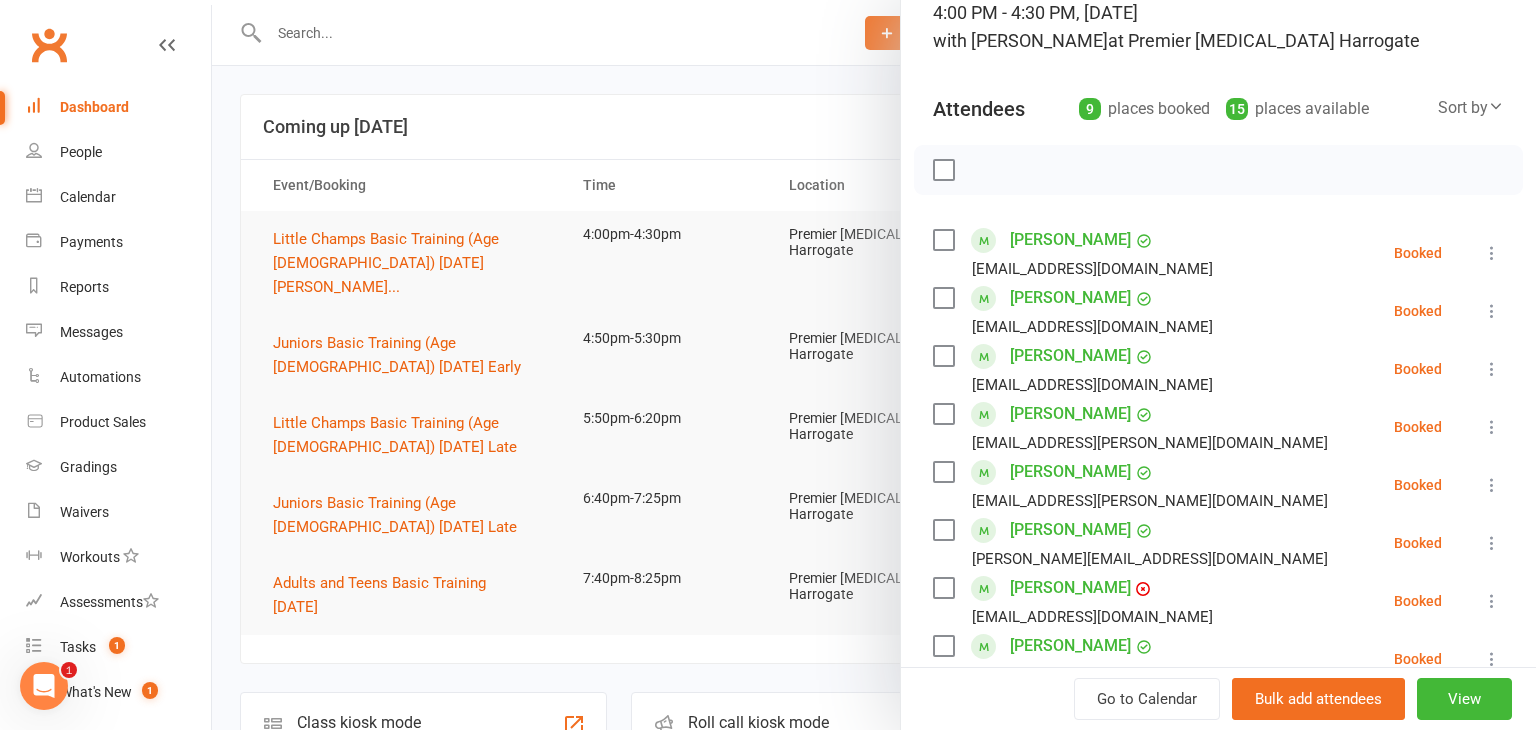 scroll, scrollTop: 156, scrollLeft: 0, axis: vertical 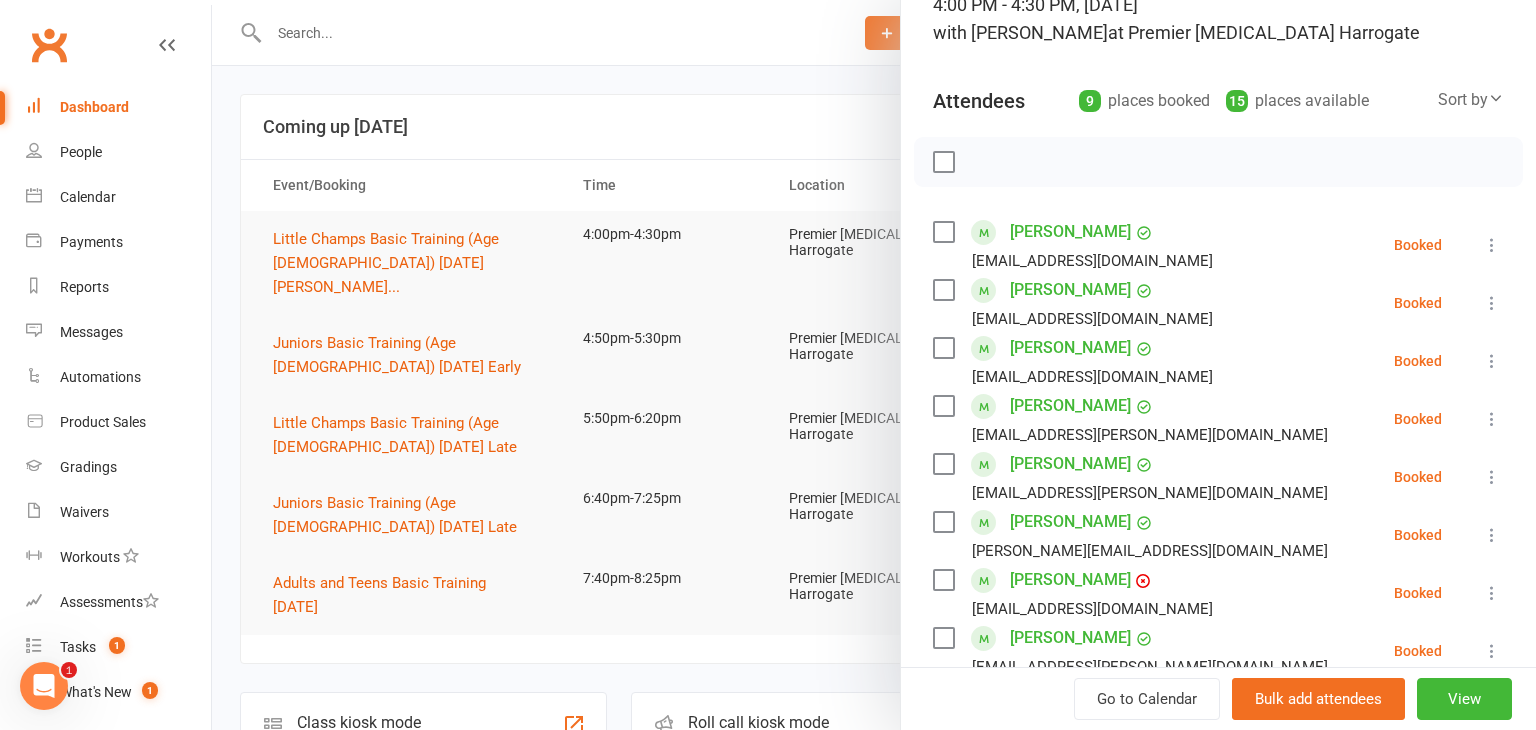 click on "Oliver Fall  zoe.harbour@hotmail.co.uk Booked More info  Remove  Check in  Mark absent  Send message  All bookings for series" at bounding box center [1218, 361] 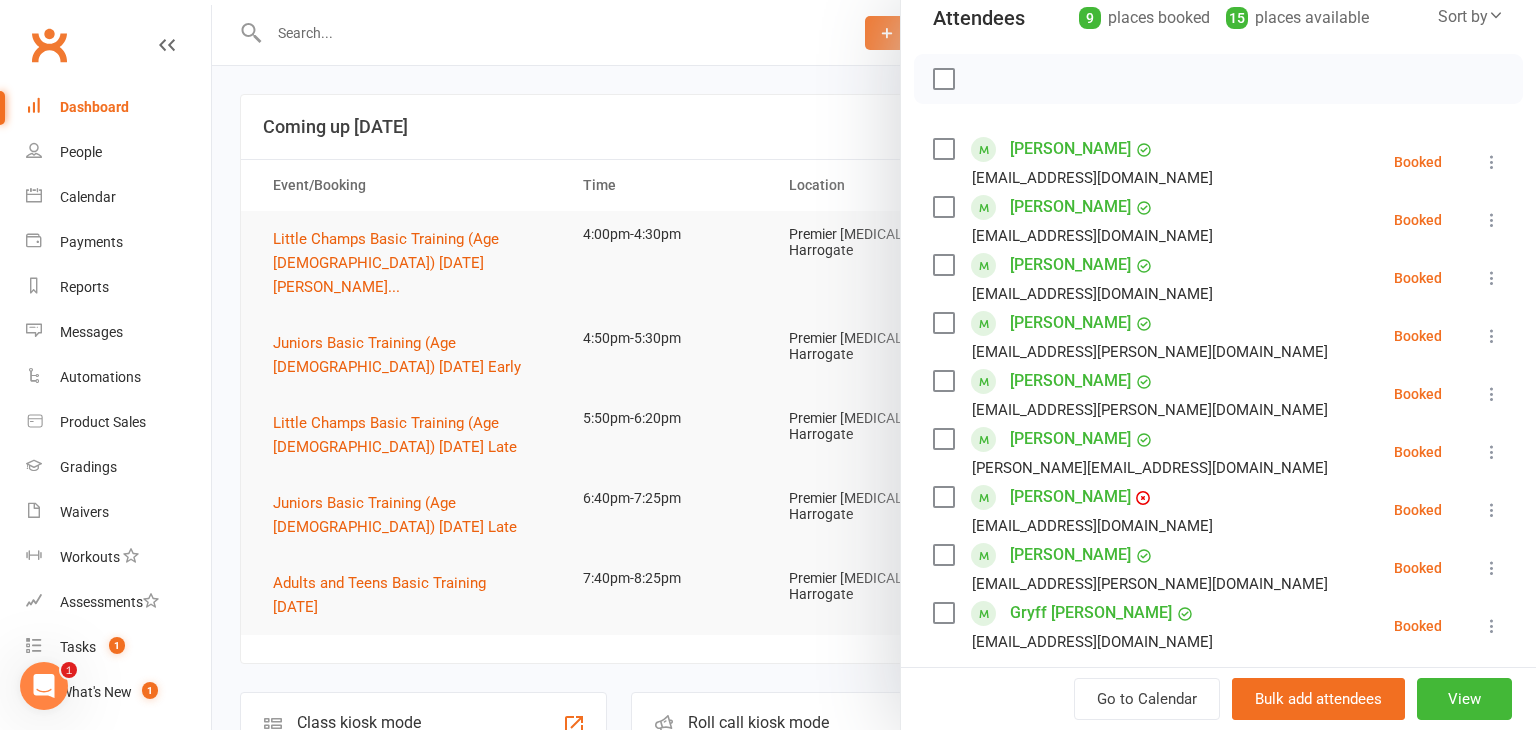 scroll, scrollTop: 363, scrollLeft: 0, axis: vertical 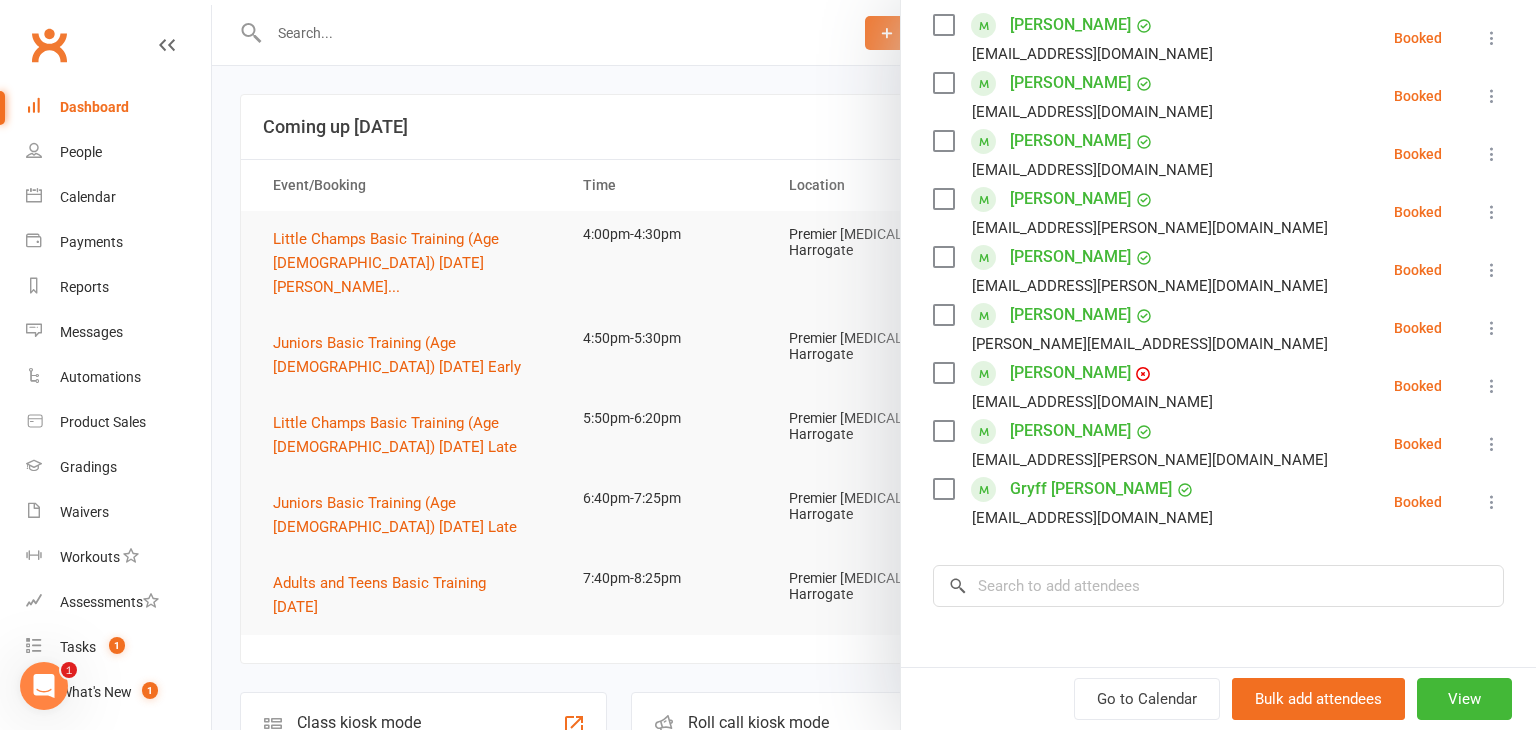 click at bounding box center (874, 365) 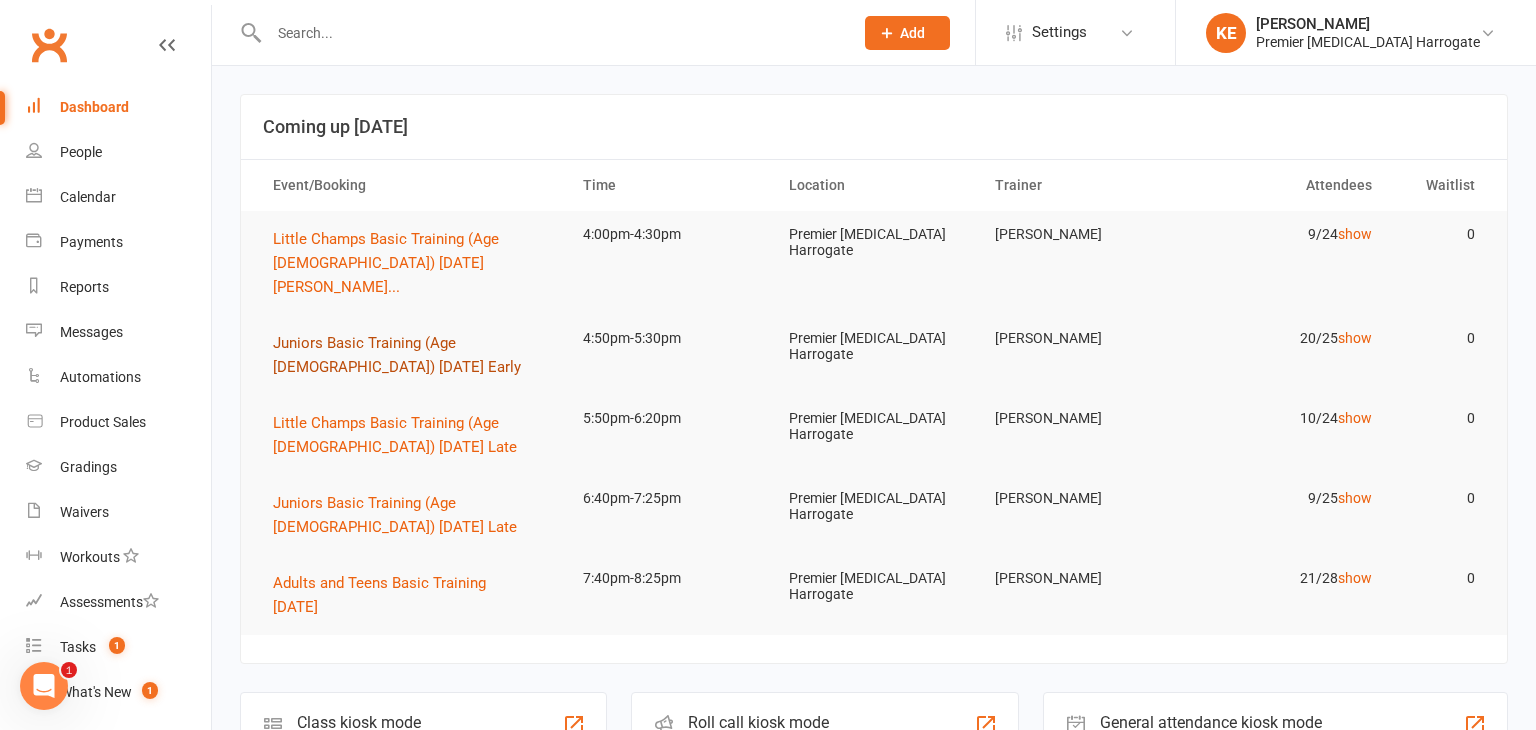 click on "Juniors Basic Training (Age [DEMOGRAPHIC_DATA]) [DATE] Early" at bounding box center (397, 355) 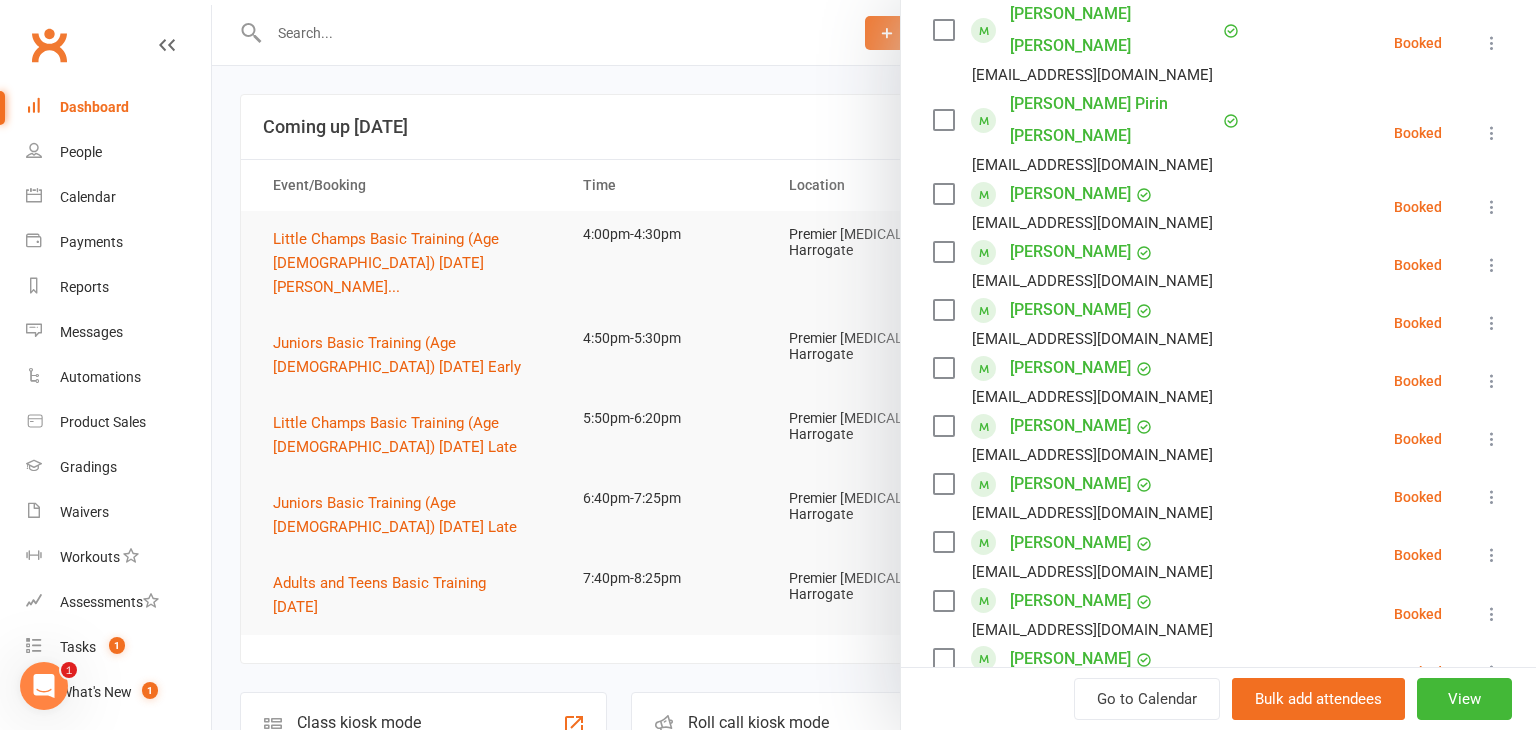 scroll, scrollTop: 897, scrollLeft: 0, axis: vertical 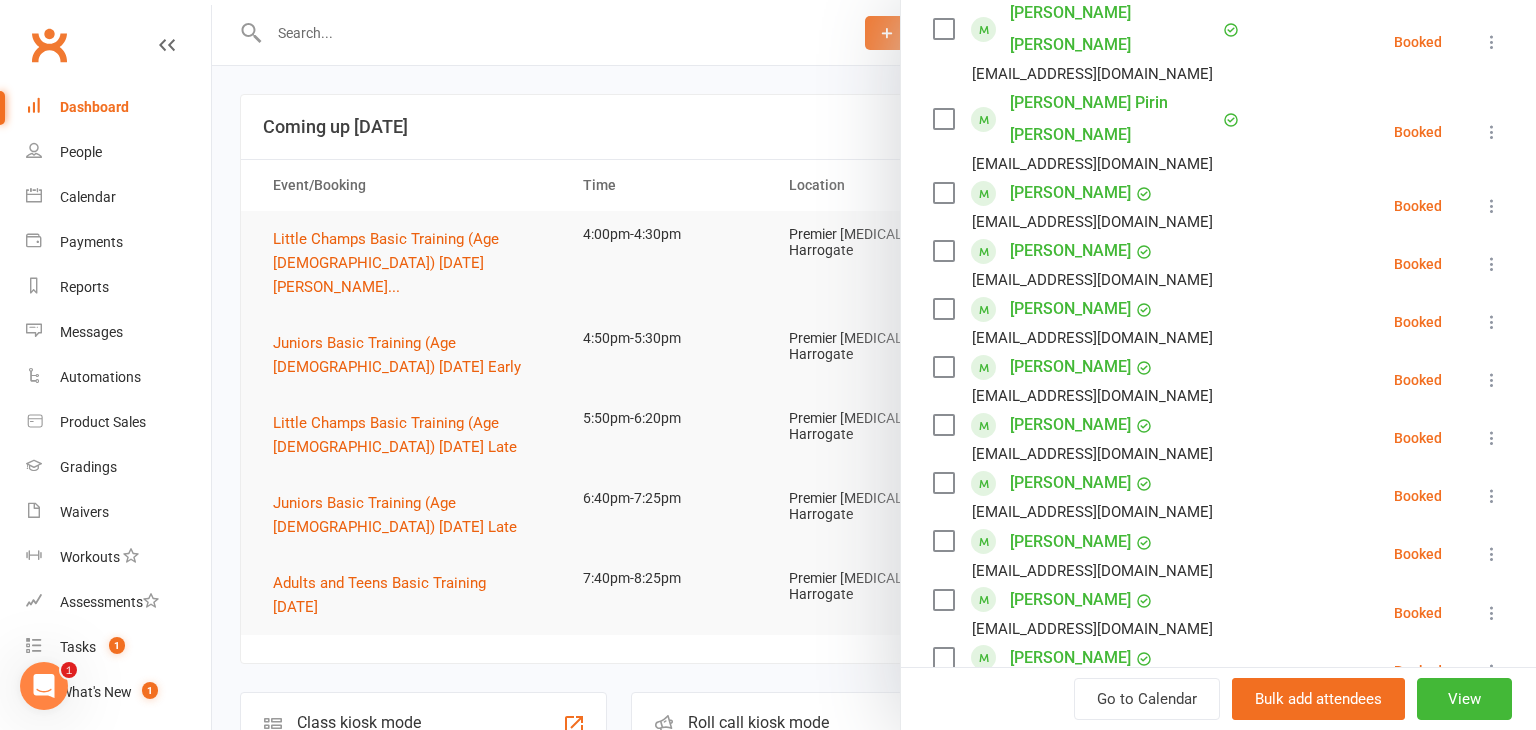 click at bounding box center [874, 365] 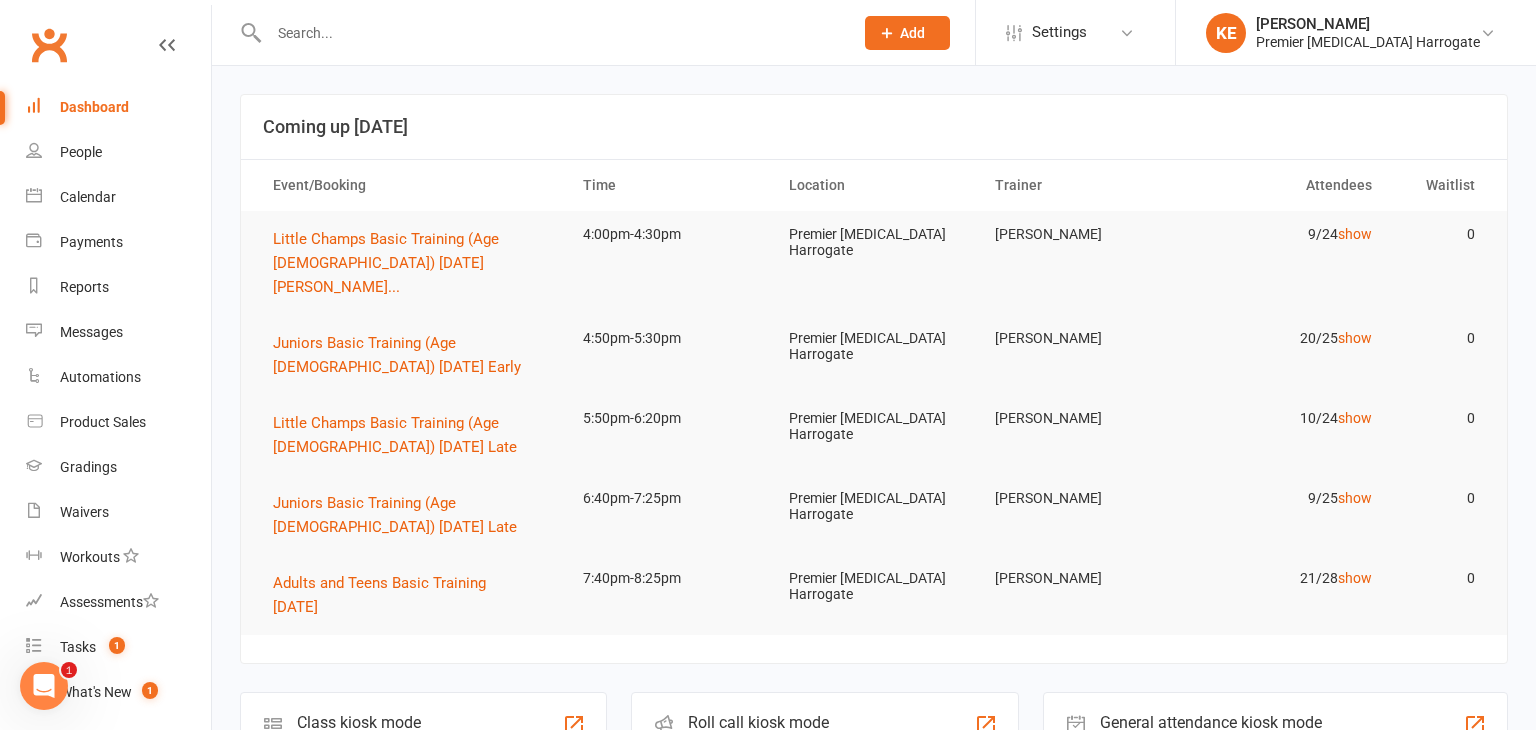 click at bounding box center (551, 33) 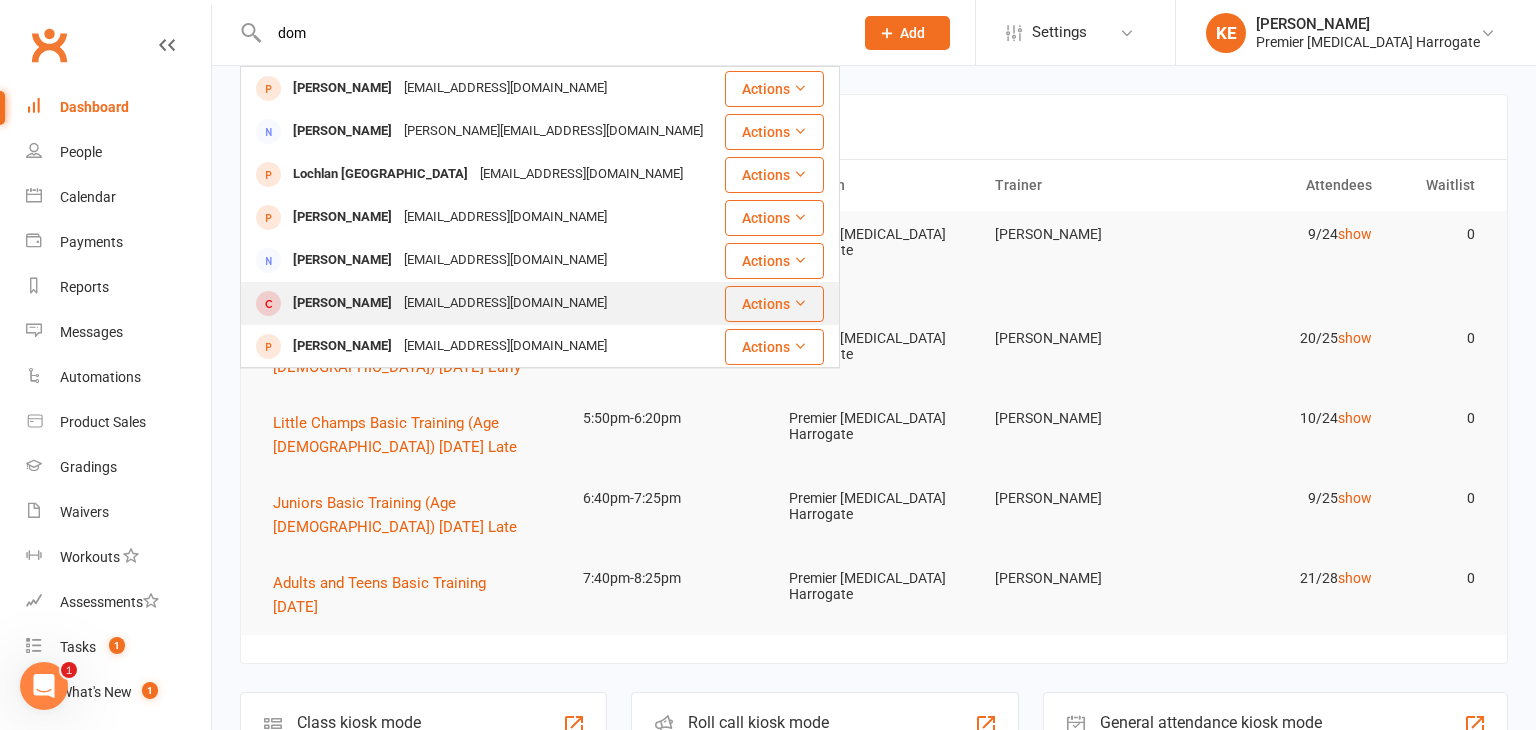 type on "dom" 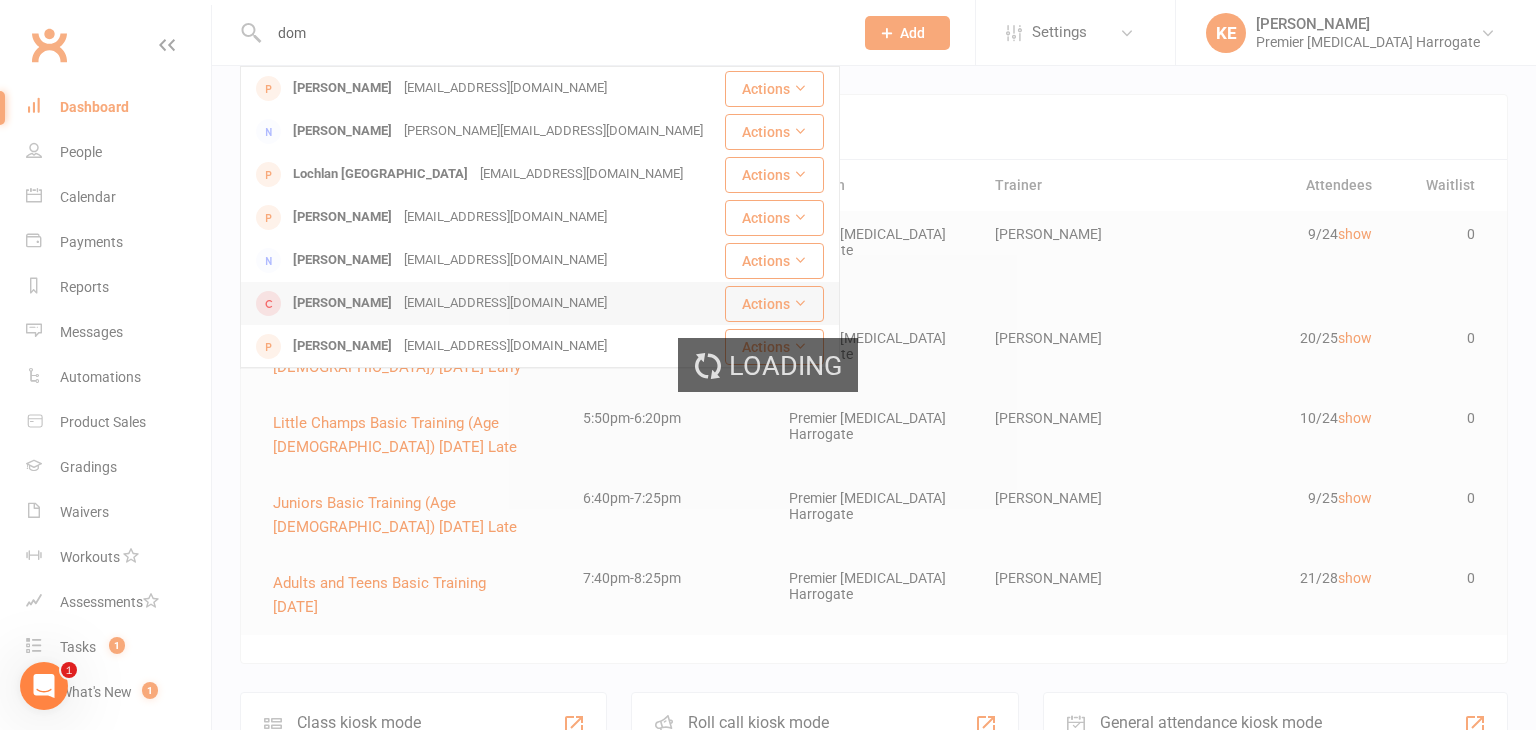 type 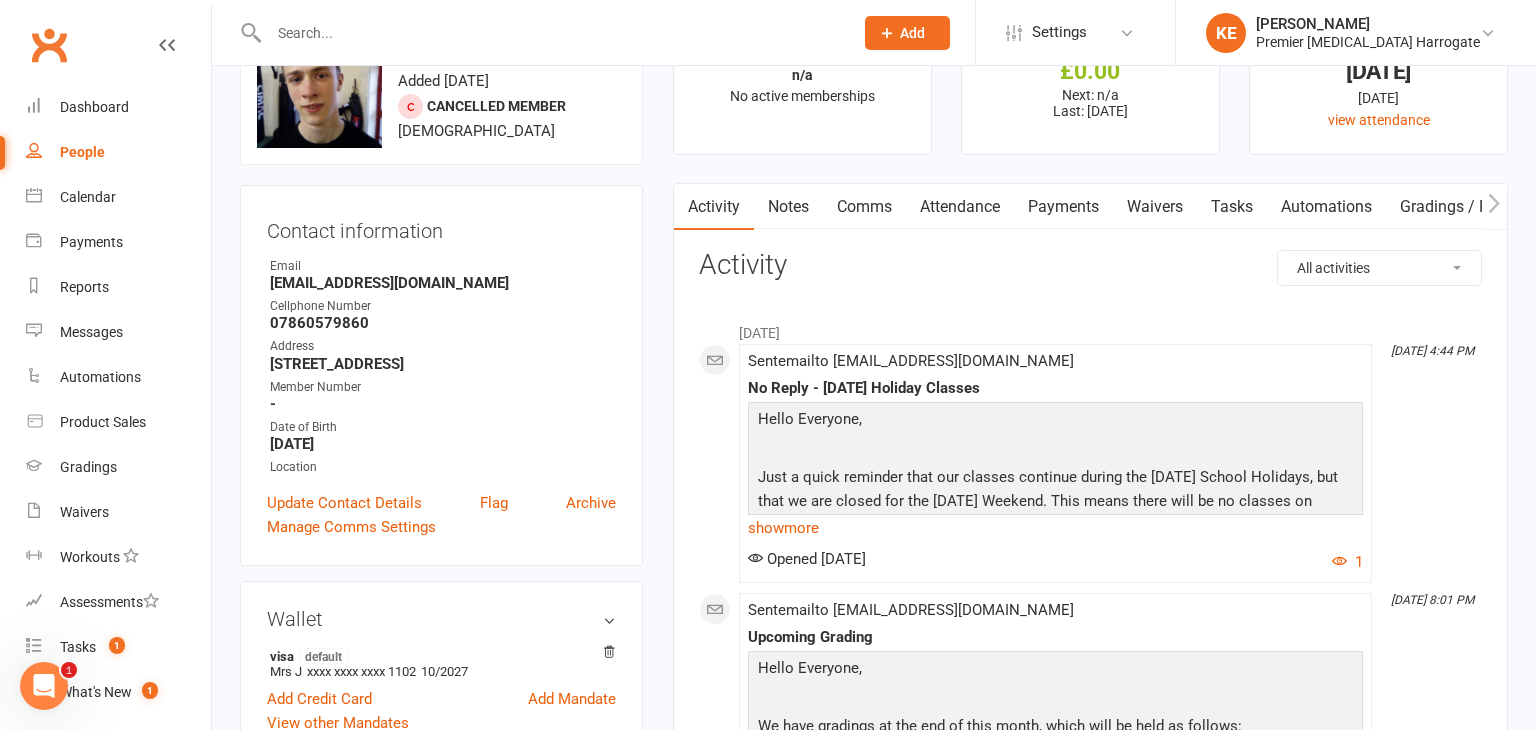 scroll, scrollTop: 0, scrollLeft: 0, axis: both 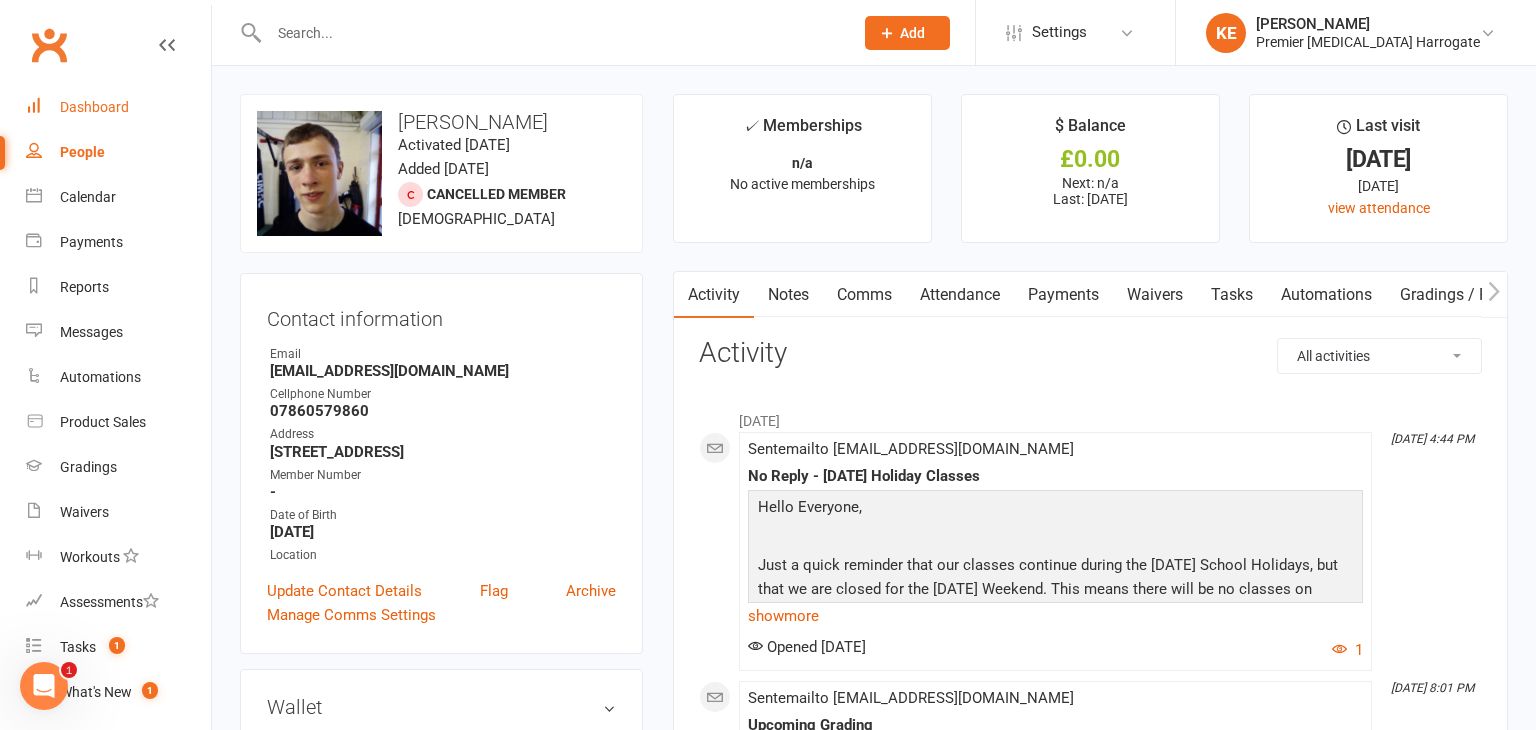 click on "Dashboard" at bounding box center [94, 107] 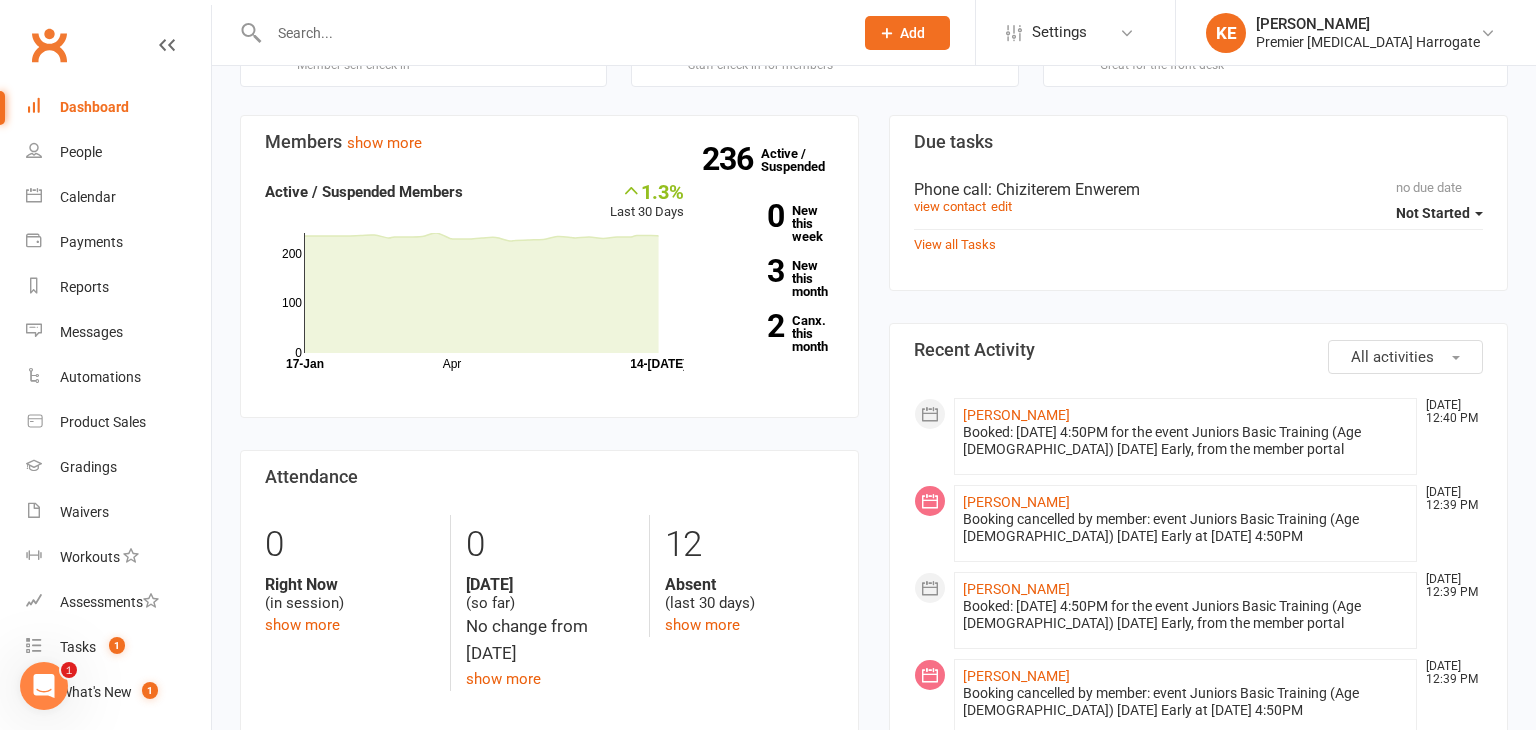 scroll, scrollTop: 0, scrollLeft: 0, axis: both 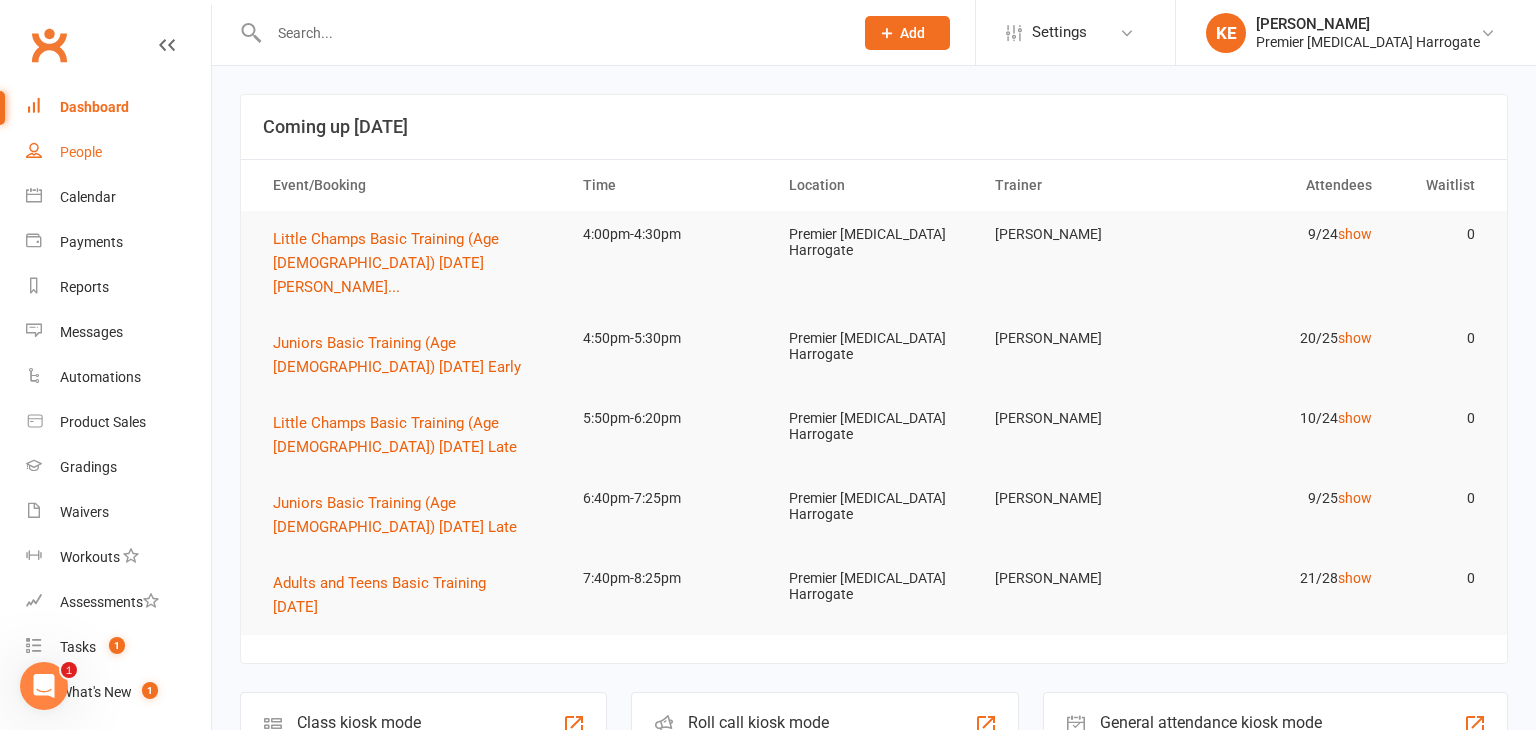 click on "People" at bounding box center [81, 152] 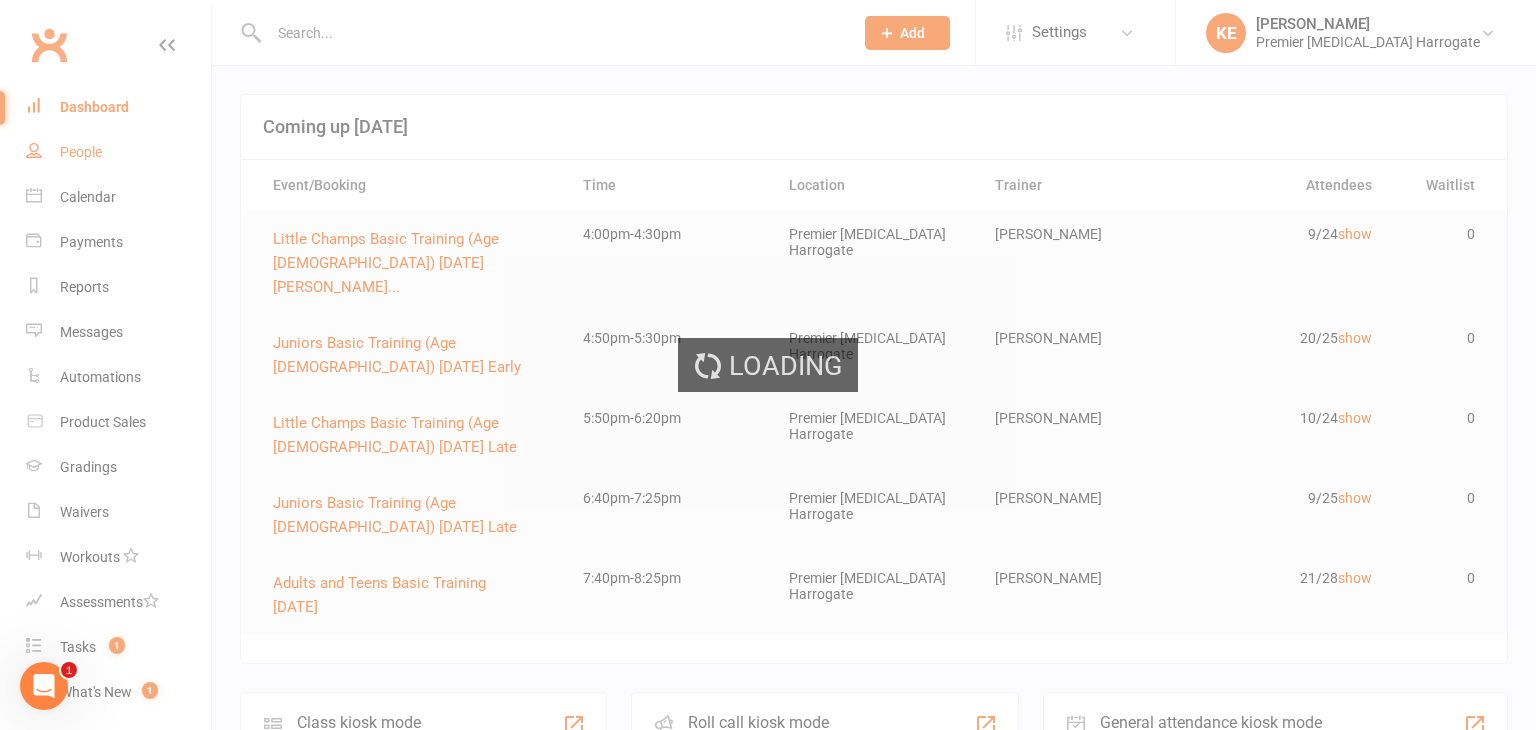 select on "100" 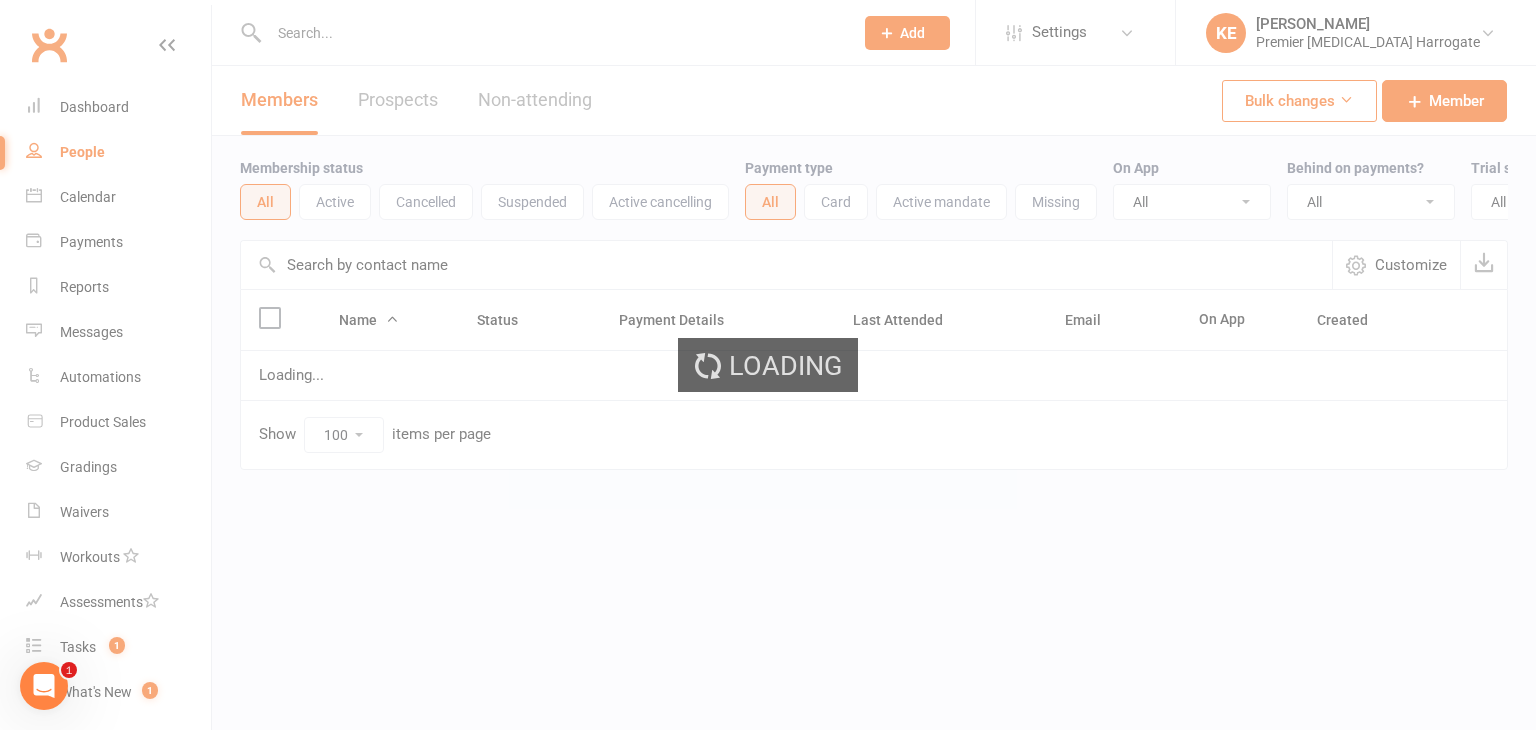 click on "Prospects" at bounding box center (398, 100) 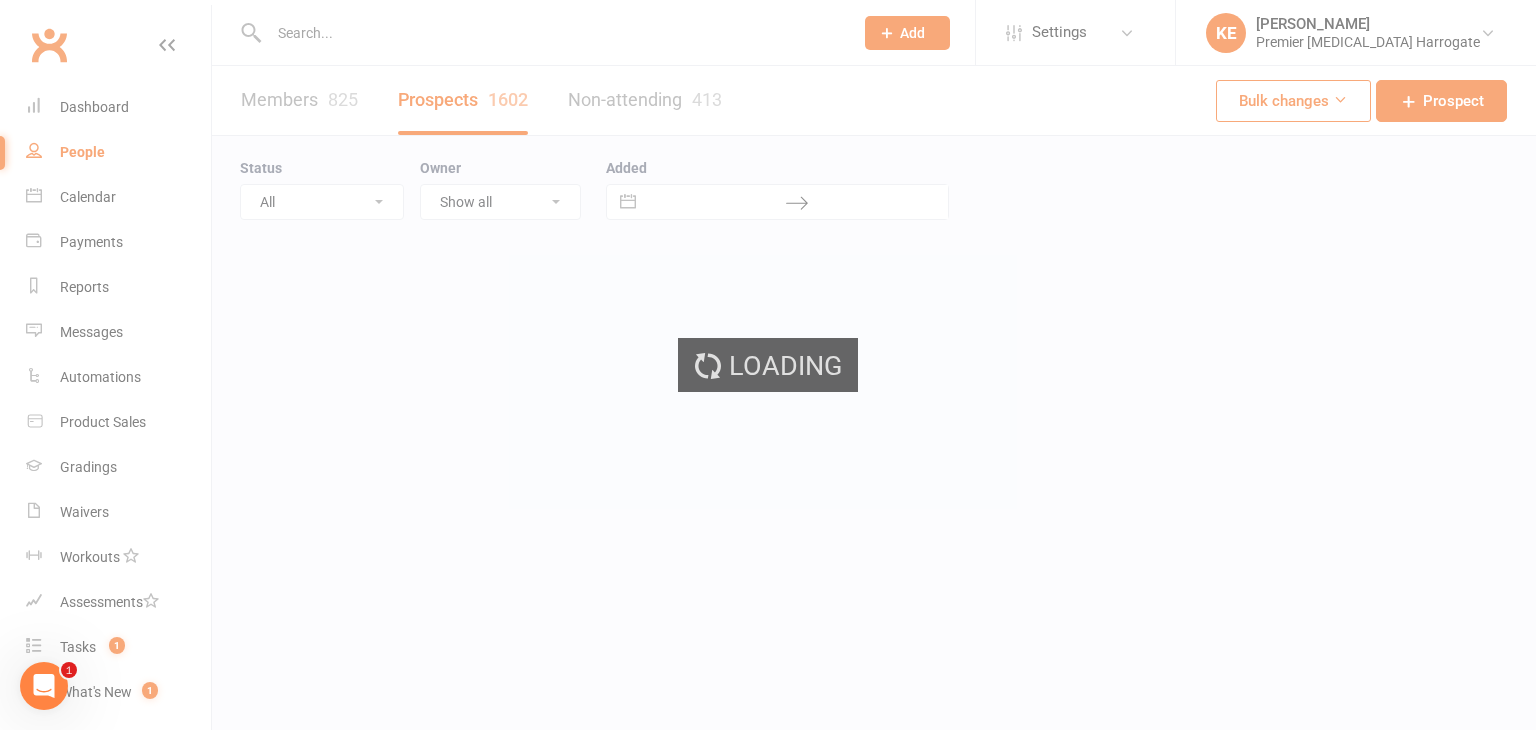 click on "Loading" at bounding box center (768, 365) 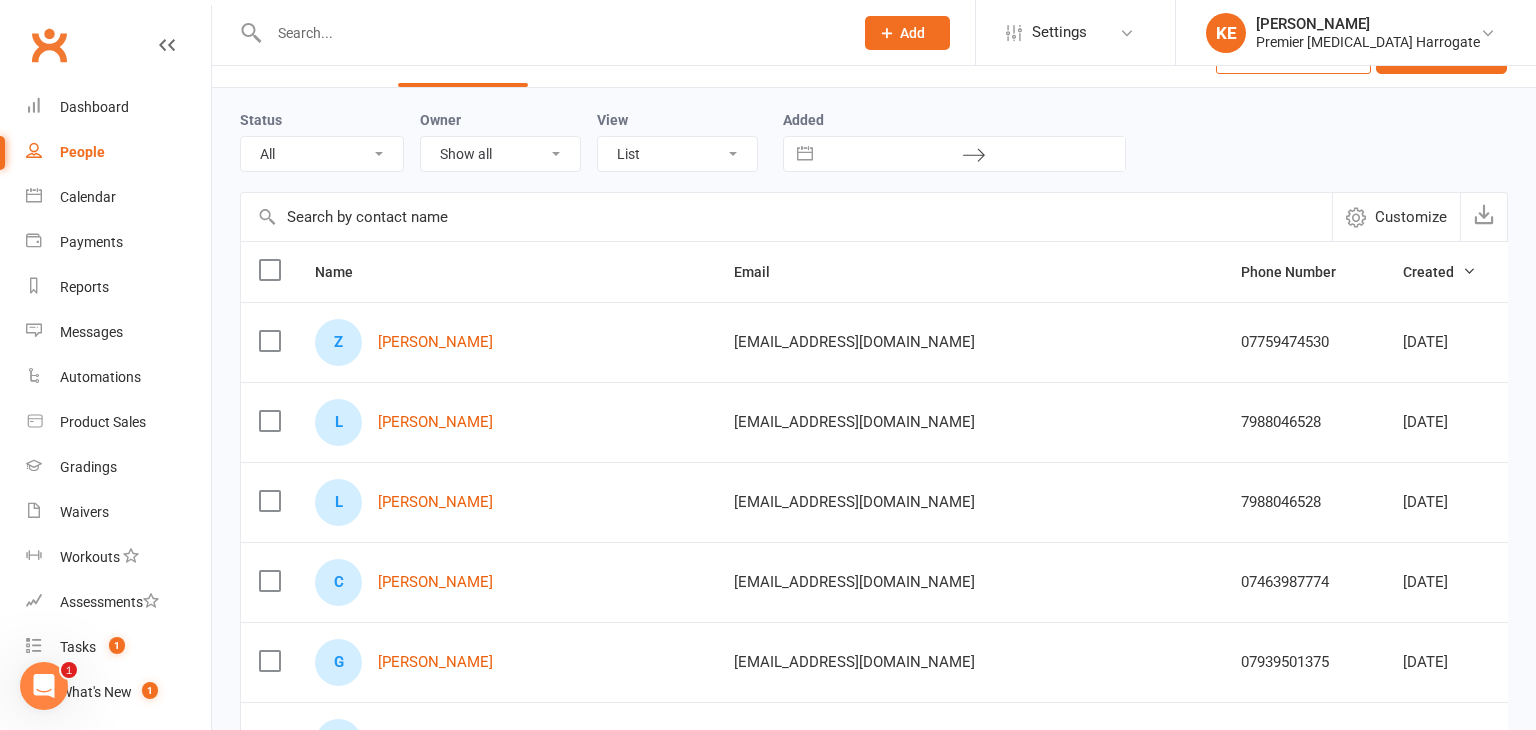 scroll, scrollTop: 50, scrollLeft: 0, axis: vertical 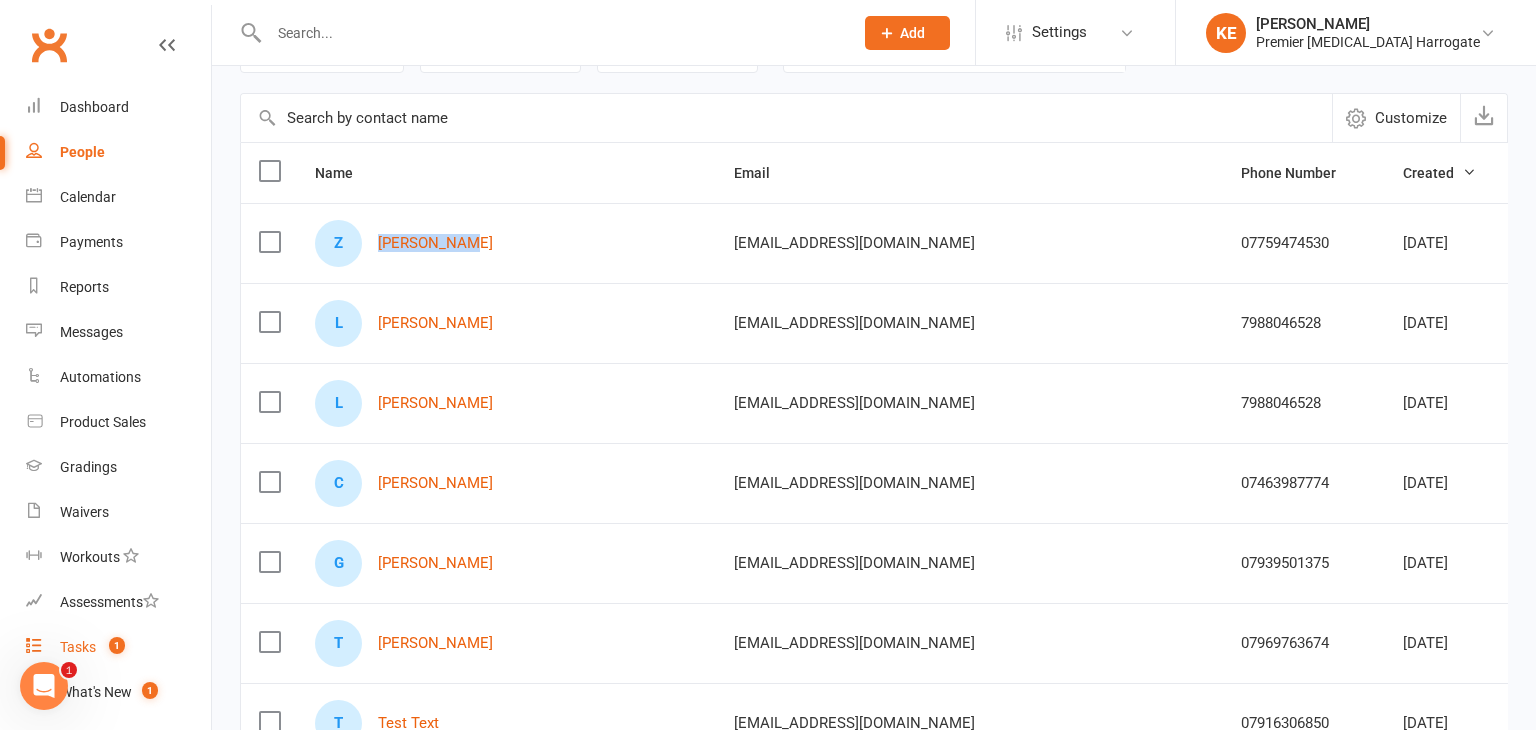 click on "Tasks" at bounding box center (78, 647) 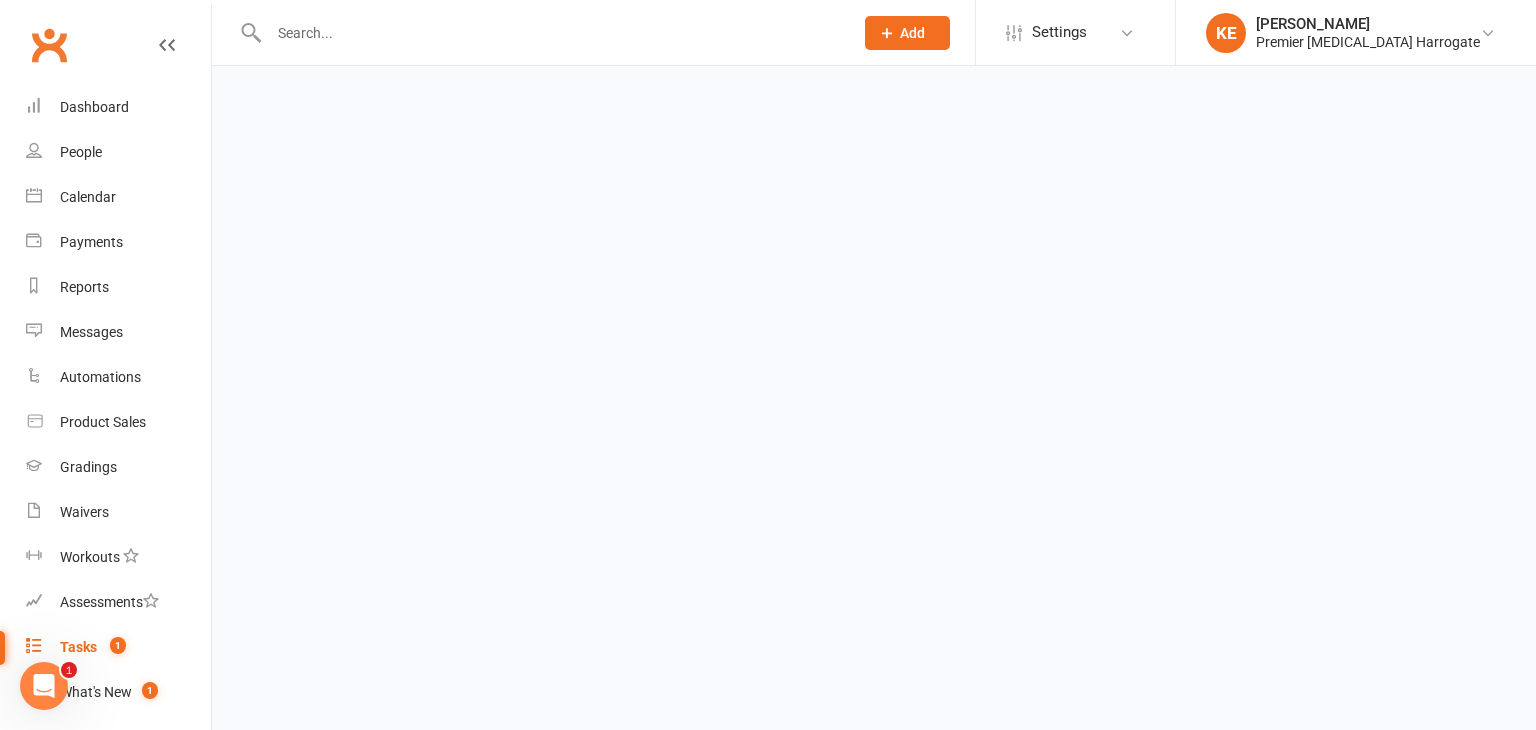 scroll, scrollTop: 0, scrollLeft: 0, axis: both 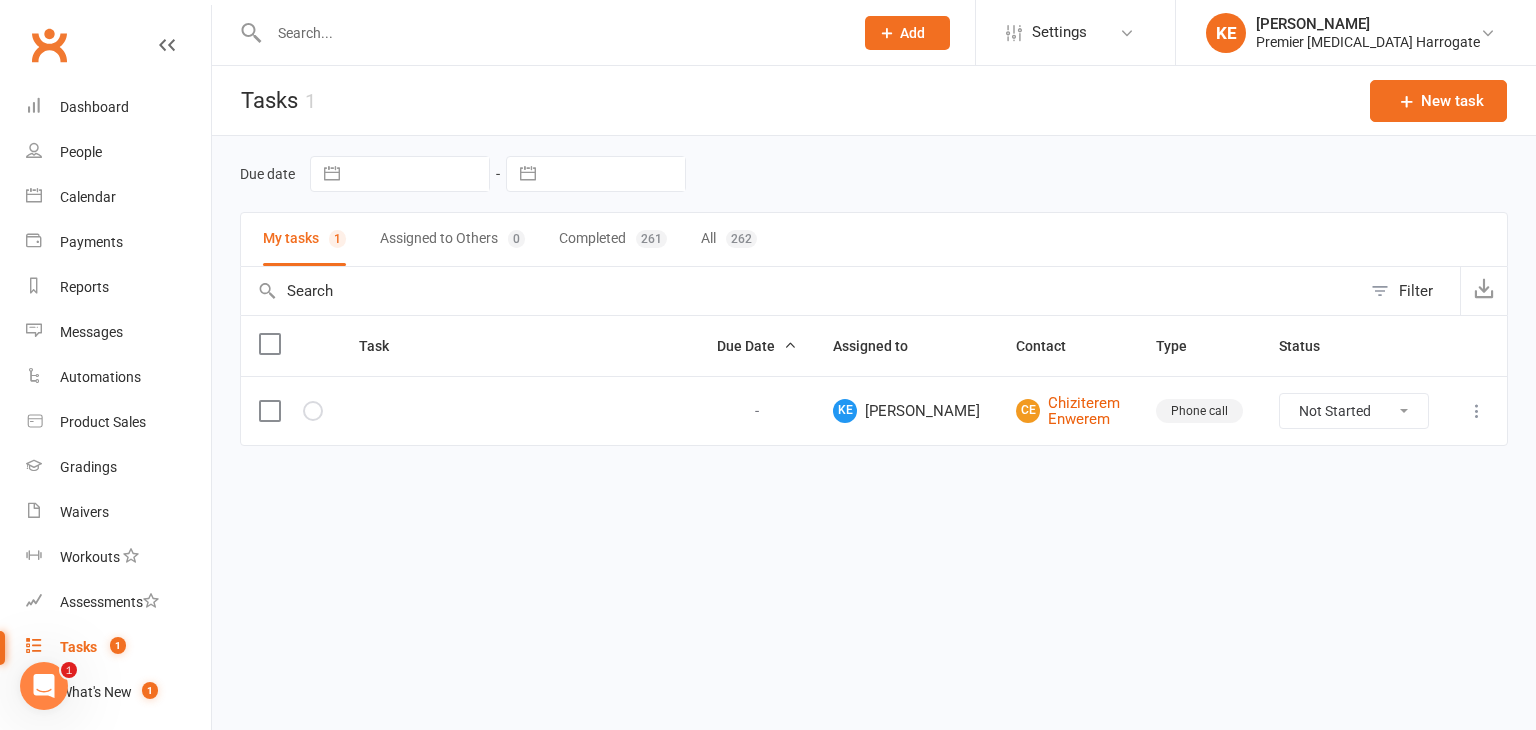 click on "Not Started In Progress Waiting Complete" at bounding box center (1354, 411) 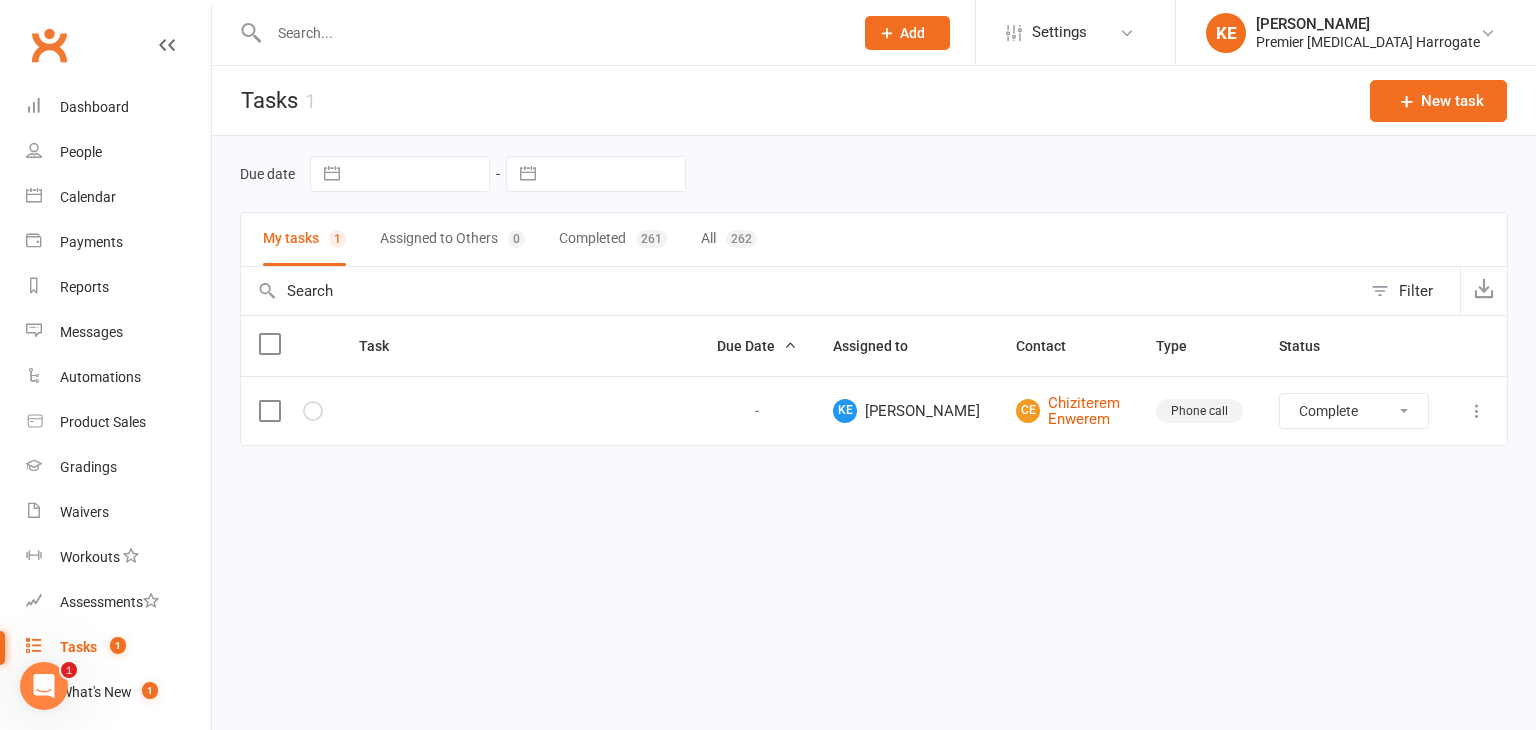 click on "Not Started In Progress Waiting Complete" at bounding box center [1354, 411] 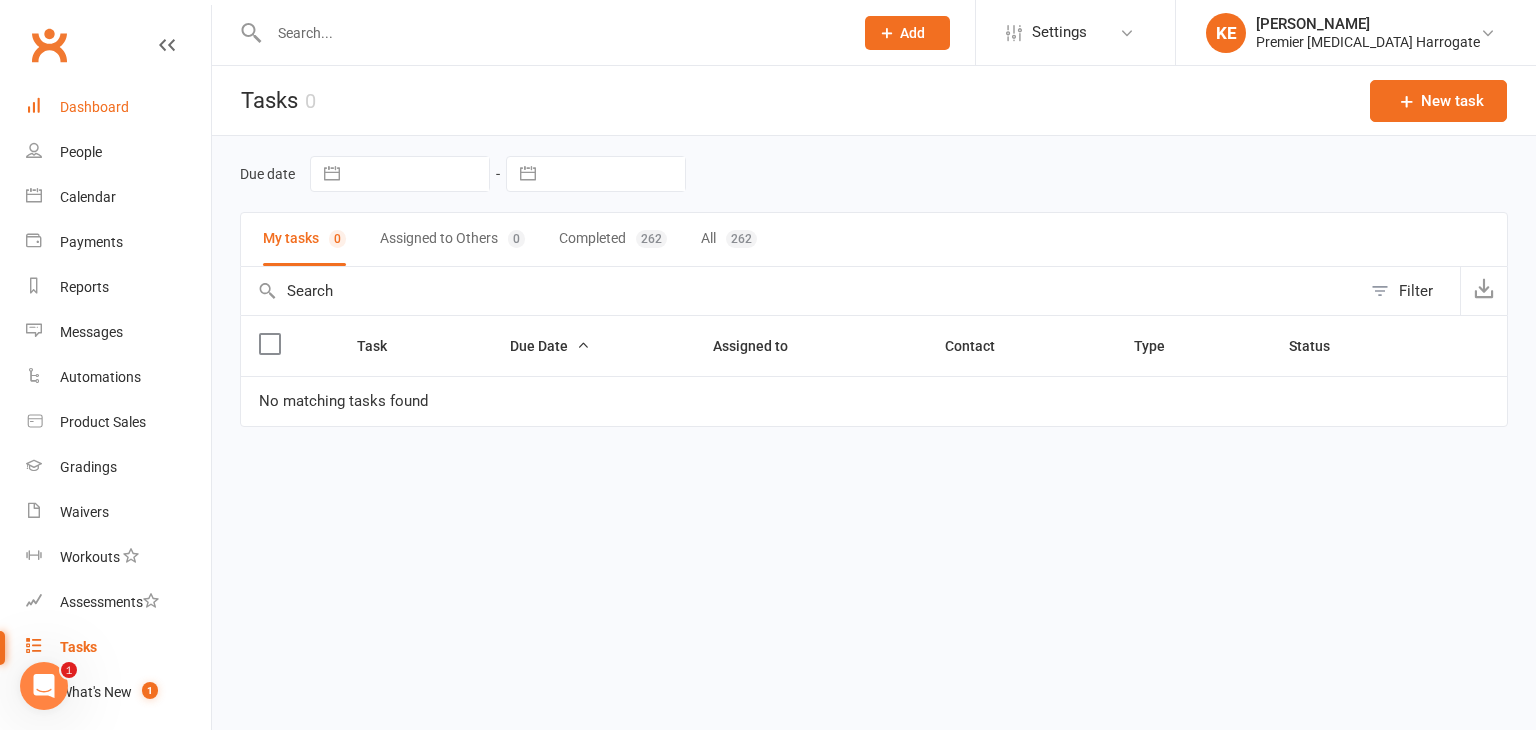 click on "Dashboard" at bounding box center (94, 107) 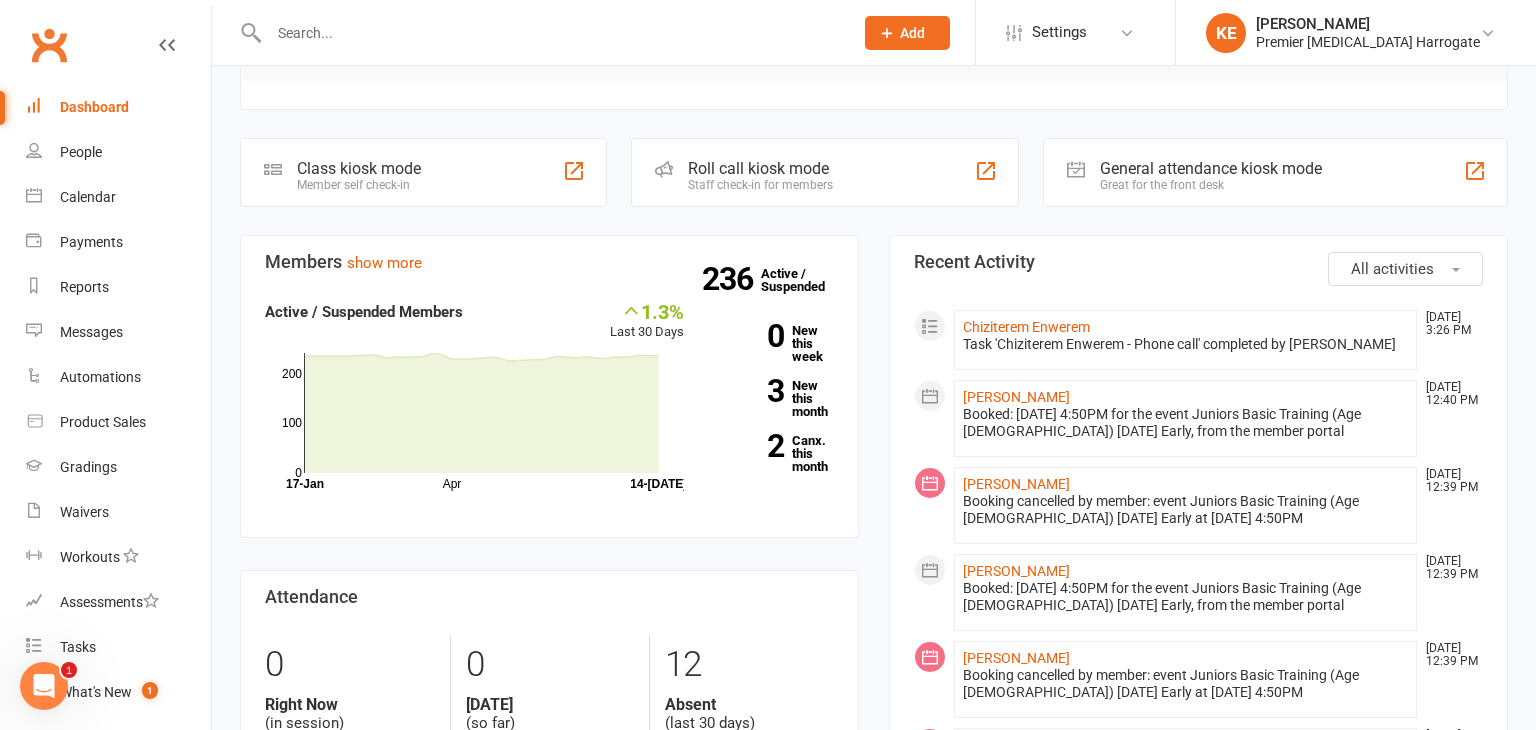 scroll, scrollTop: 0, scrollLeft: 0, axis: both 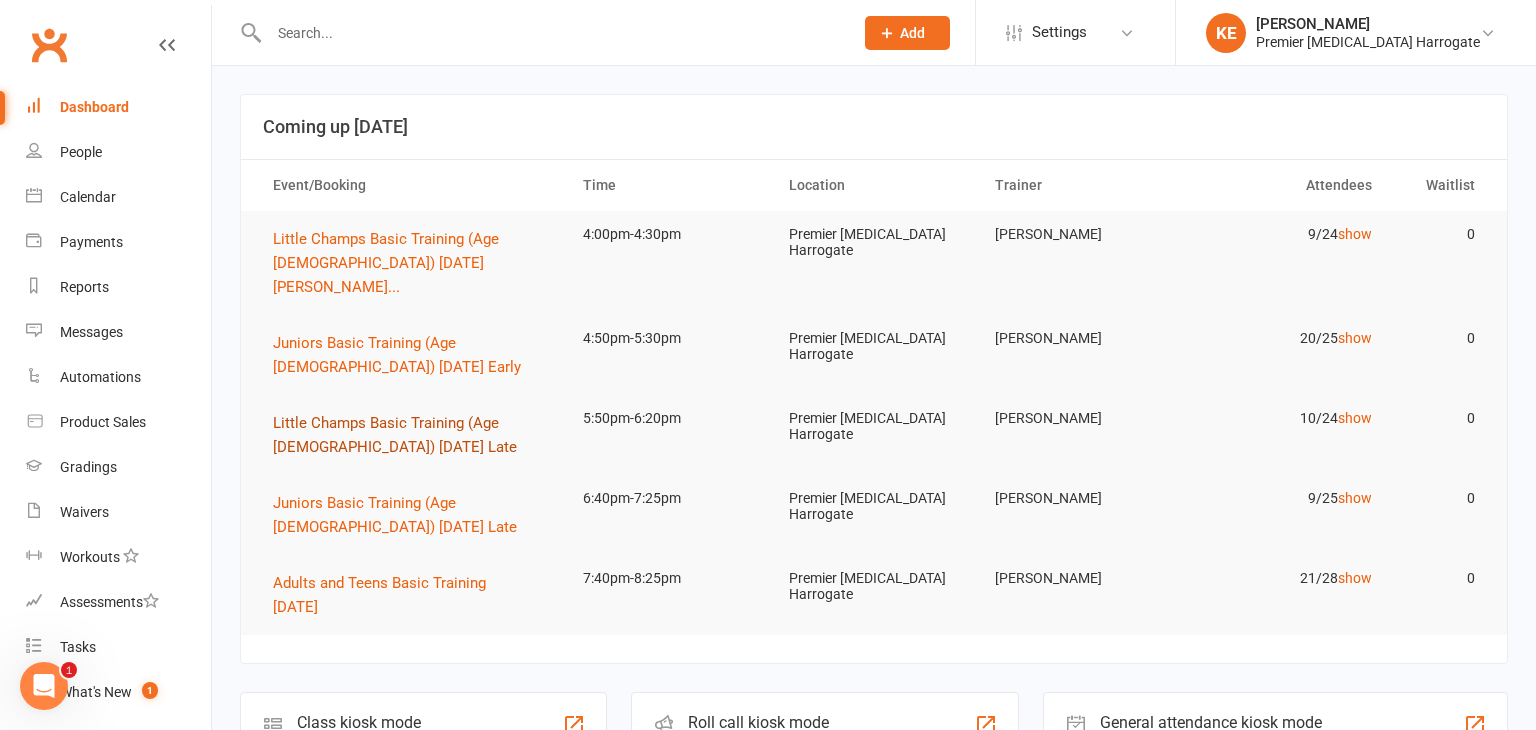 click on "Little Champs Basic Training (Age [DEMOGRAPHIC_DATA]) [DATE] Late" at bounding box center (395, 435) 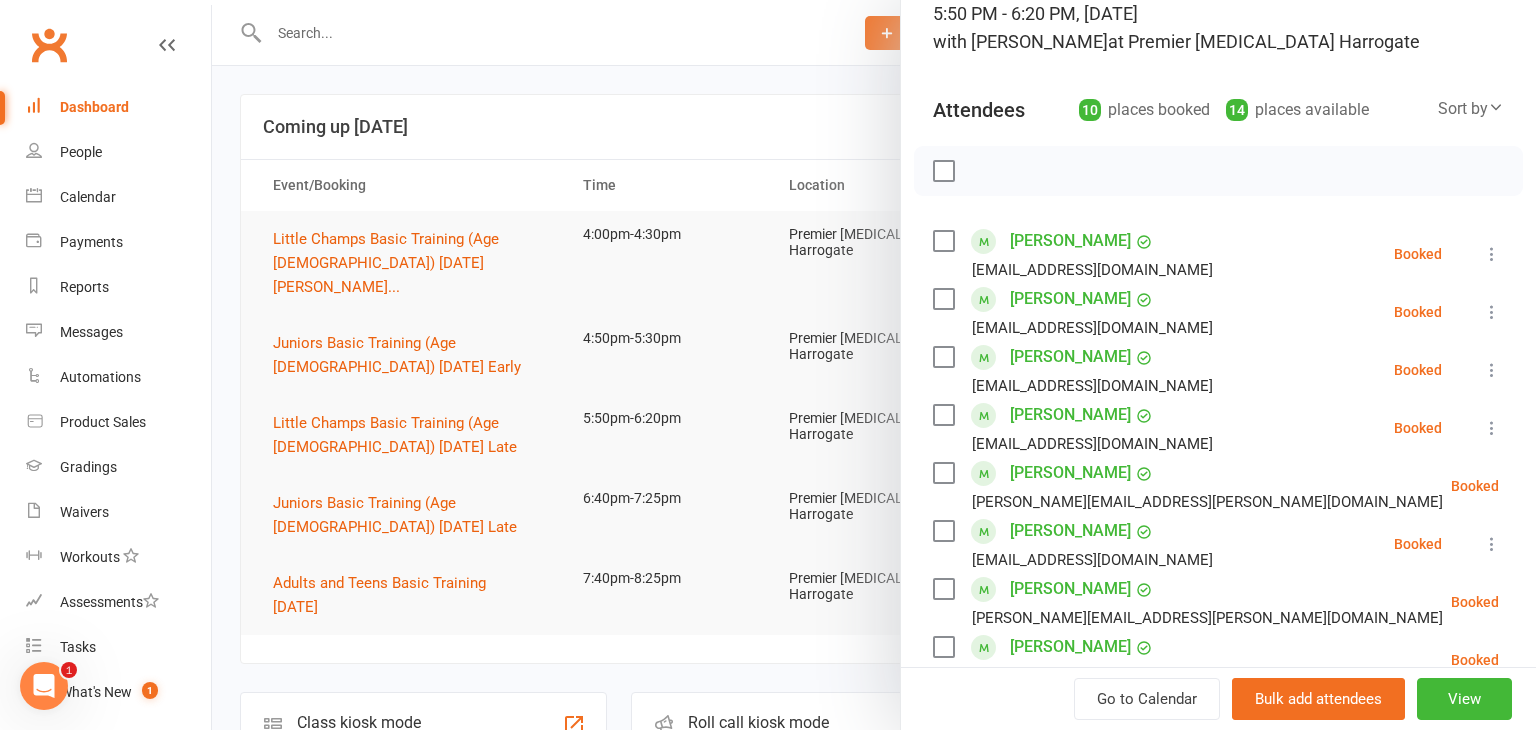scroll, scrollTop: 151, scrollLeft: 0, axis: vertical 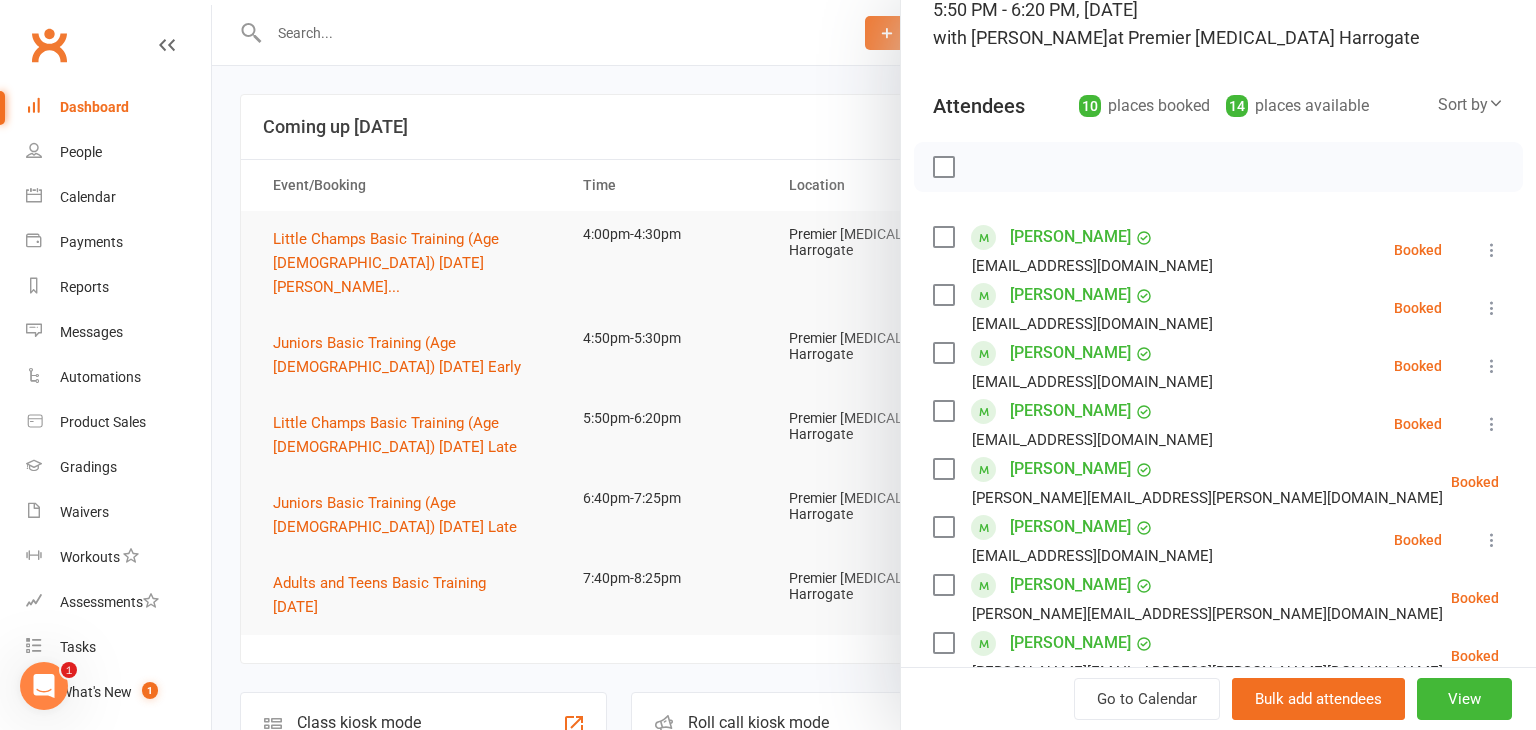 click on "Byron Charles Milligan" at bounding box center [1070, 469] 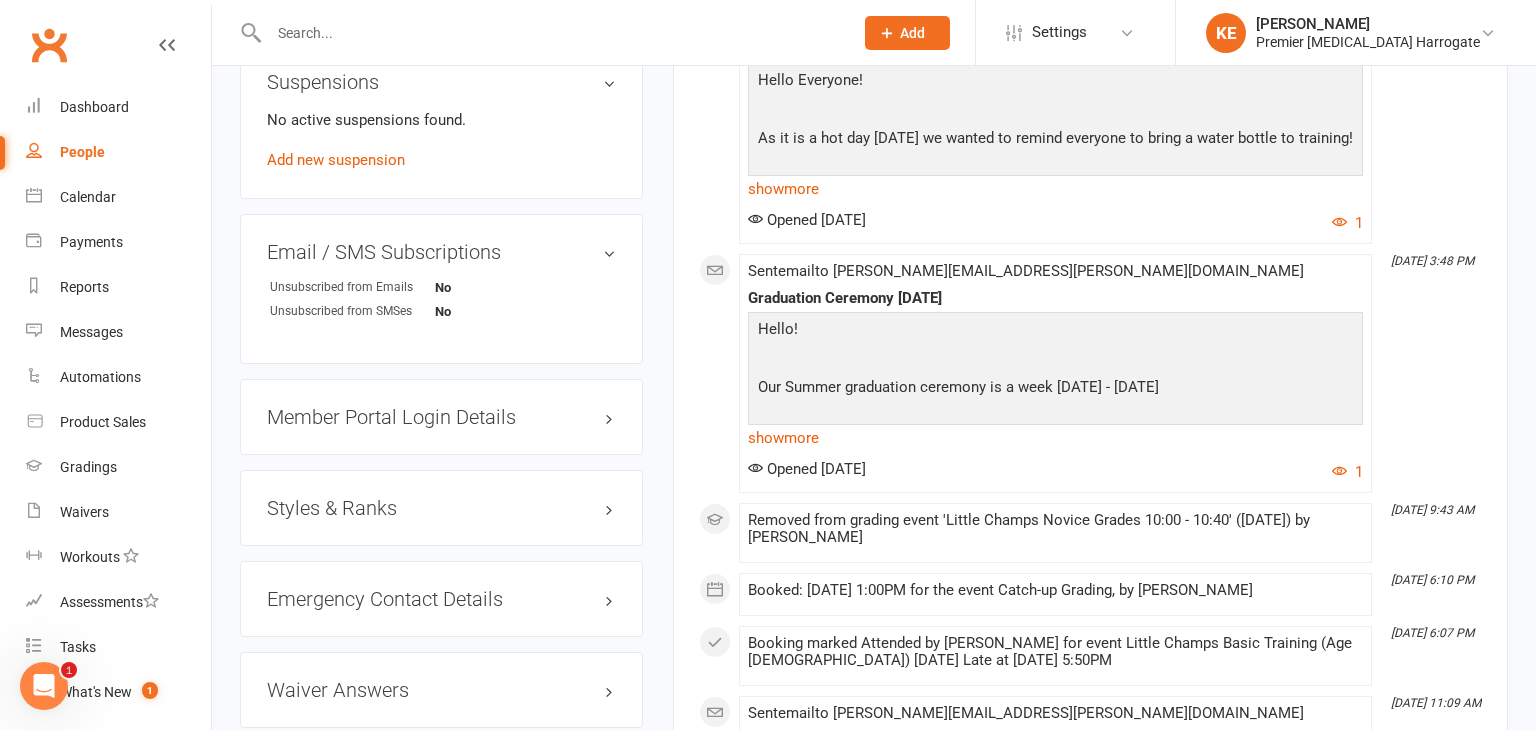 scroll, scrollTop: 1381, scrollLeft: 0, axis: vertical 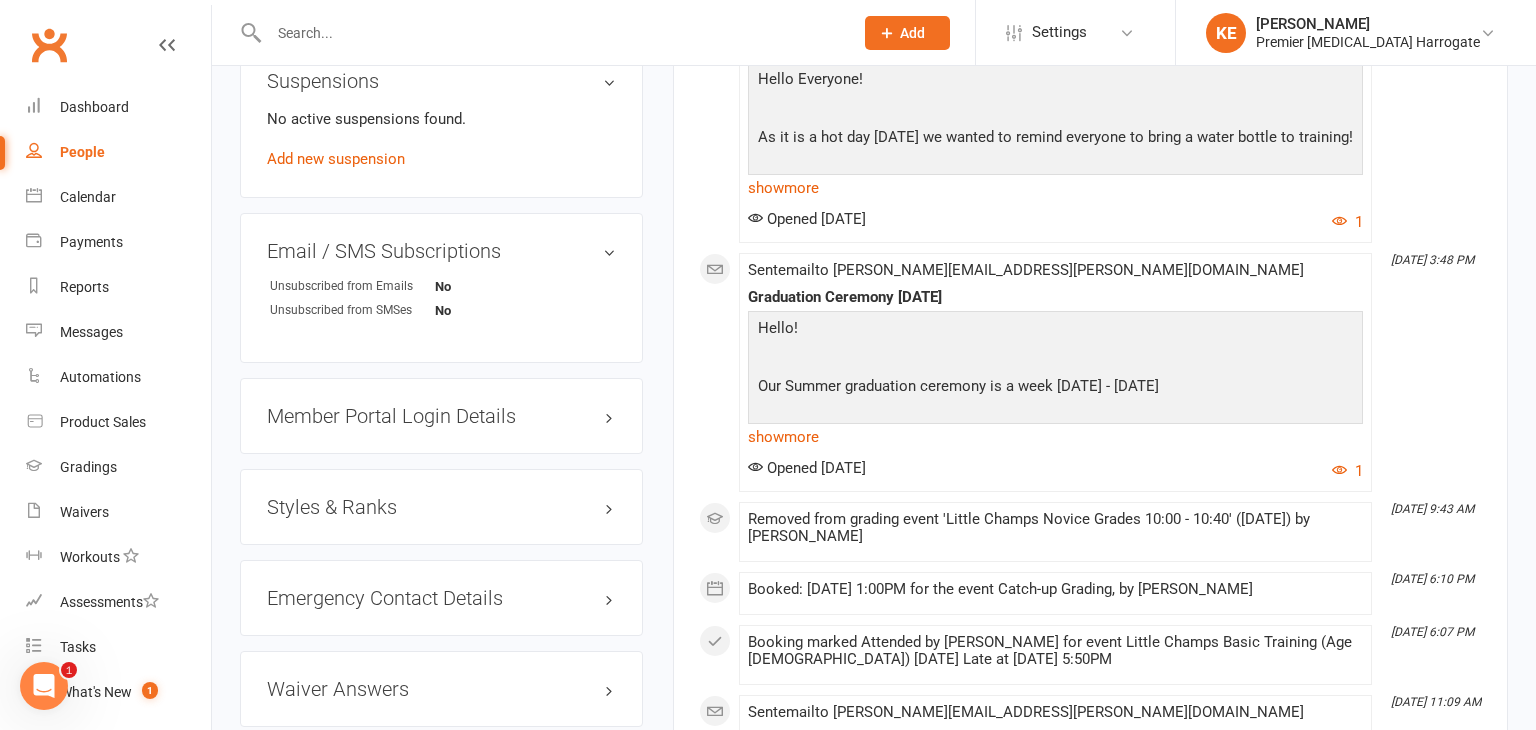 click at bounding box center [1055, 359] 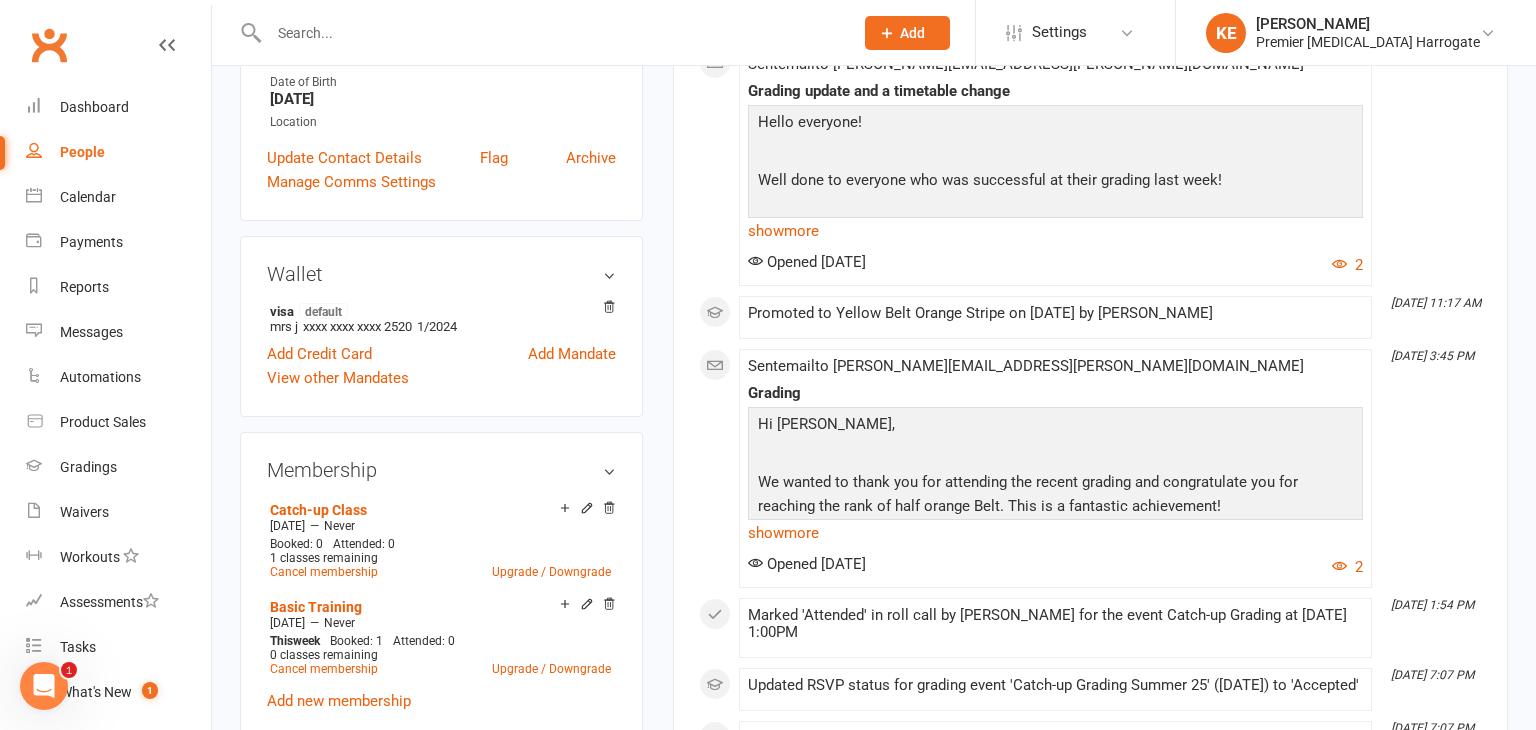 scroll, scrollTop: 0, scrollLeft: 0, axis: both 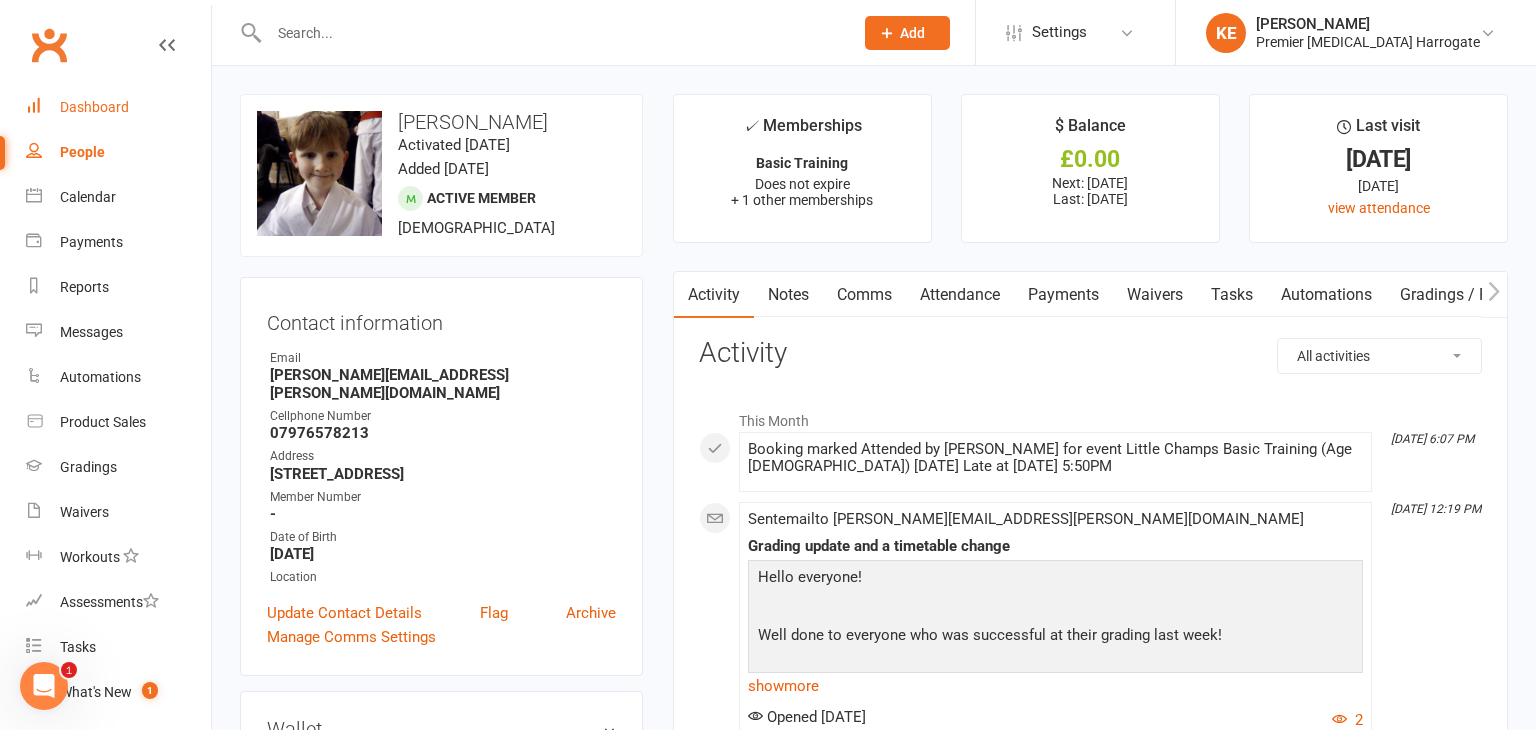 click on "Dashboard" at bounding box center [94, 107] 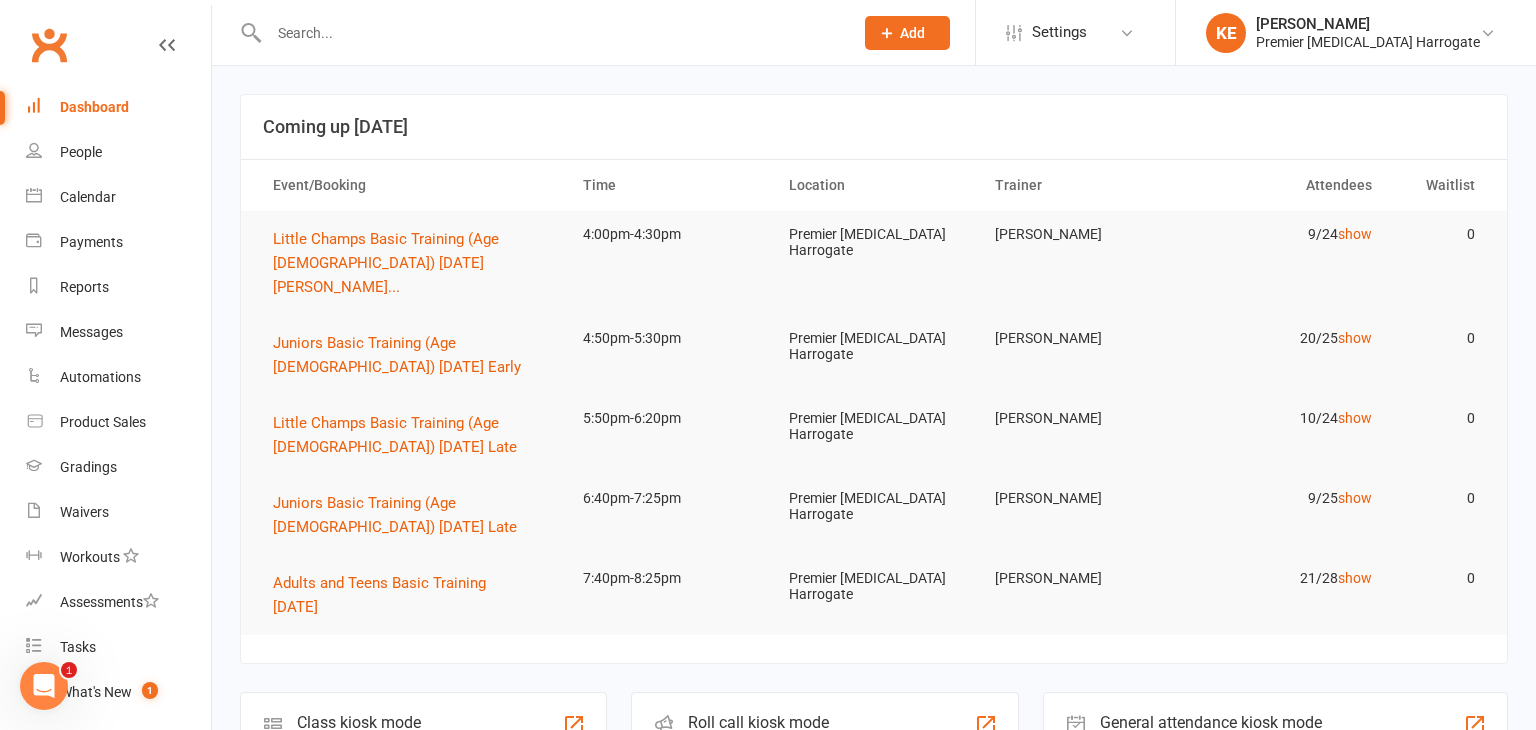 scroll, scrollTop: 64, scrollLeft: 0, axis: vertical 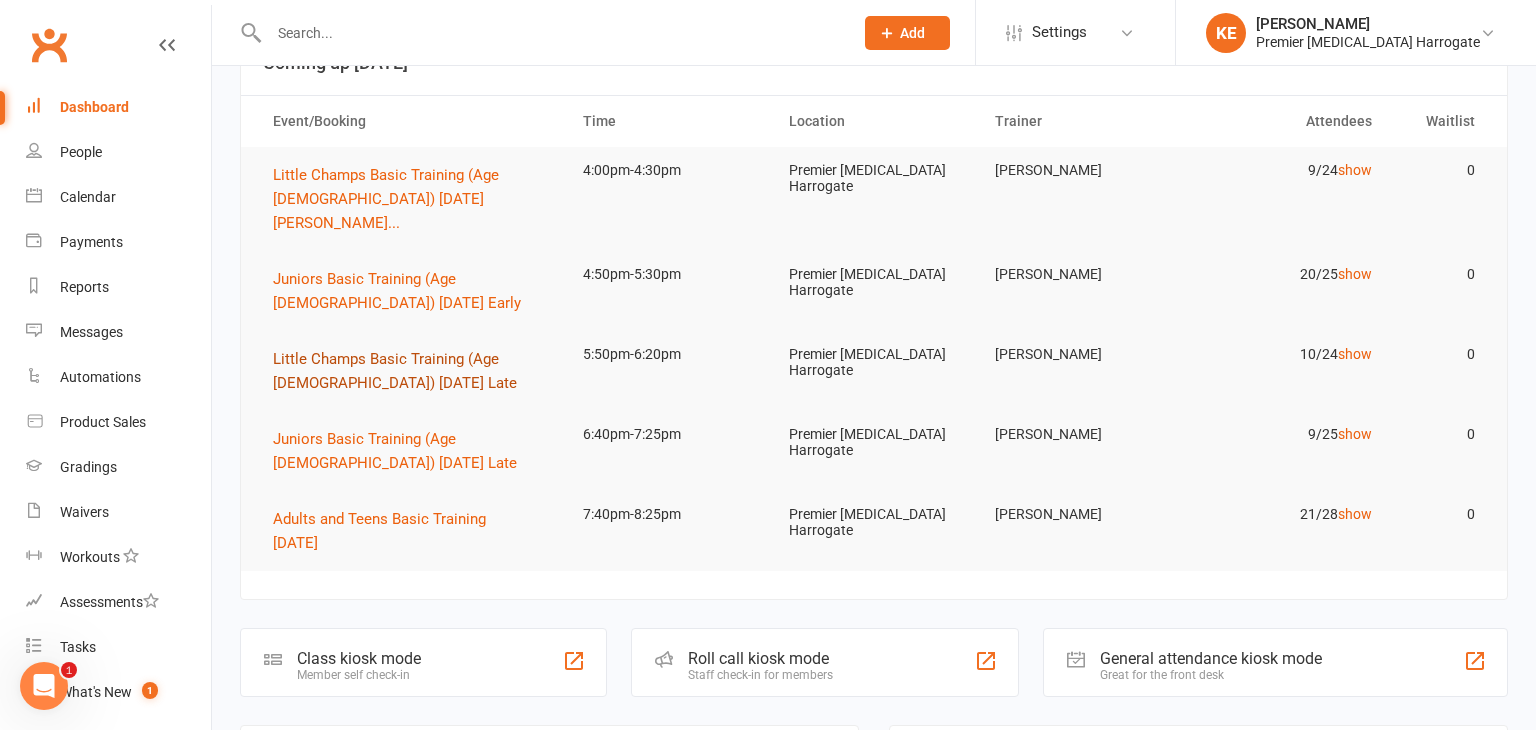 click on "Little Champs Basic Training (Age [DEMOGRAPHIC_DATA]) [DATE] Late" at bounding box center (395, 371) 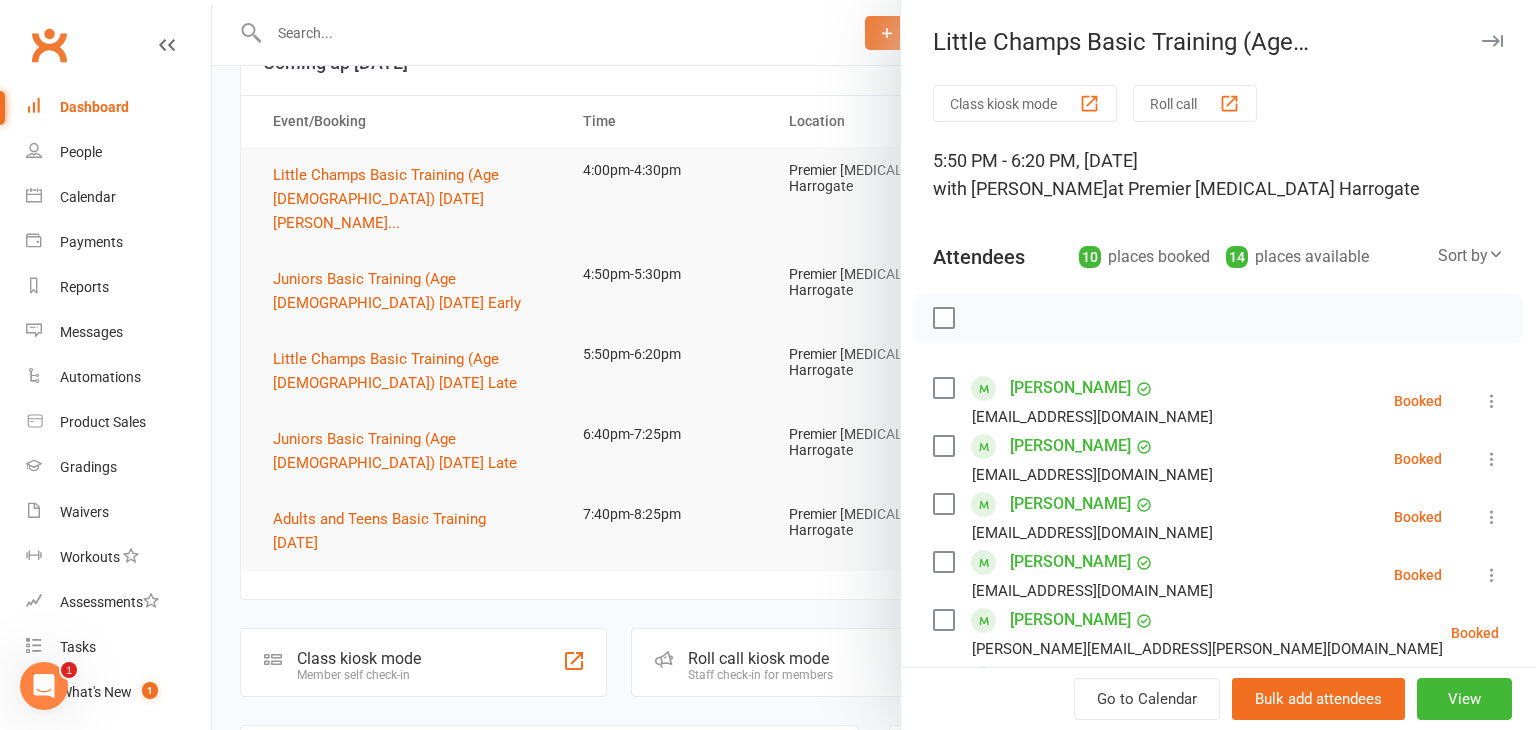 click on "Roll call" at bounding box center [1195, 103] 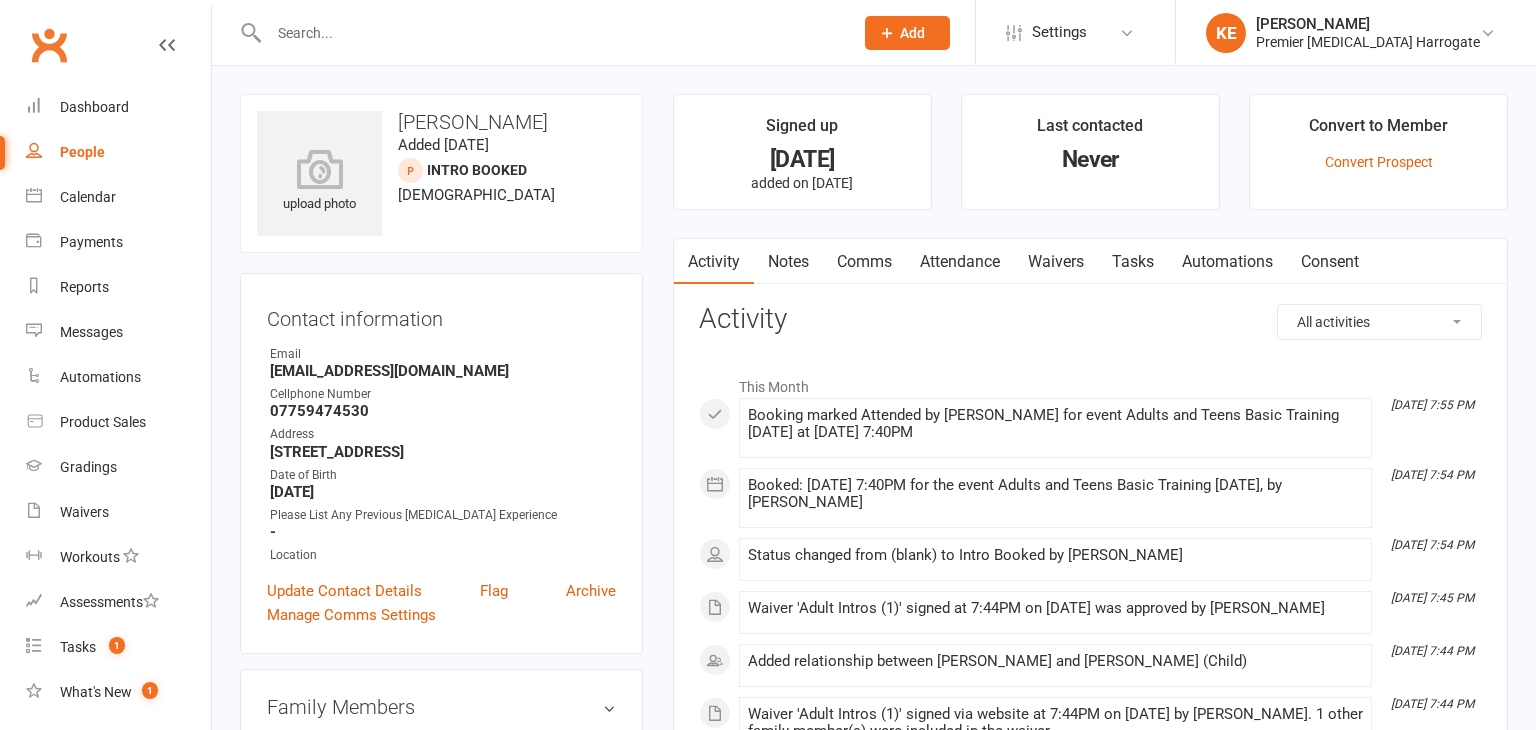 scroll, scrollTop: 0, scrollLeft: 0, axis: both 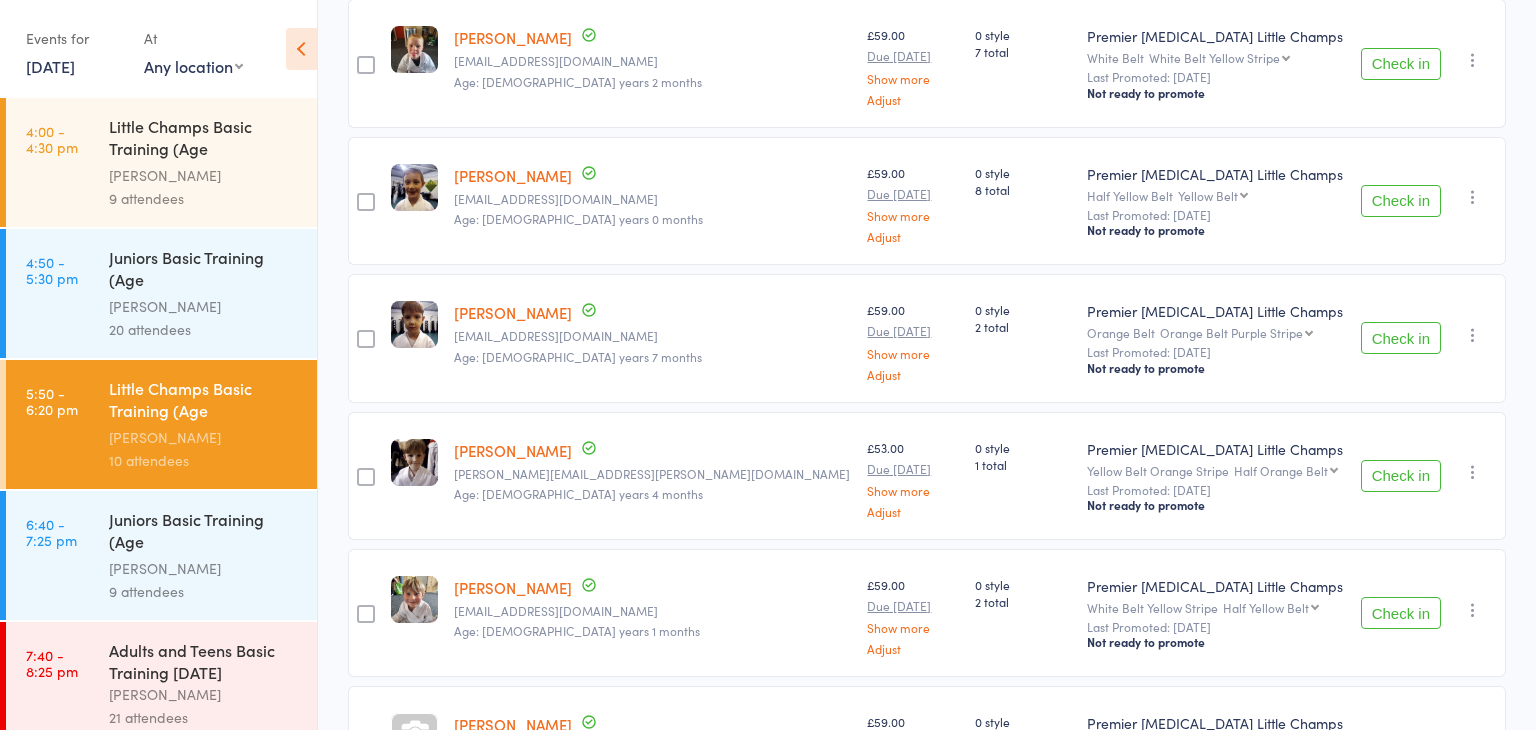 click at bounding box center [1473, 472] 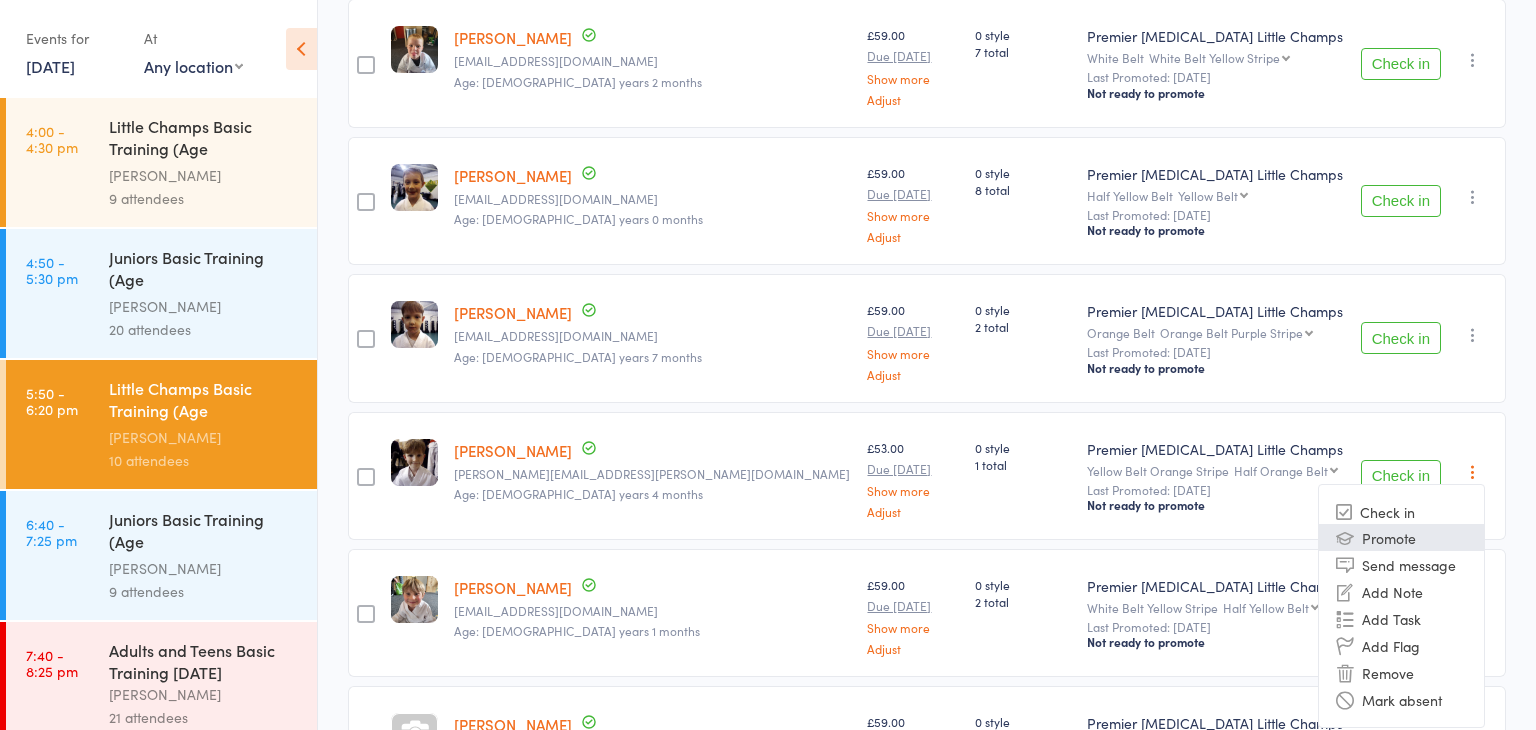 click on "Promote" at bounding box center [1401, 537] 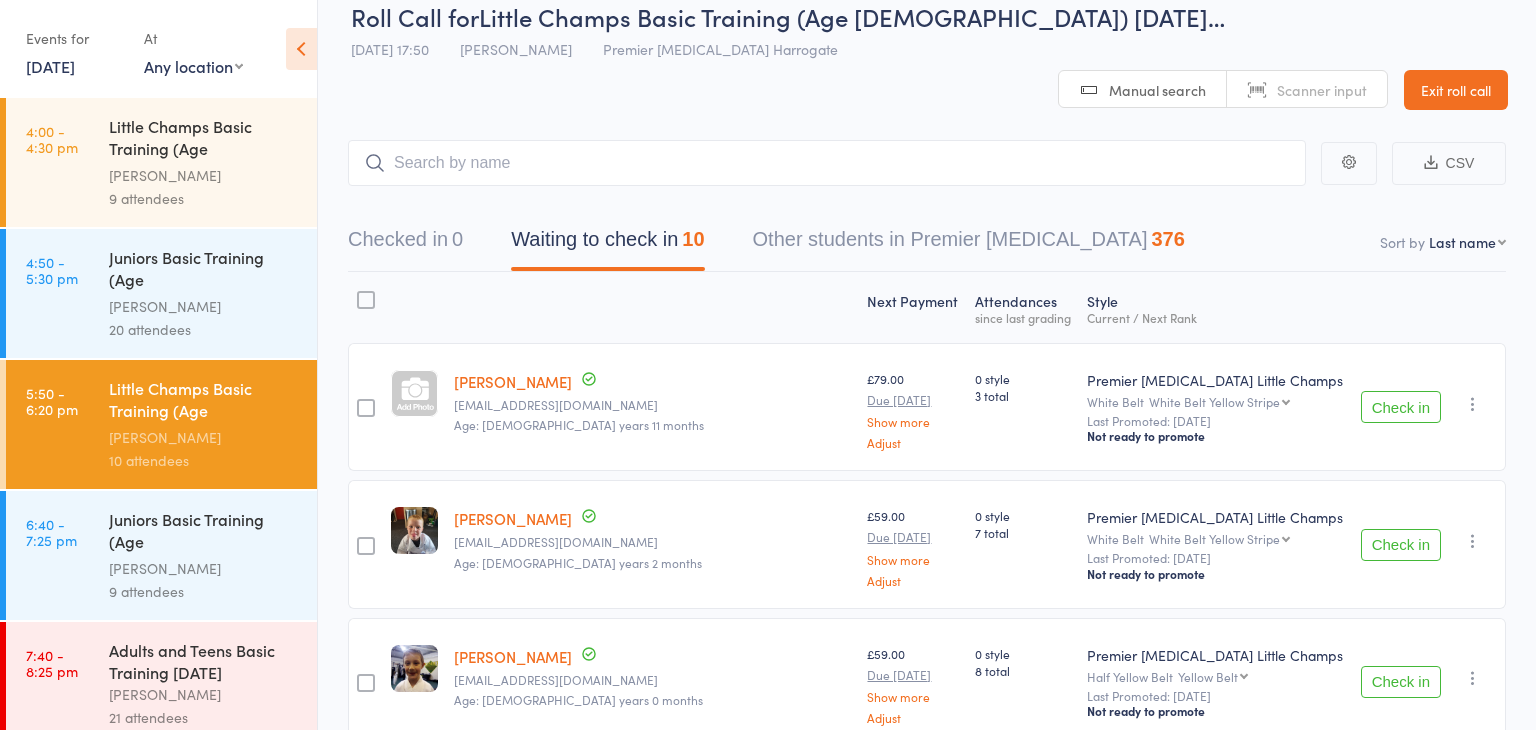 scroll, scrollTop: 0, scrollLeft: 0, axis: both 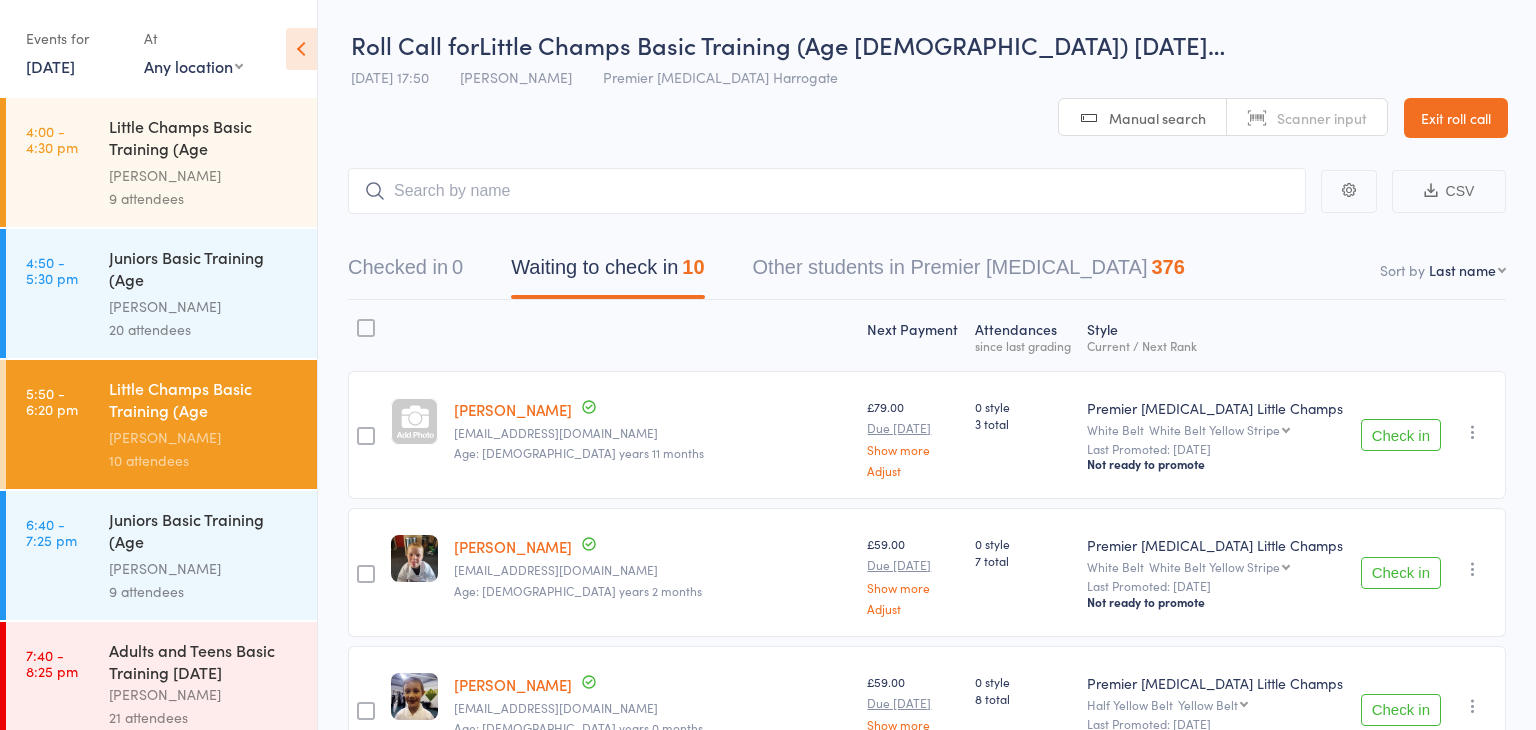 click on "Exit roll call" at bounding box center (1456, 118) 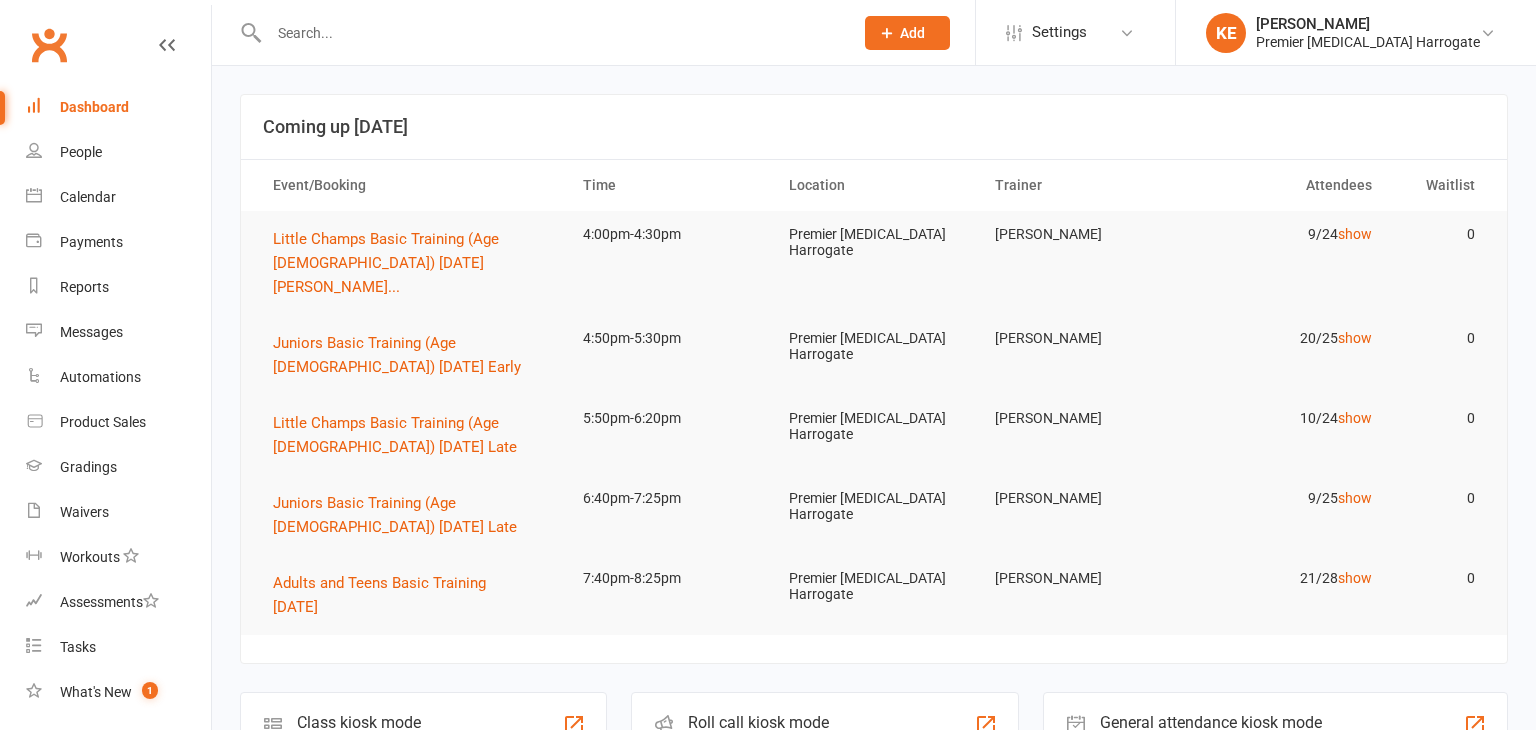 scroll, scrollTop: 0, scrollLeft: 0, axis: both 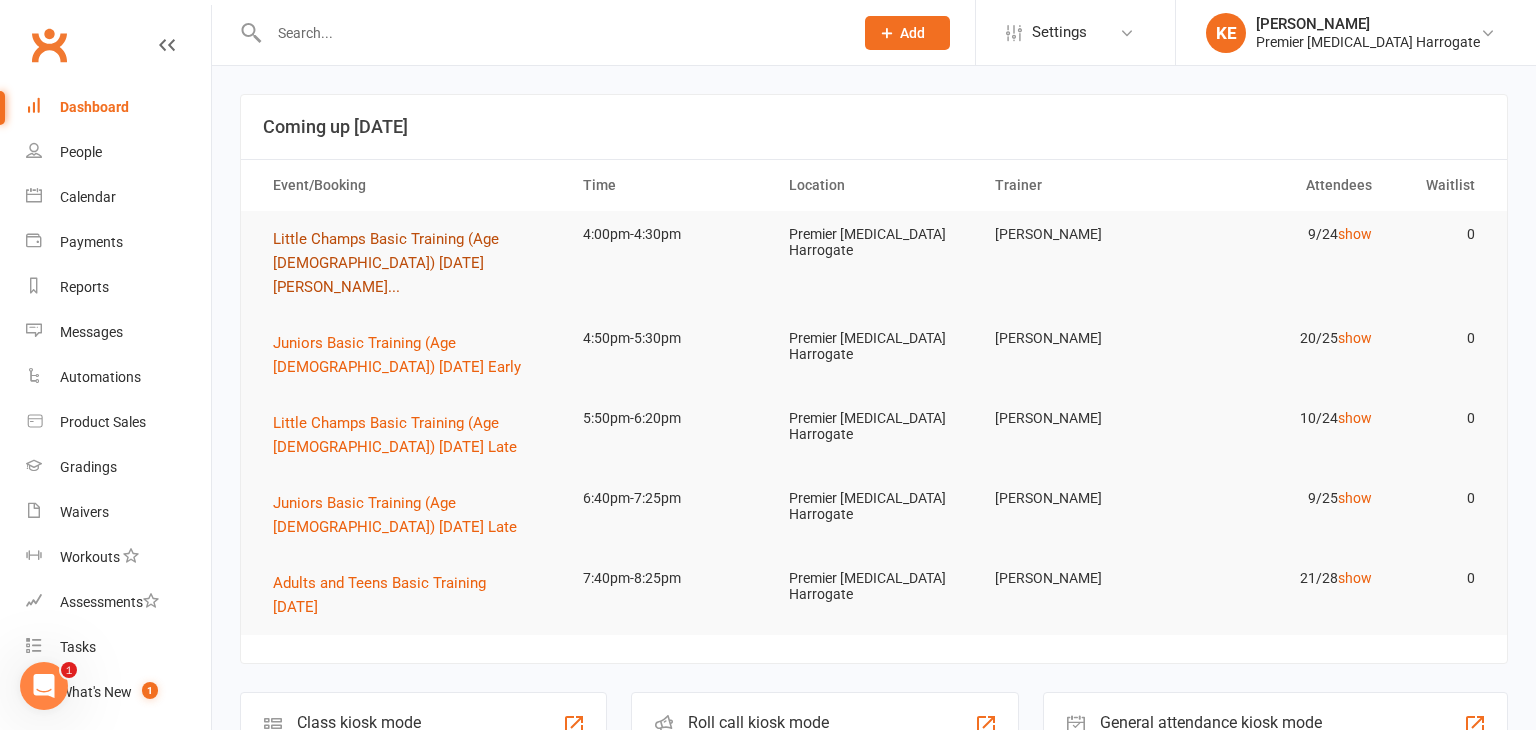 click on "Little Champs Basic Training (Age 5-7) Monday Earl..." at bounding box center (386, 263) 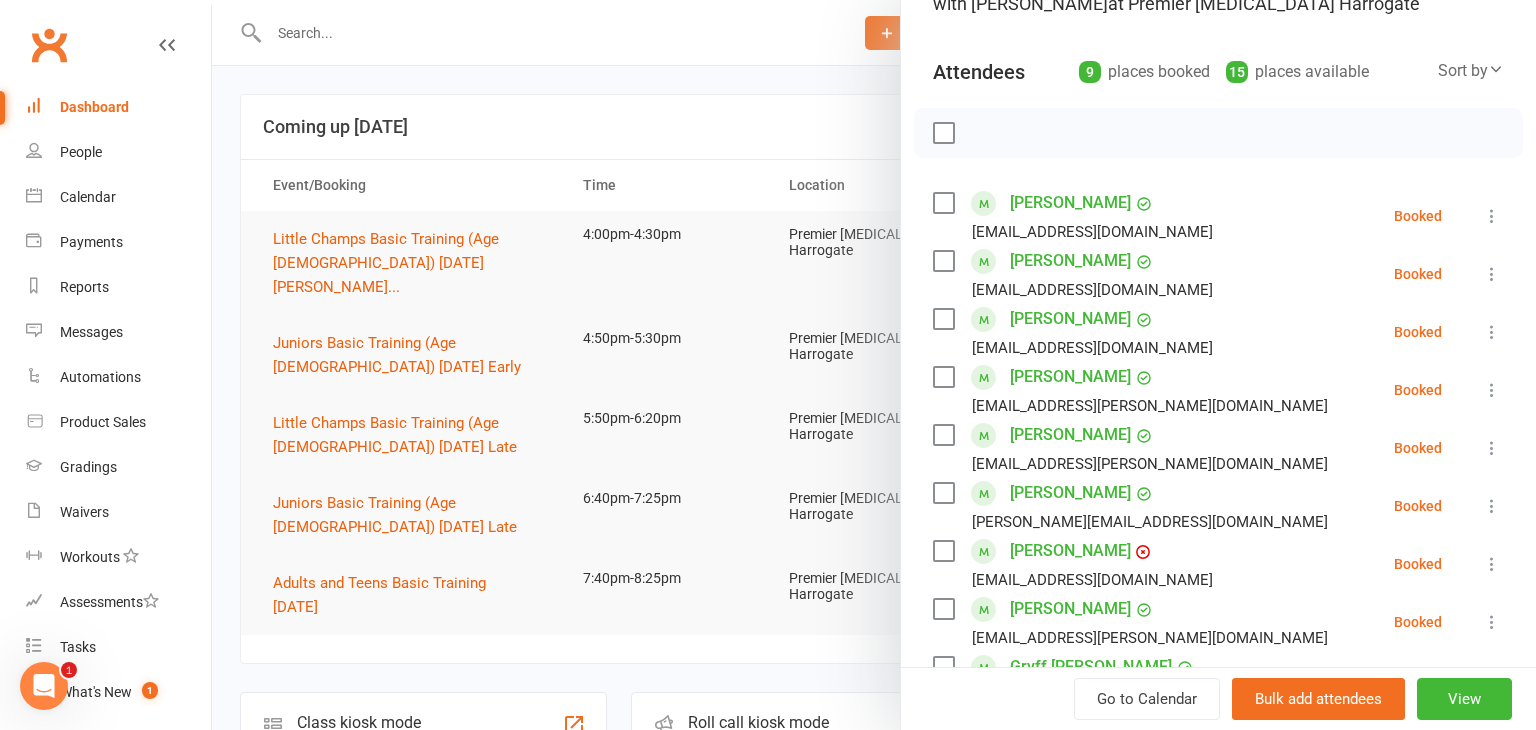 scroll, scrollTop: 188, scrollLeft: 0, axis: vertical 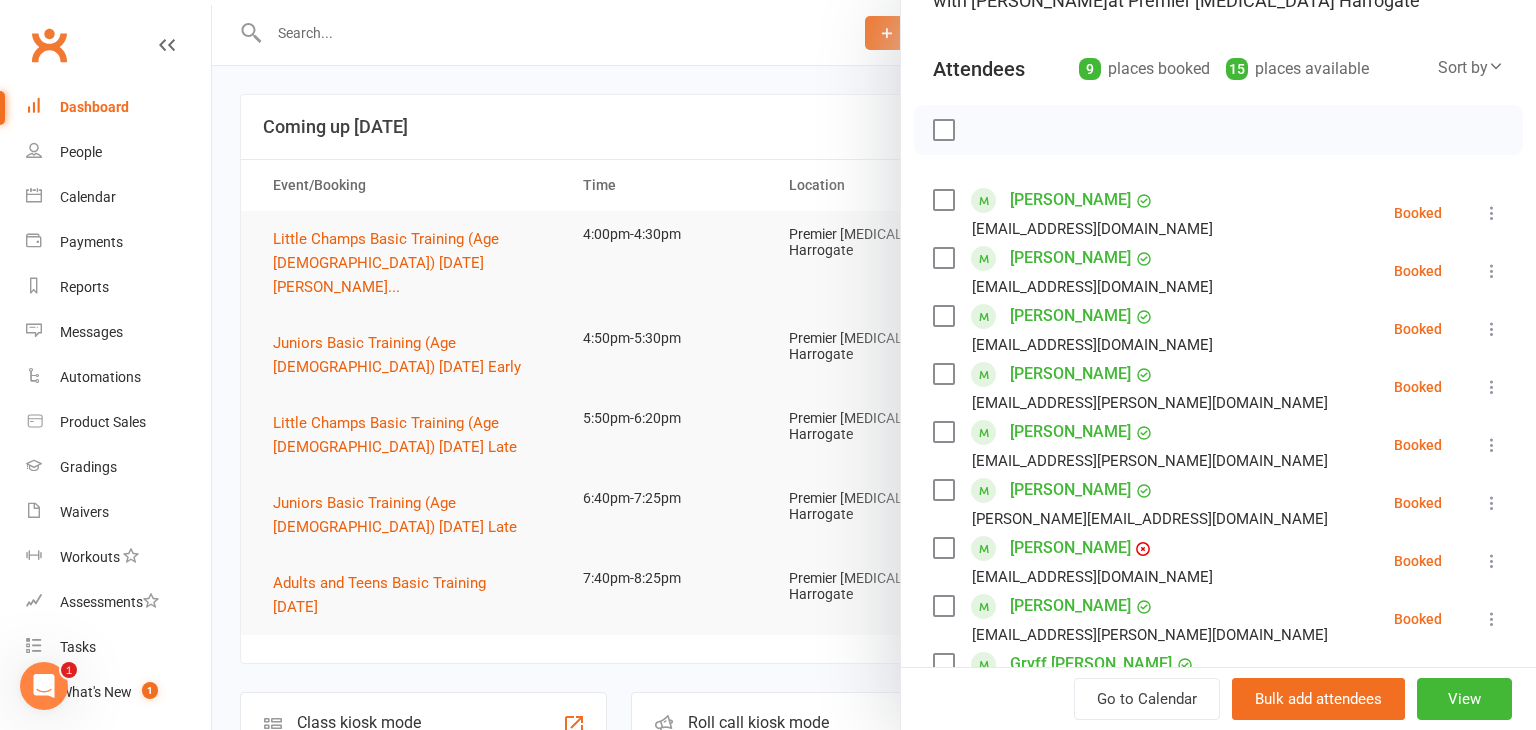 click at bounding box center [1492, 387] 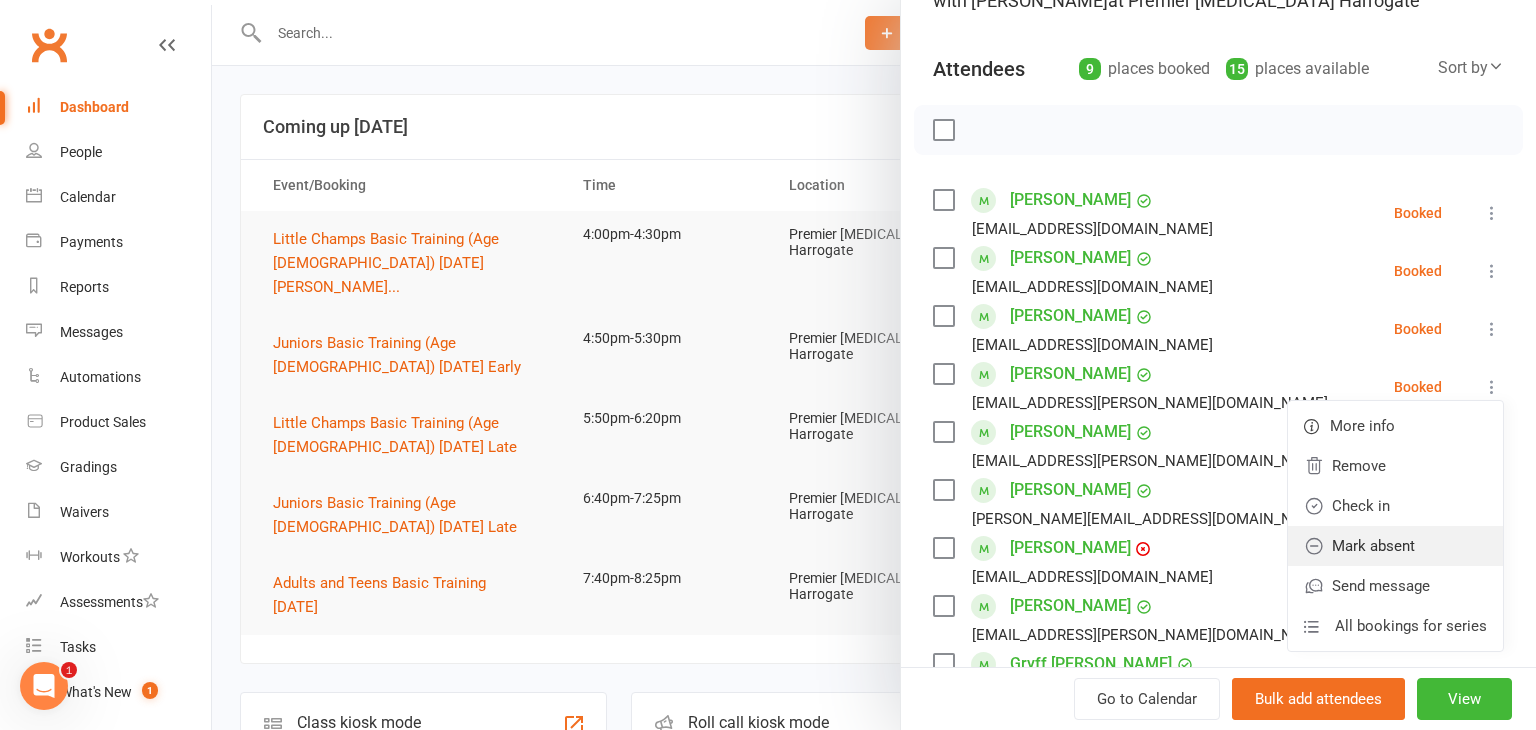 click on "Mark absent" at bounding box center [1395, 546] 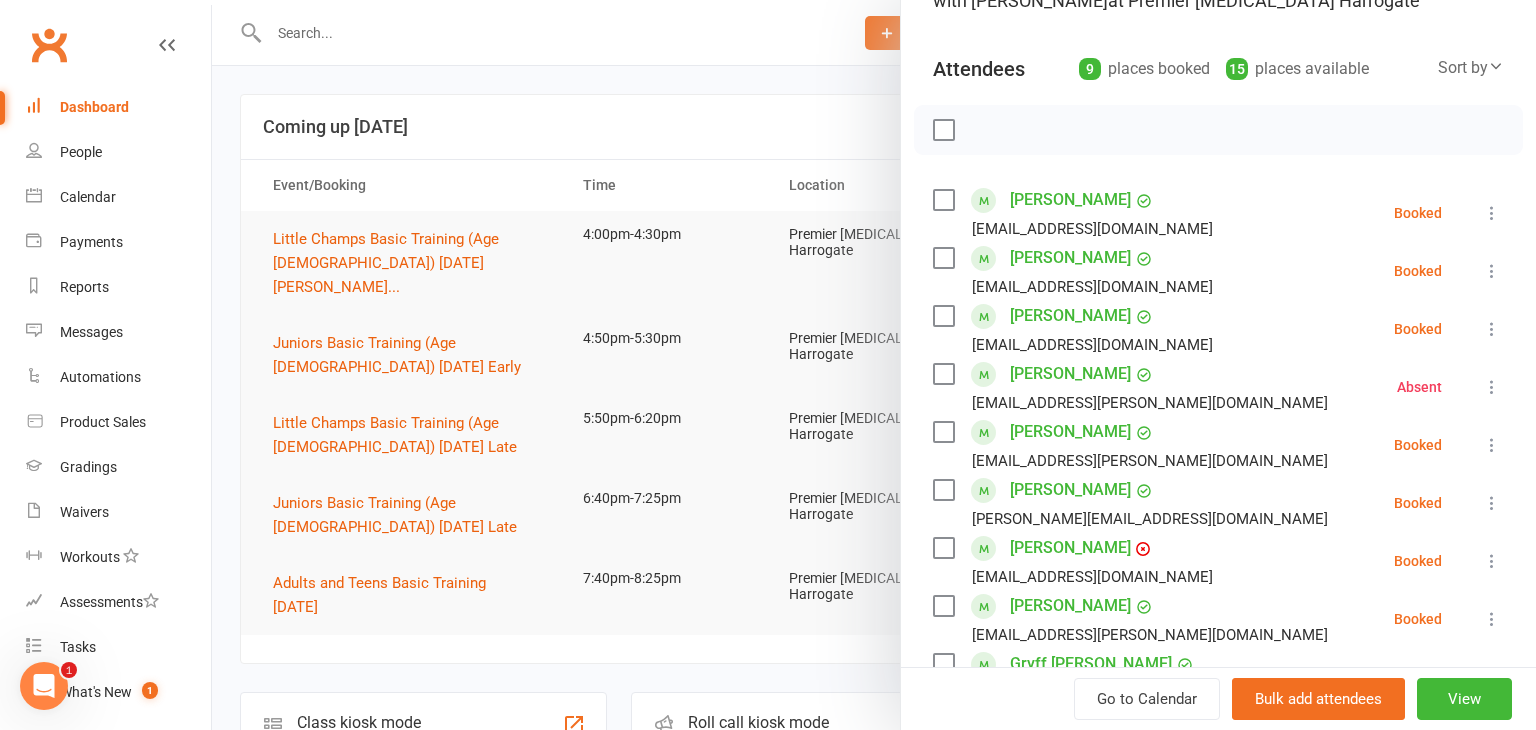click at bounding box center (1492, 445) 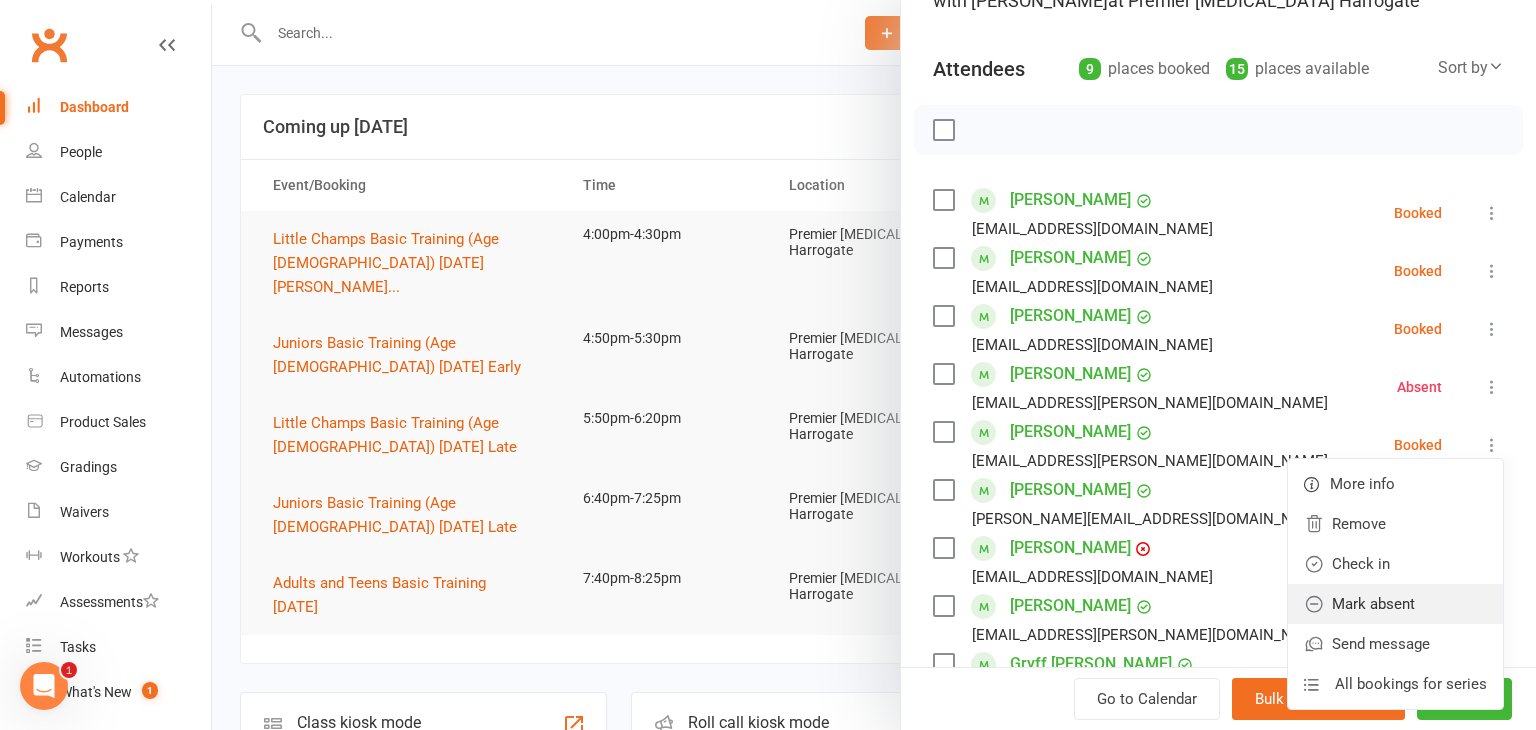 click on "Mark absent" at bounding box center [1395, 604] 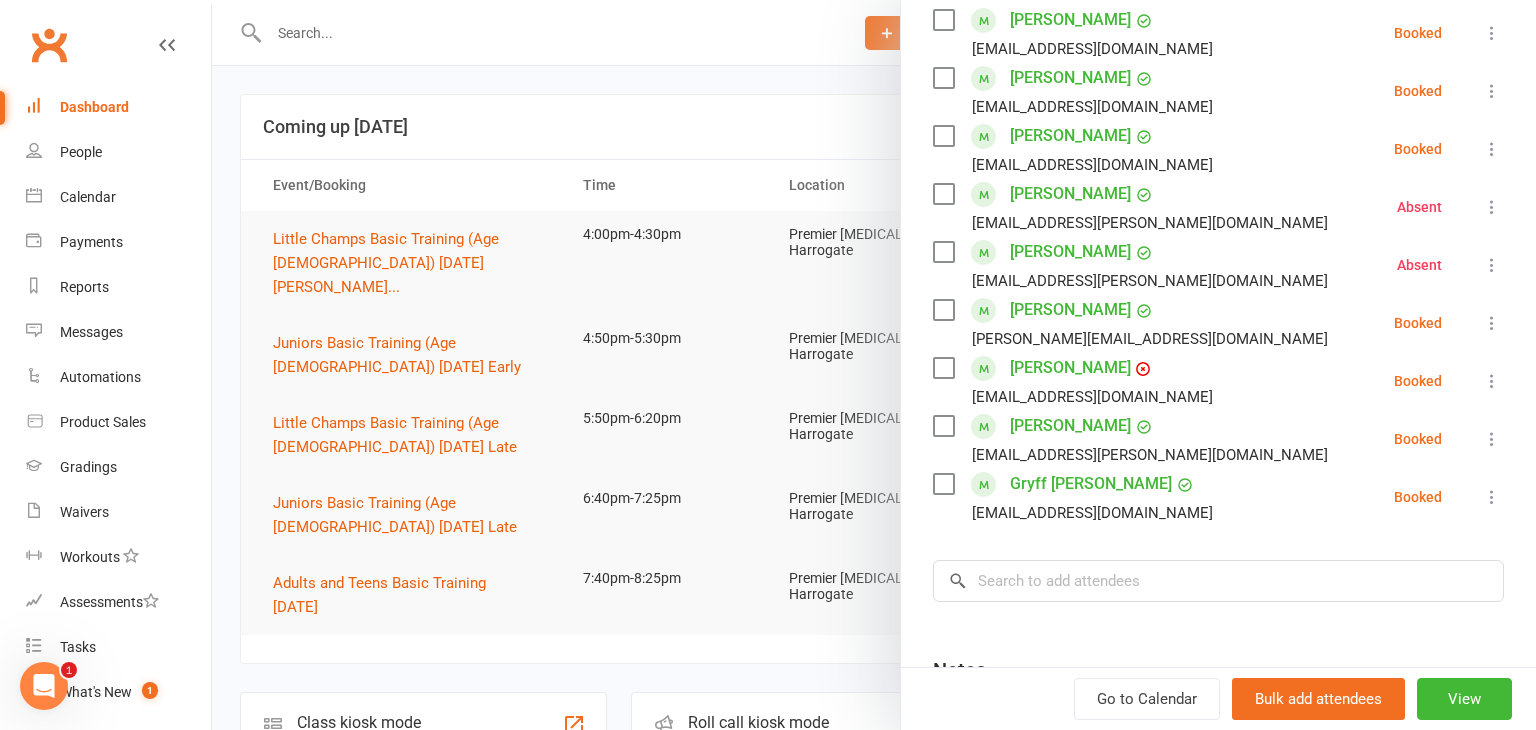 scroll, scrollTop: 368, scrollLeft: 0, axis: vertical 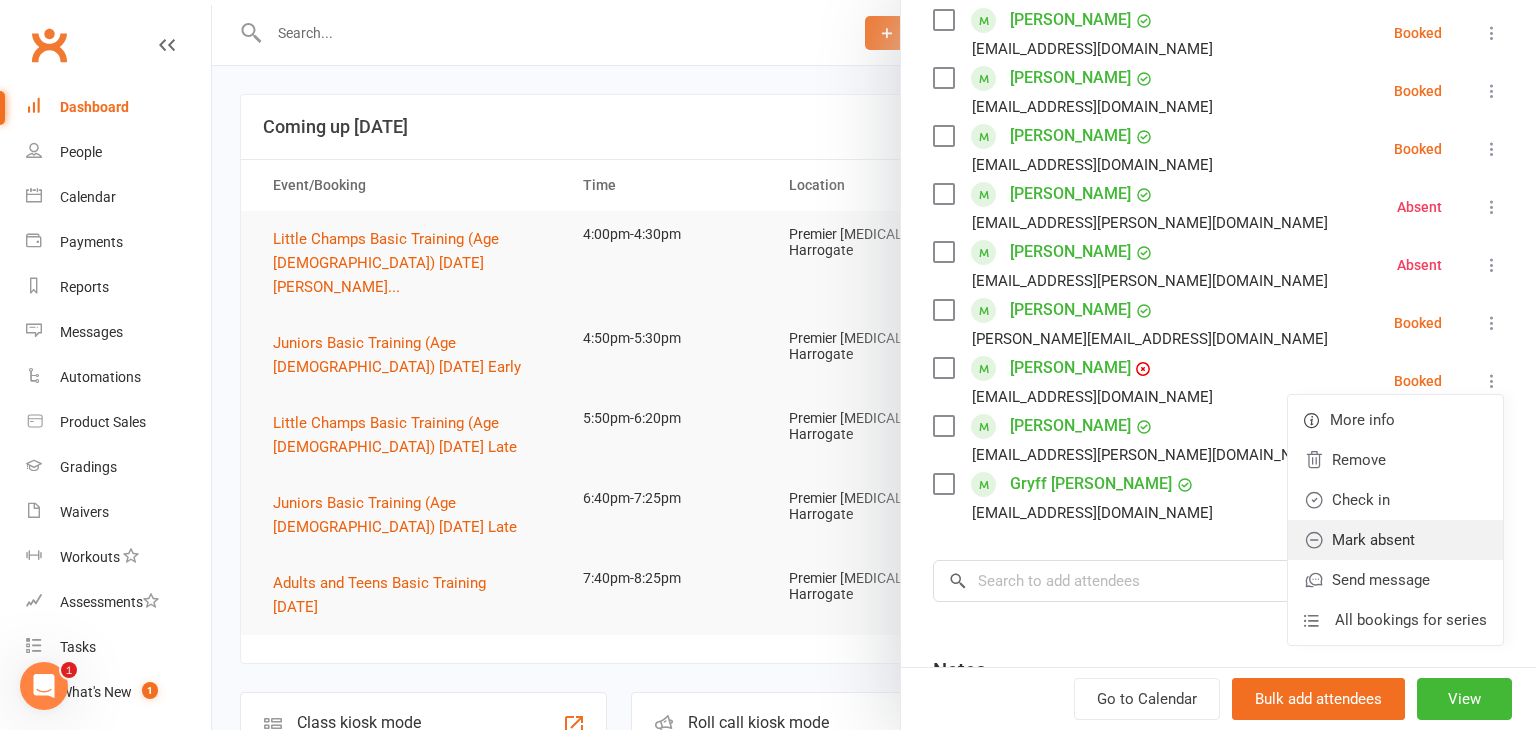 click on "Mark absent" at bounding box center (1395, 540) 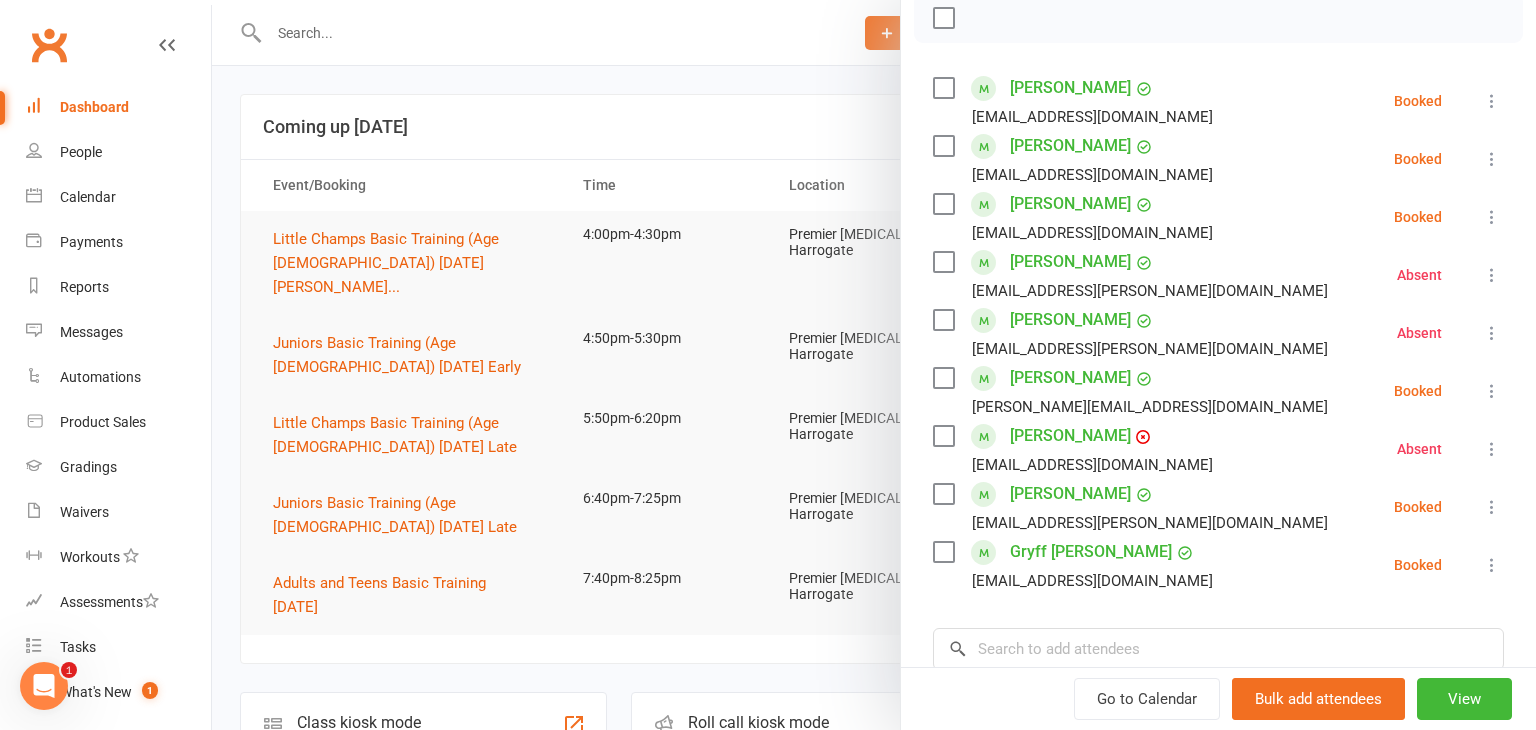 scroll, scrollTop: 303, scrollLeft: 0, axis: vertical 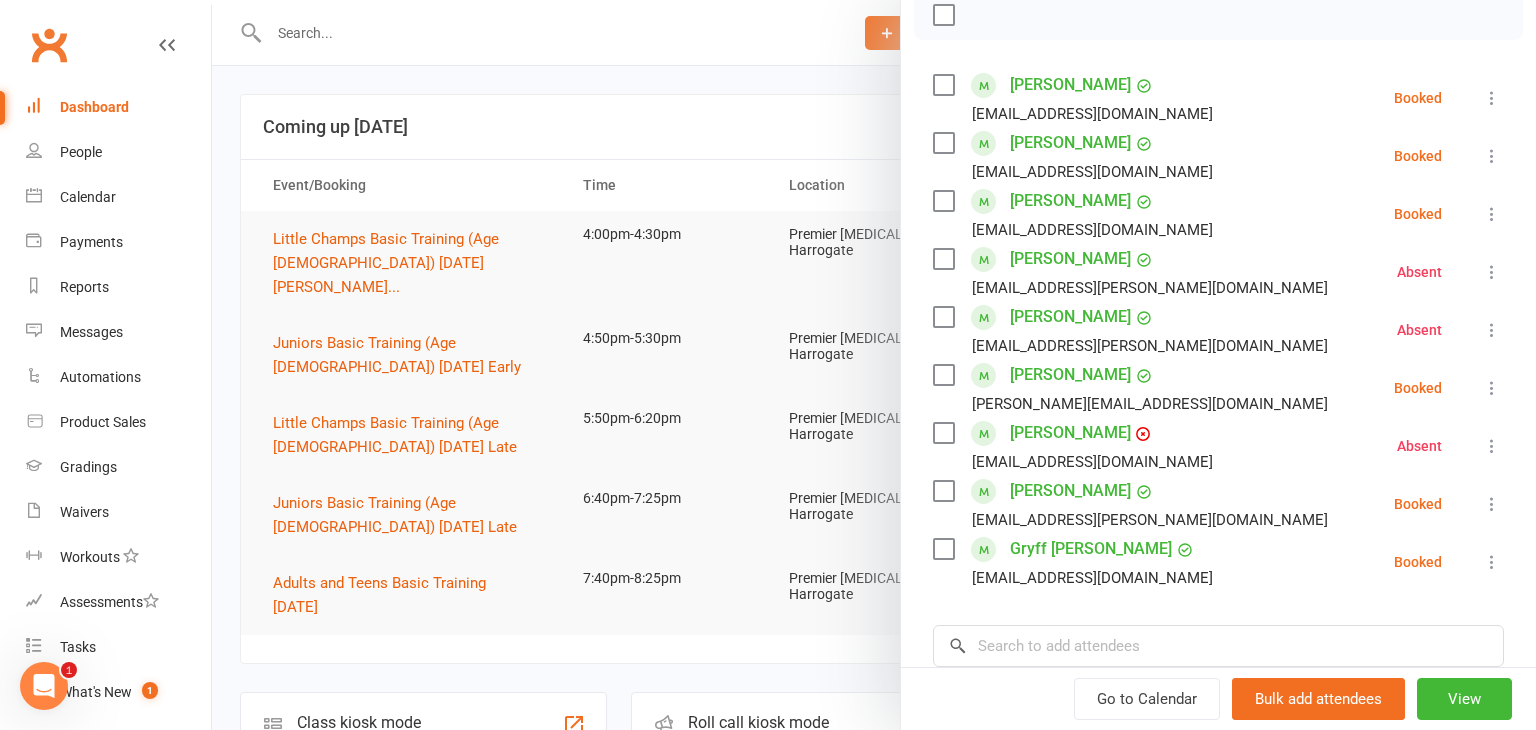 click at bounding box center [874, 365] 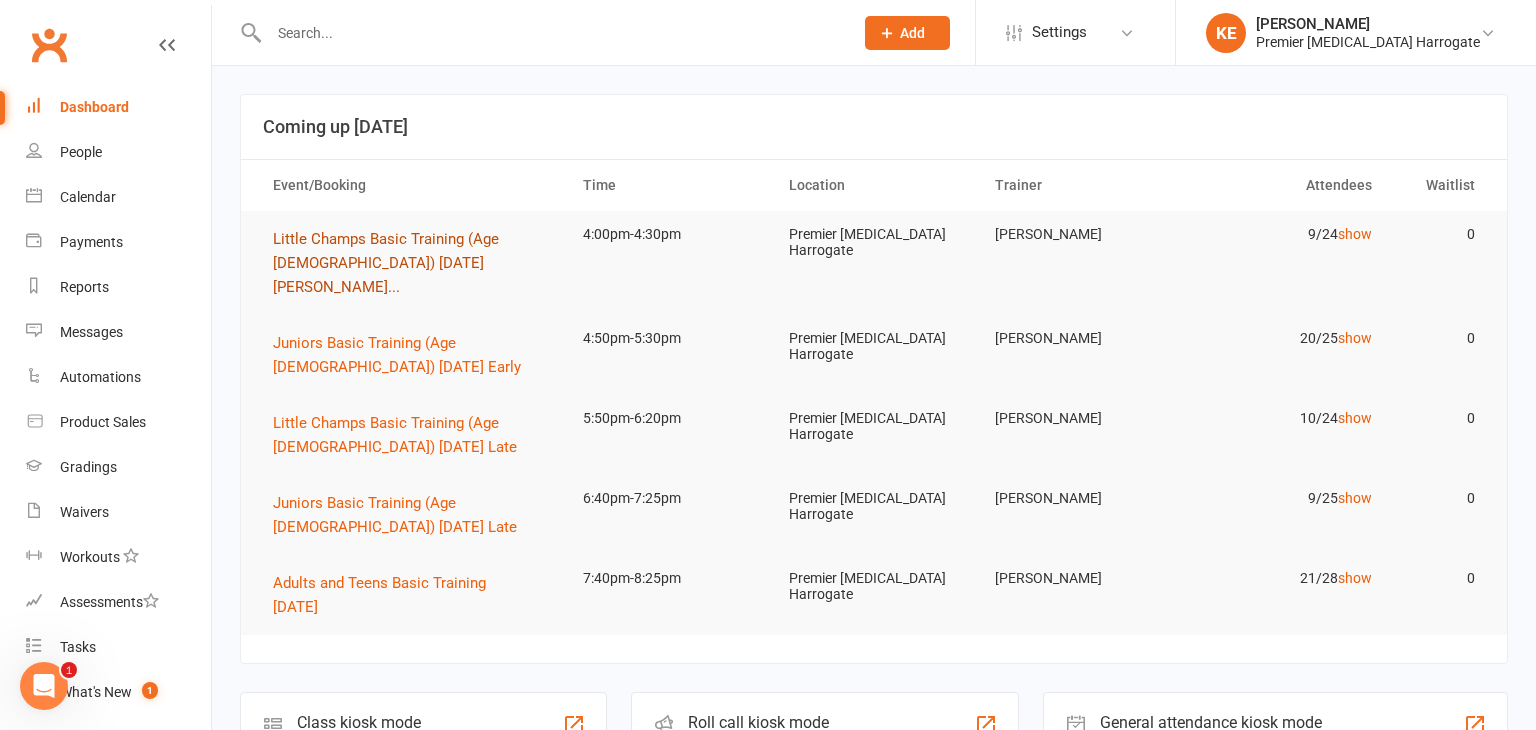 click on "Little Champs Basic Training (Age [DEMOGRAPHIC_DATA]) [DATE] [PERSON_NAME]..." at bounding box center (386, 263) 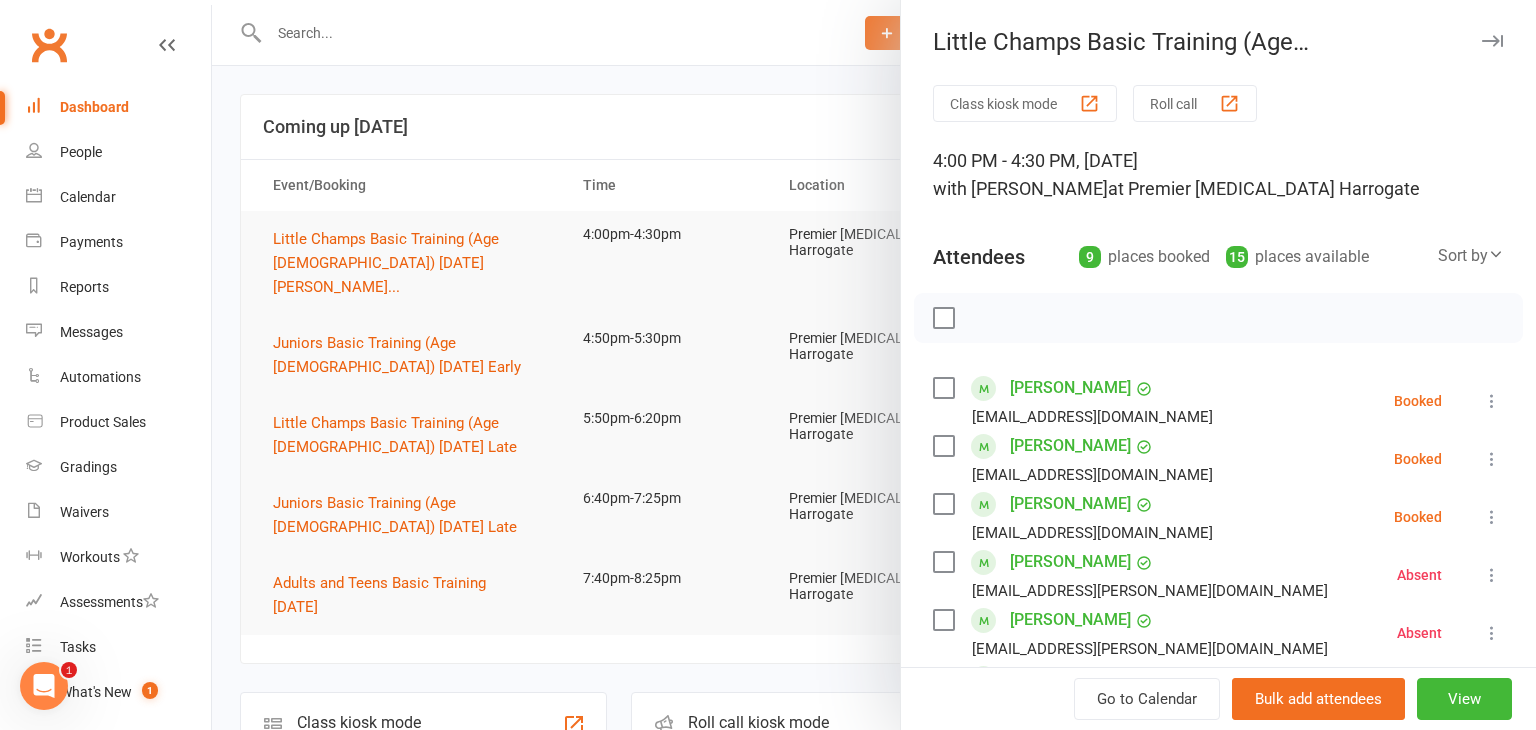 click at bounding box center (1492, 401) 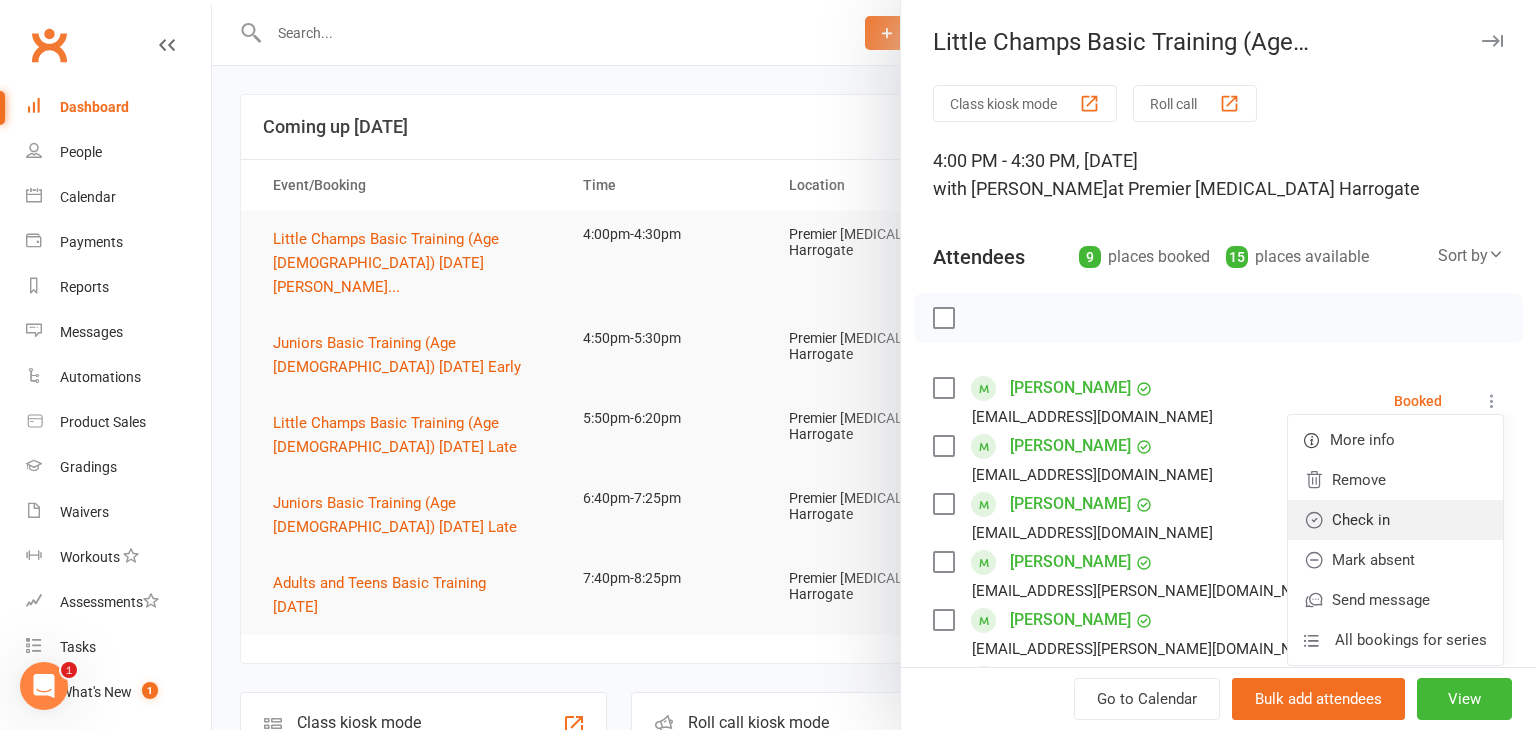 click on "Check in" at bounding box center [1395, 520] 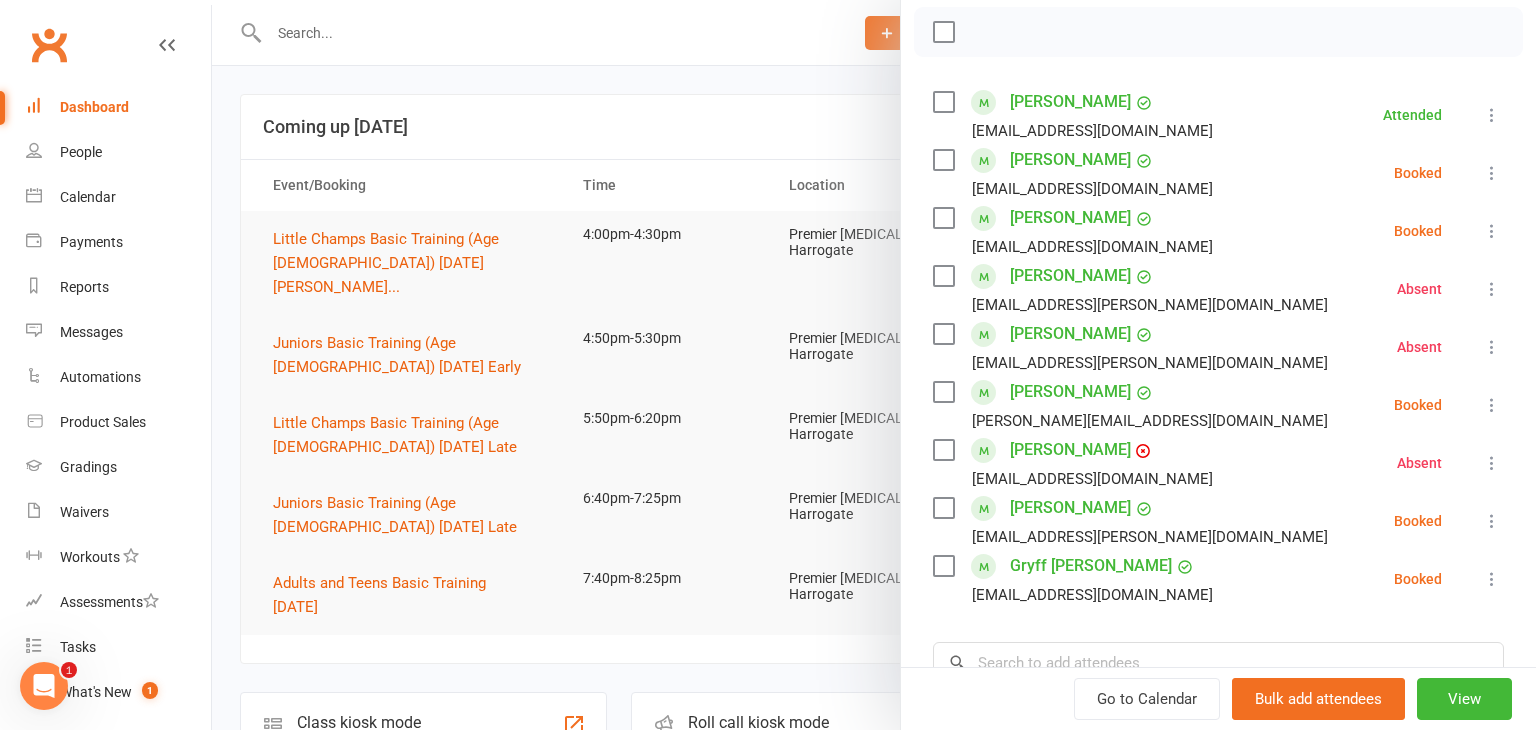 scroll, scrollTop: 266, scrollLeft: 0, axis: vertical 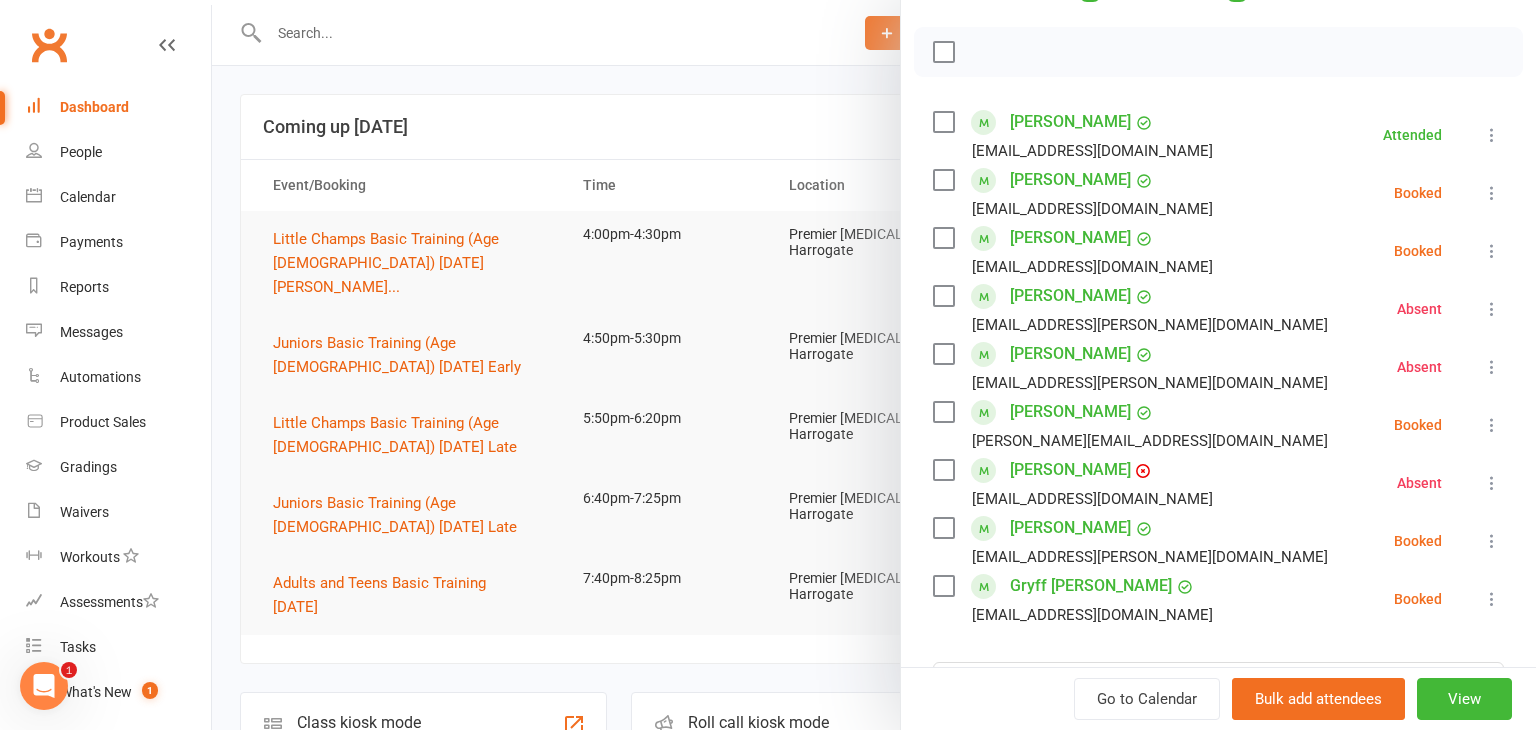 click at bounding box center [874, 365] 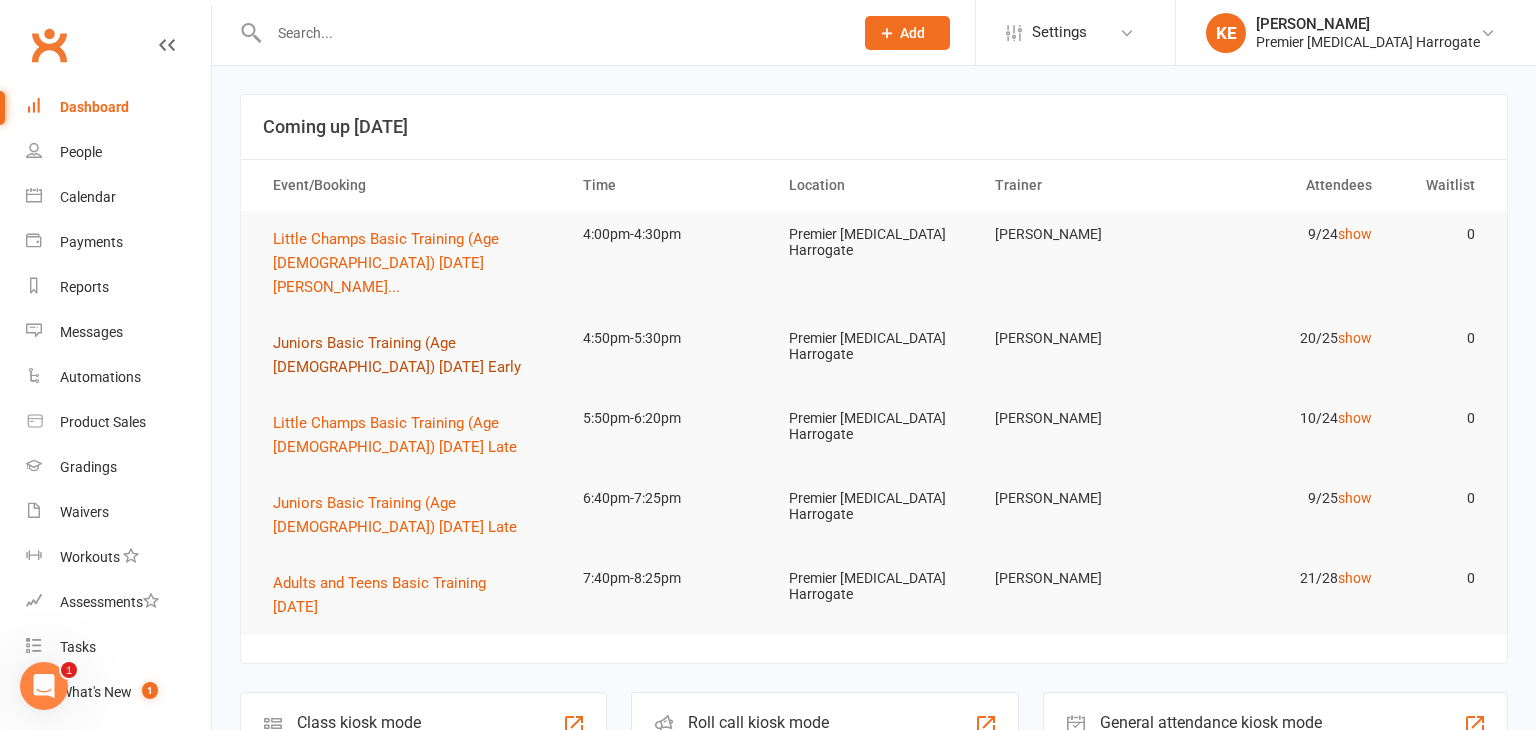 click on "Juniors Basic Training (Age [DEMOGRAPHIC_DATA]) [DATE] Early" at bounding box center [397, 355] 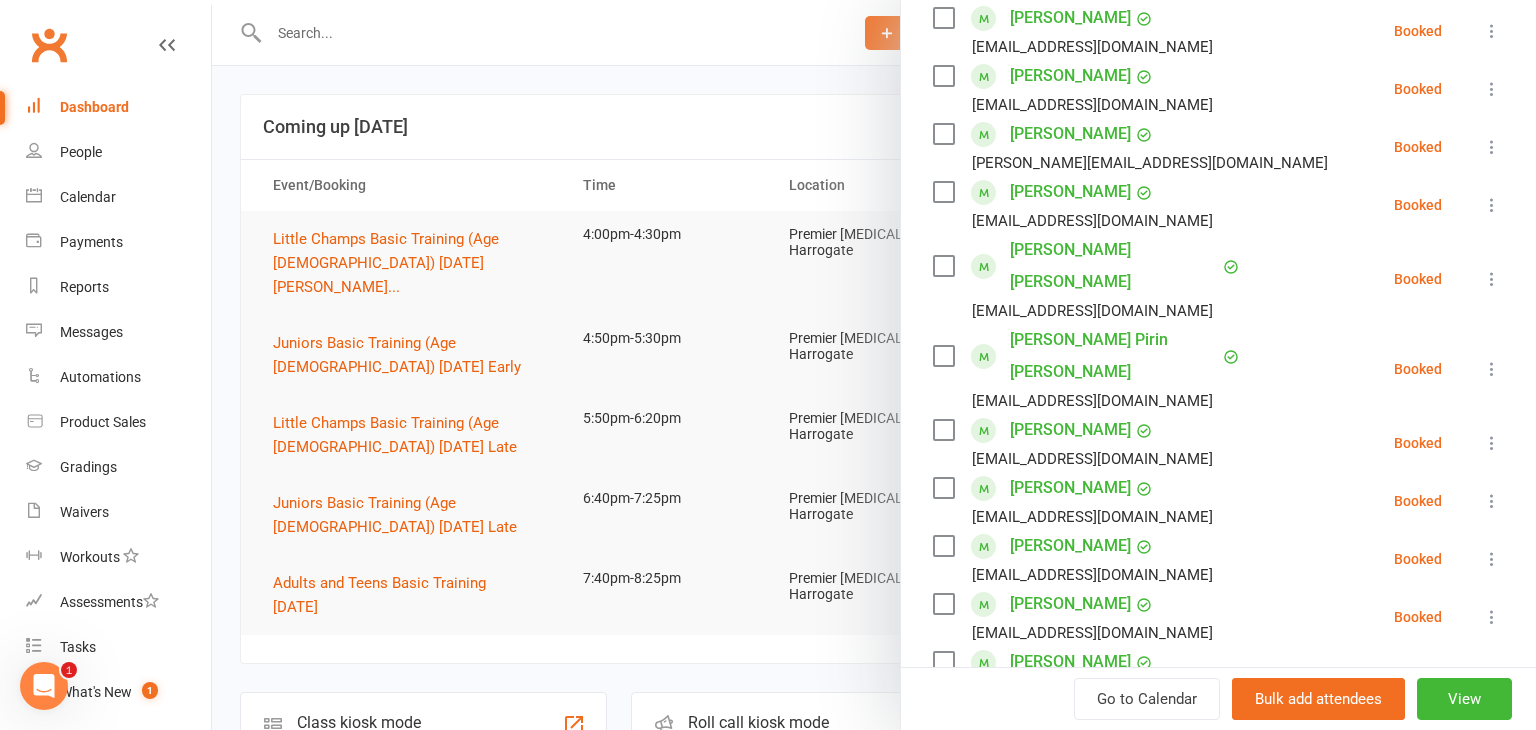 scroll, scrollTop: 664, scrollLeft: 0, axis: vertical 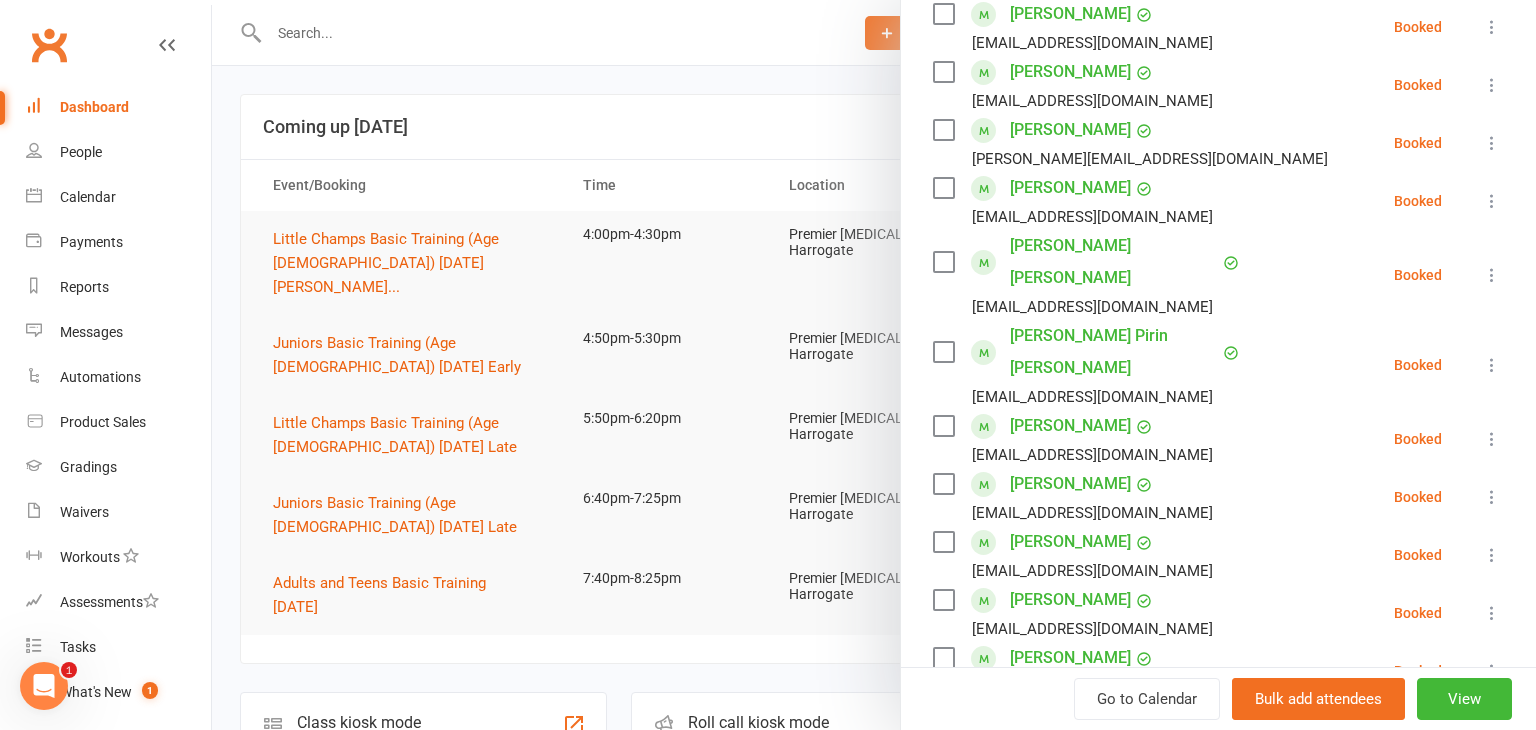 click at bounding box center [874, 365] 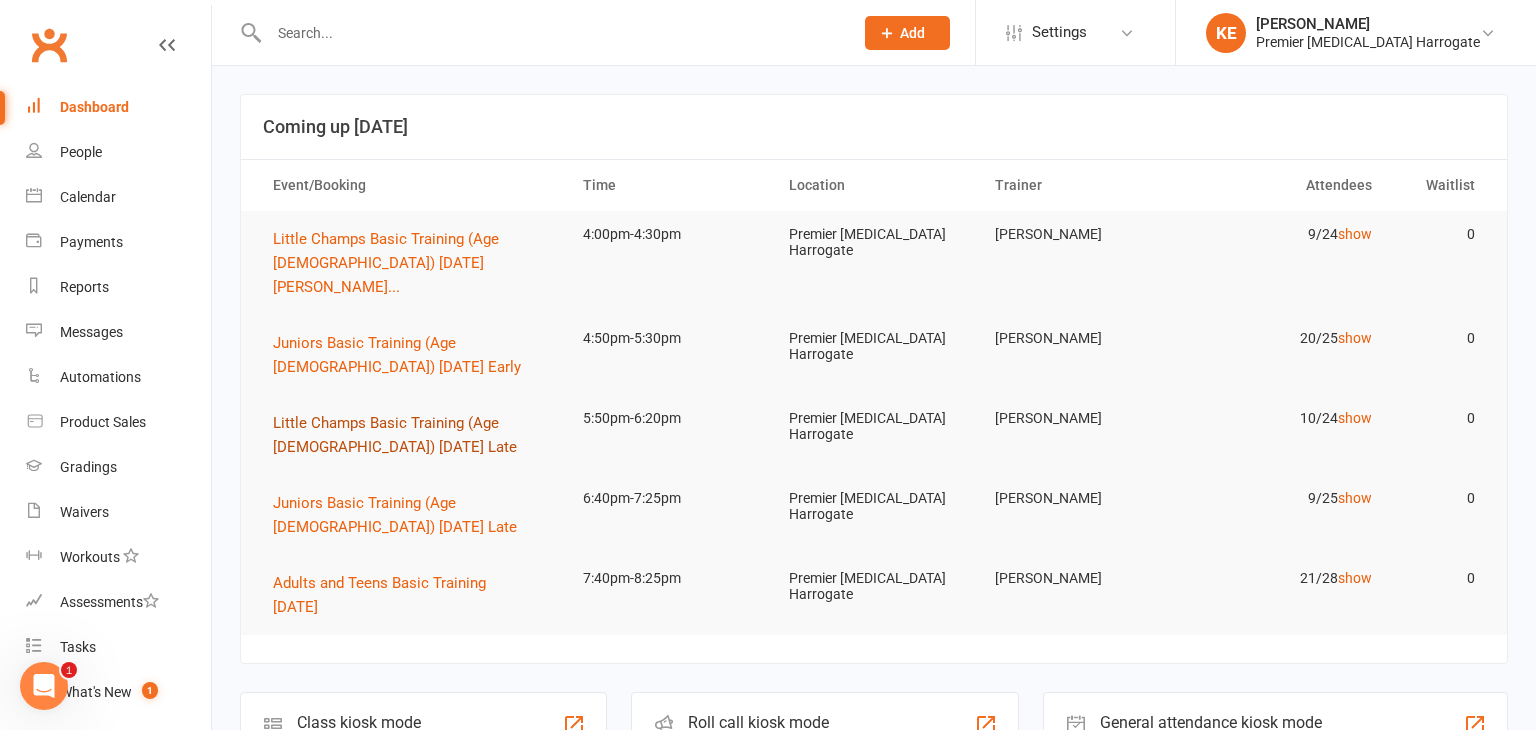 click on "Little Champs Basic Training (Age [DEMOGRAPHIC_DATA]) [DATE] Late" at bounding box center [395, 435] 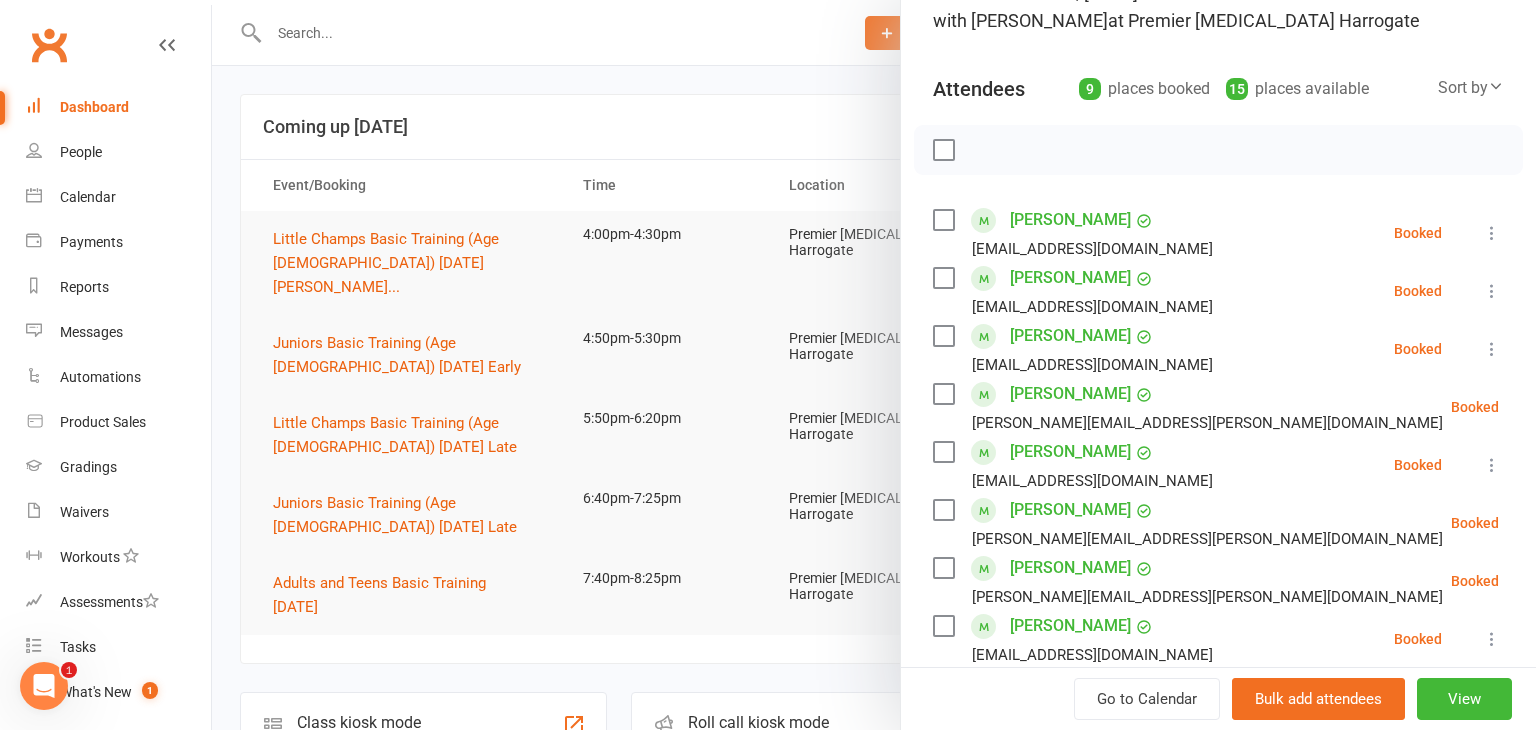 scroll, scrollTop: 211, scrollLeft: 0, axis: vertical 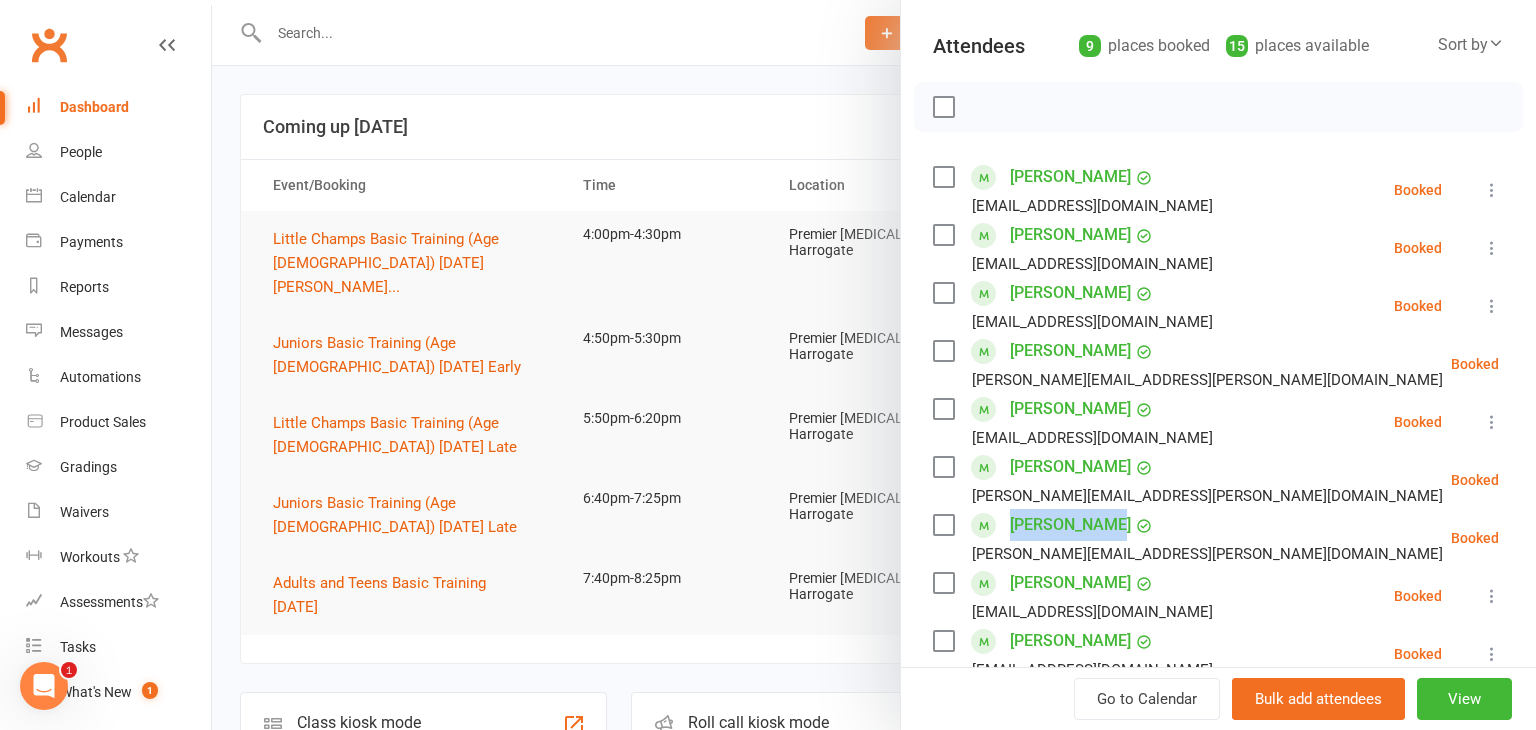click at bounding box center (874, 365) 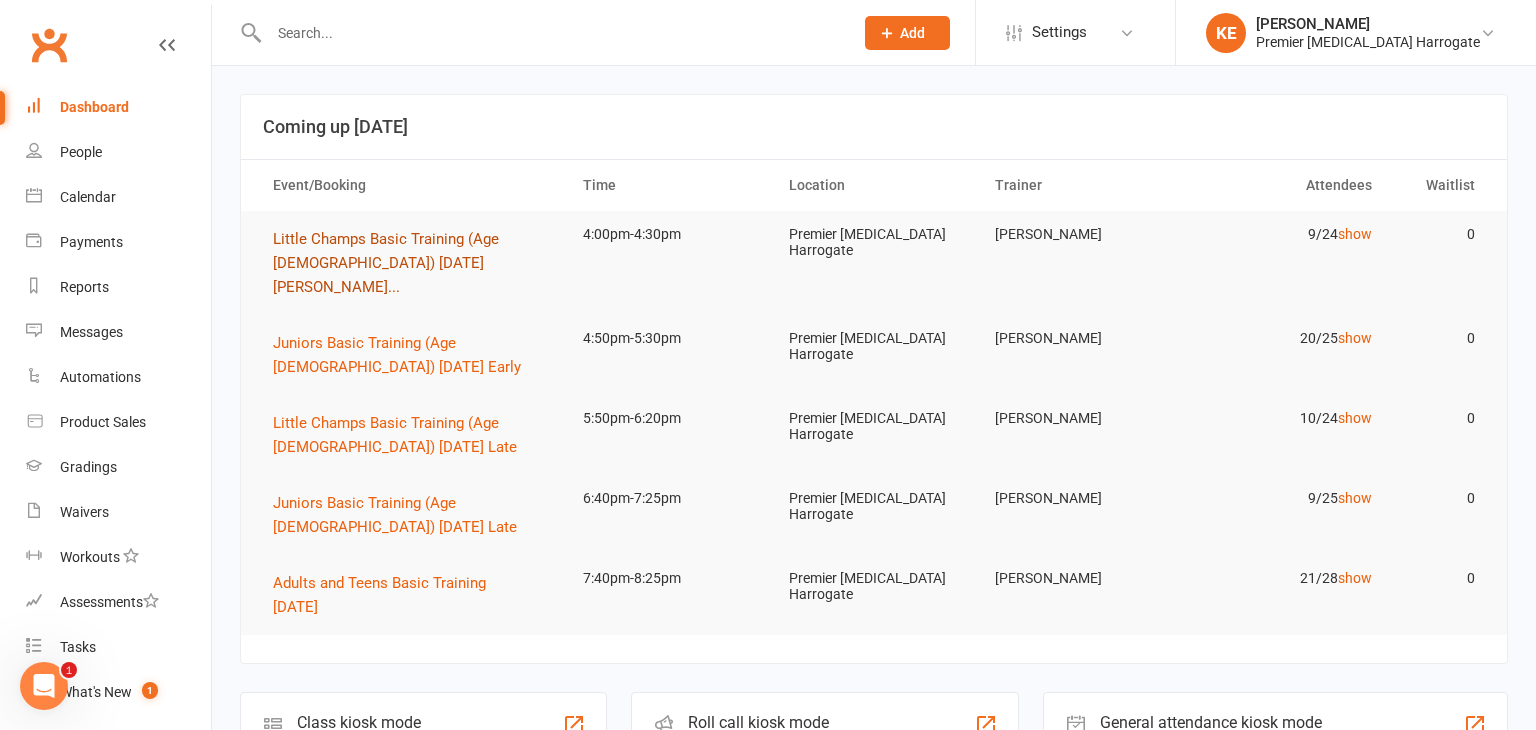 click on "Little Champs Basic Training (Age [DEMOGRAPHIC_DATA]) [DATE] [PERSON_NAME]..." at bounding box center [410, 263] 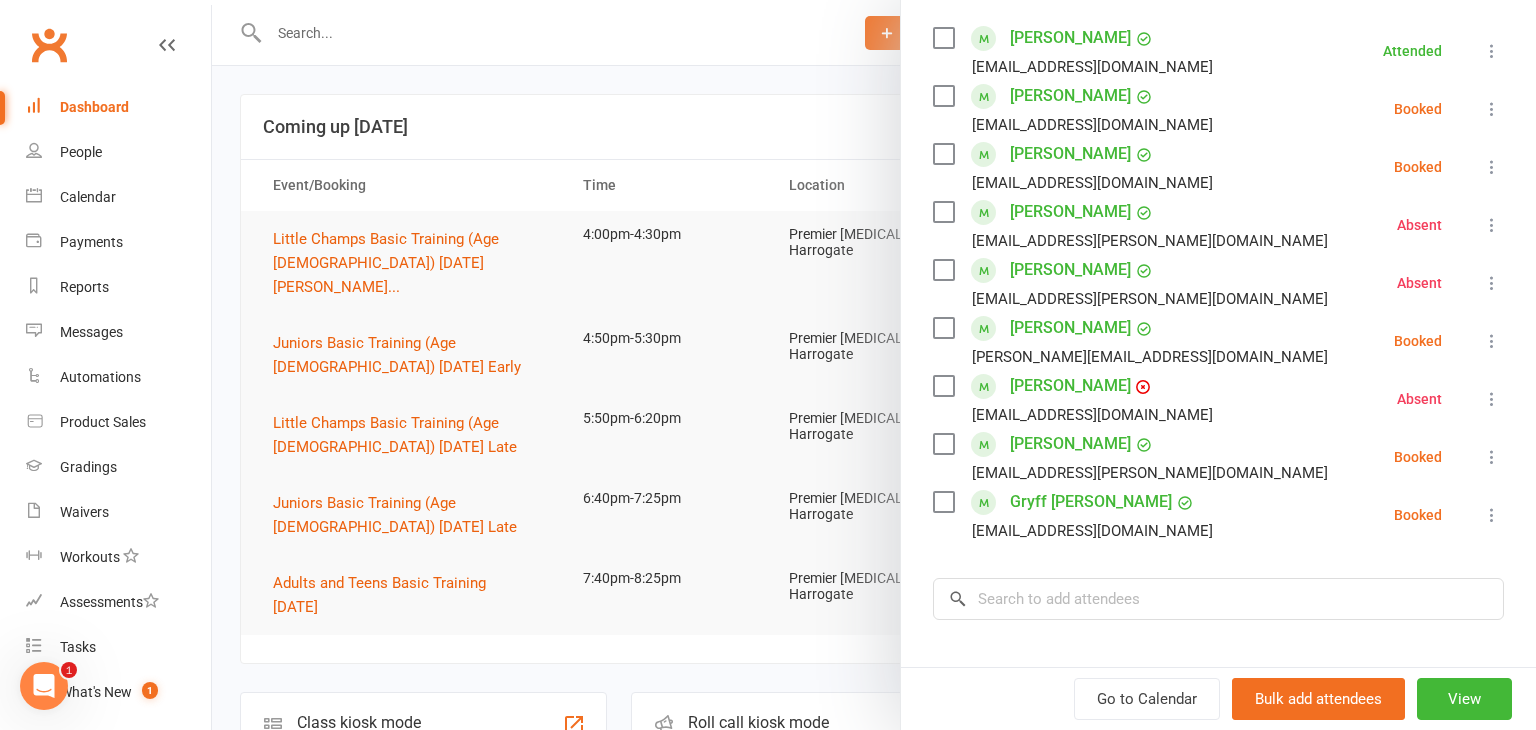 scroll, scrollTop: 354, scrollLeft: 0, axis: vertical 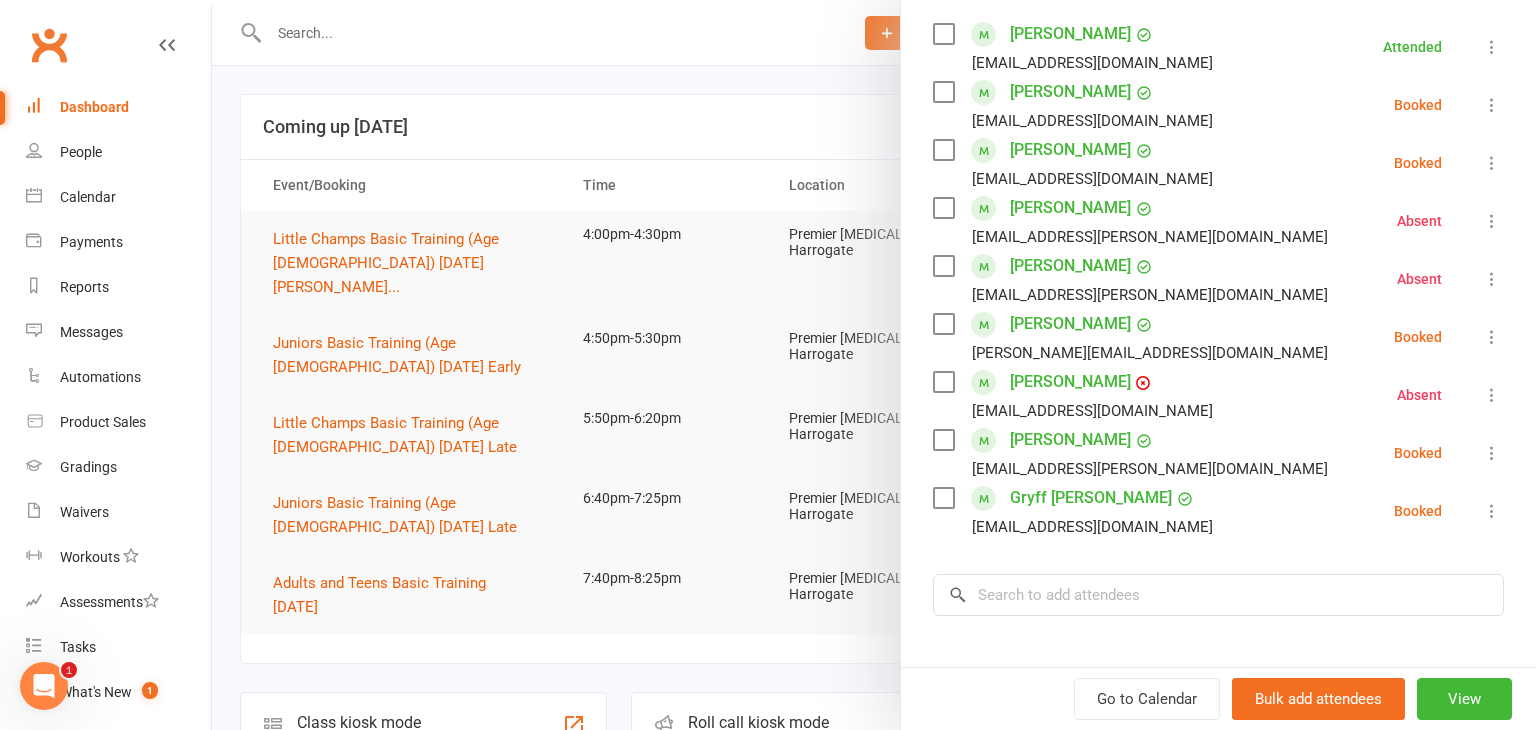 click at bounding box center (874, 365) 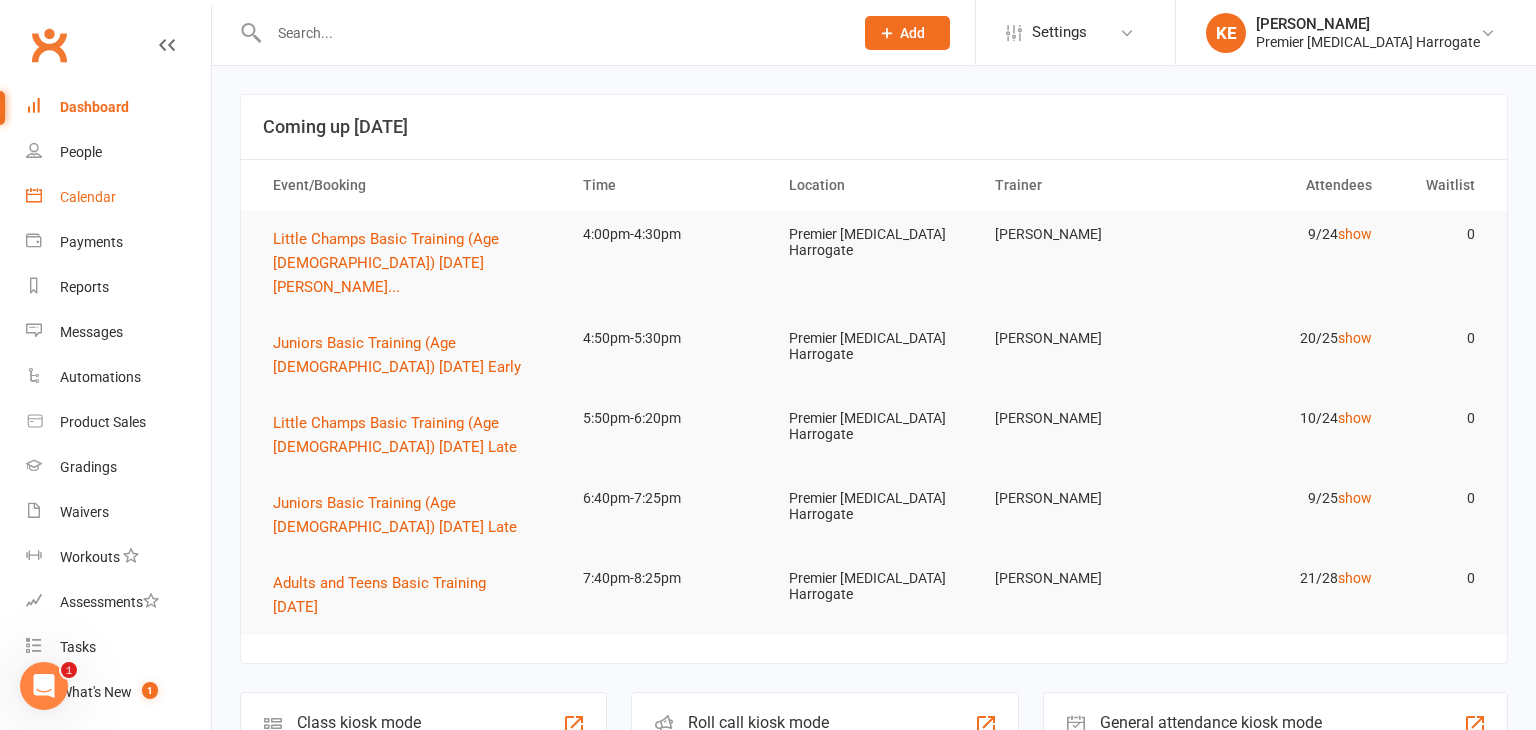 click on "Calendar" at bounding box center [88, 197] 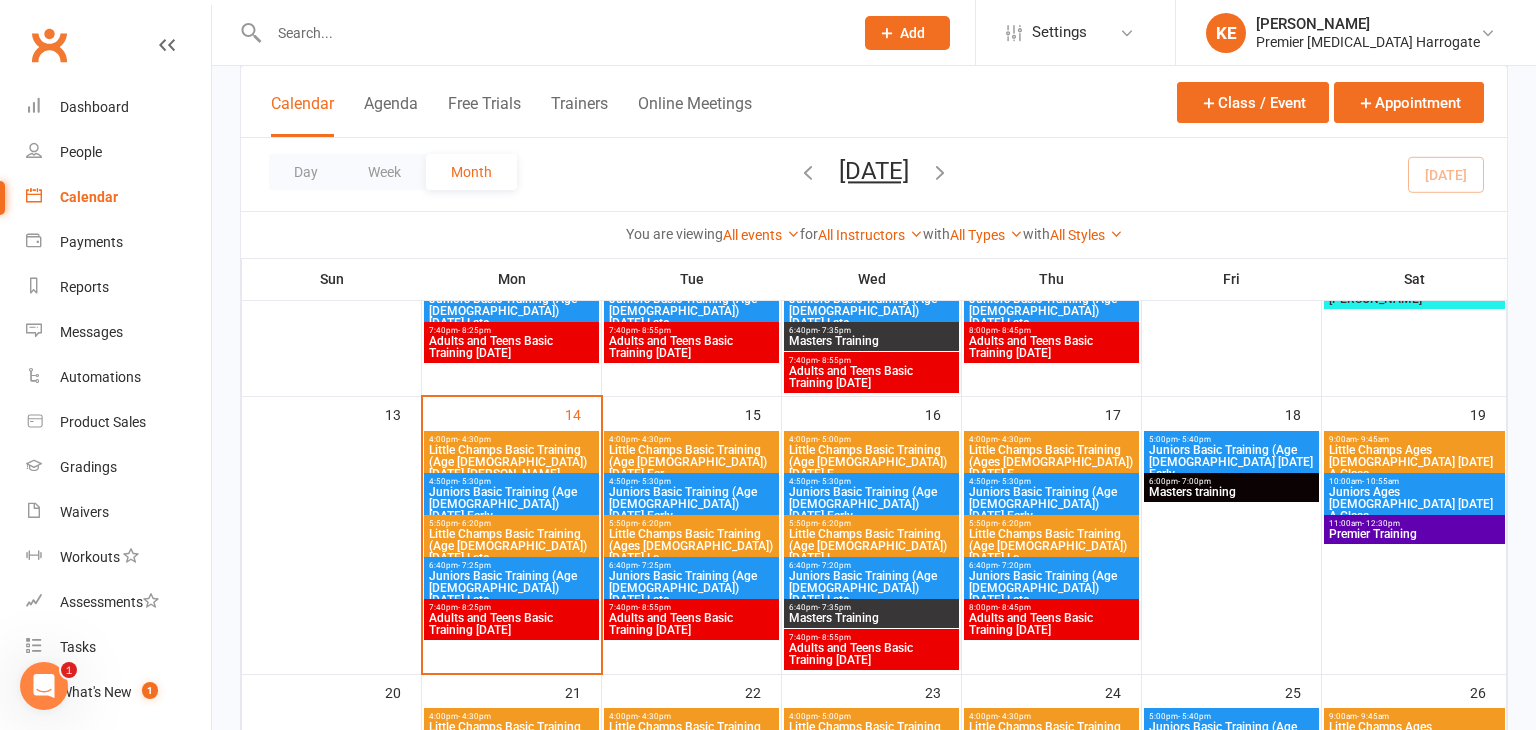 scroll, scrollTop: 584, scrollLeft: 0, axis: vertical 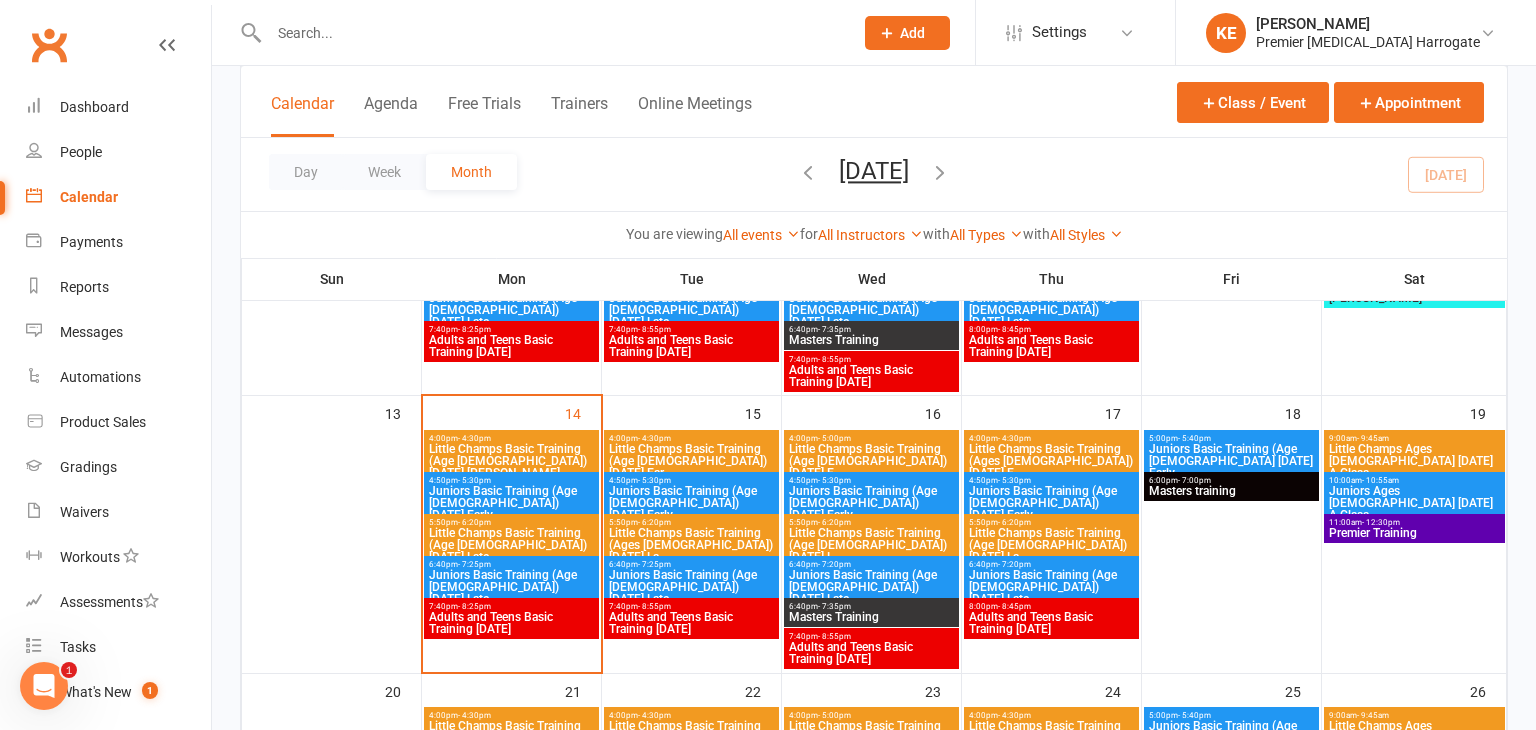 click on "Little Champs Basic Training (Age [DEMOGRAPHIC_DATA]) [DATE] [PERSON_NAME]..." at bounding box center [511, 461] 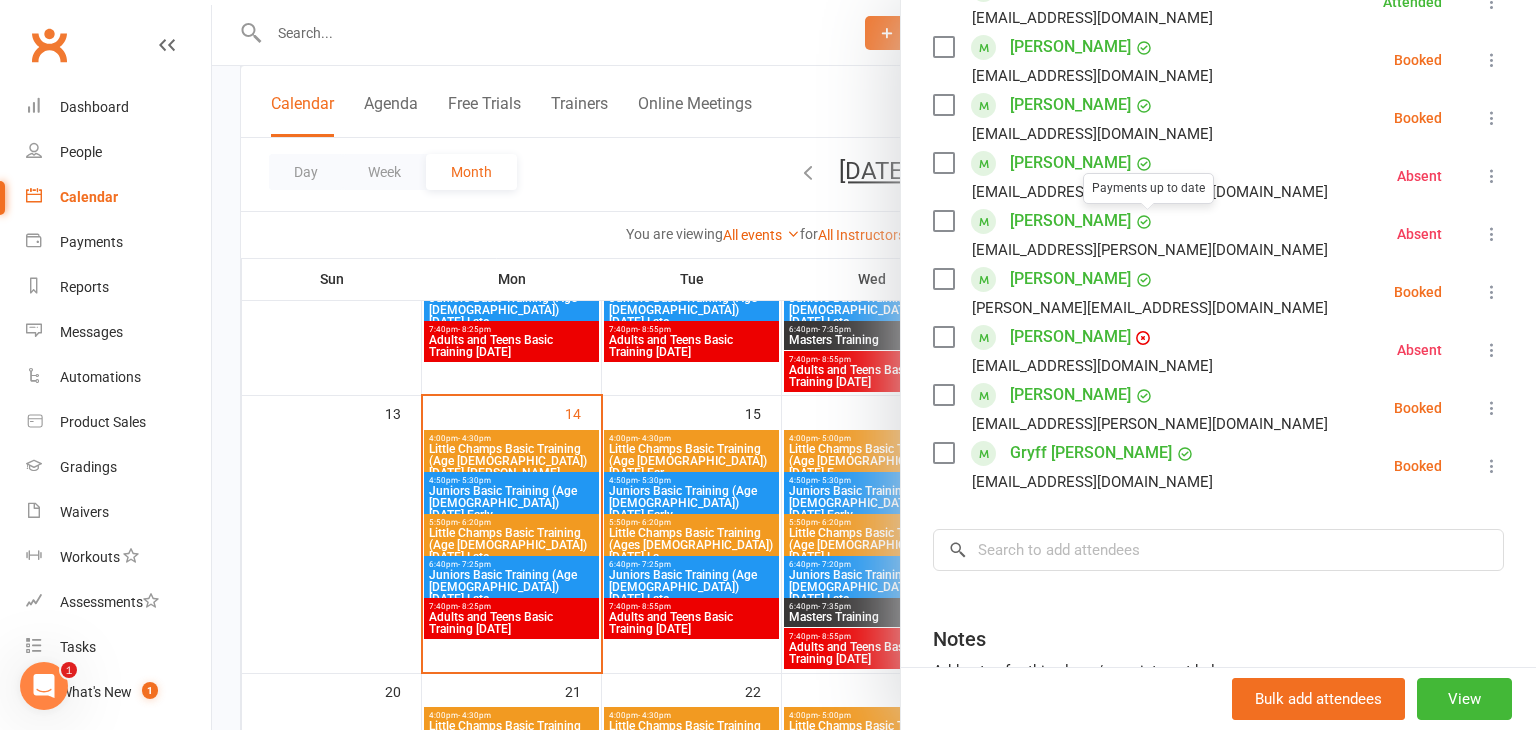 scroll, scrollTop: 401, scrollLeft: 0, axis: vertical 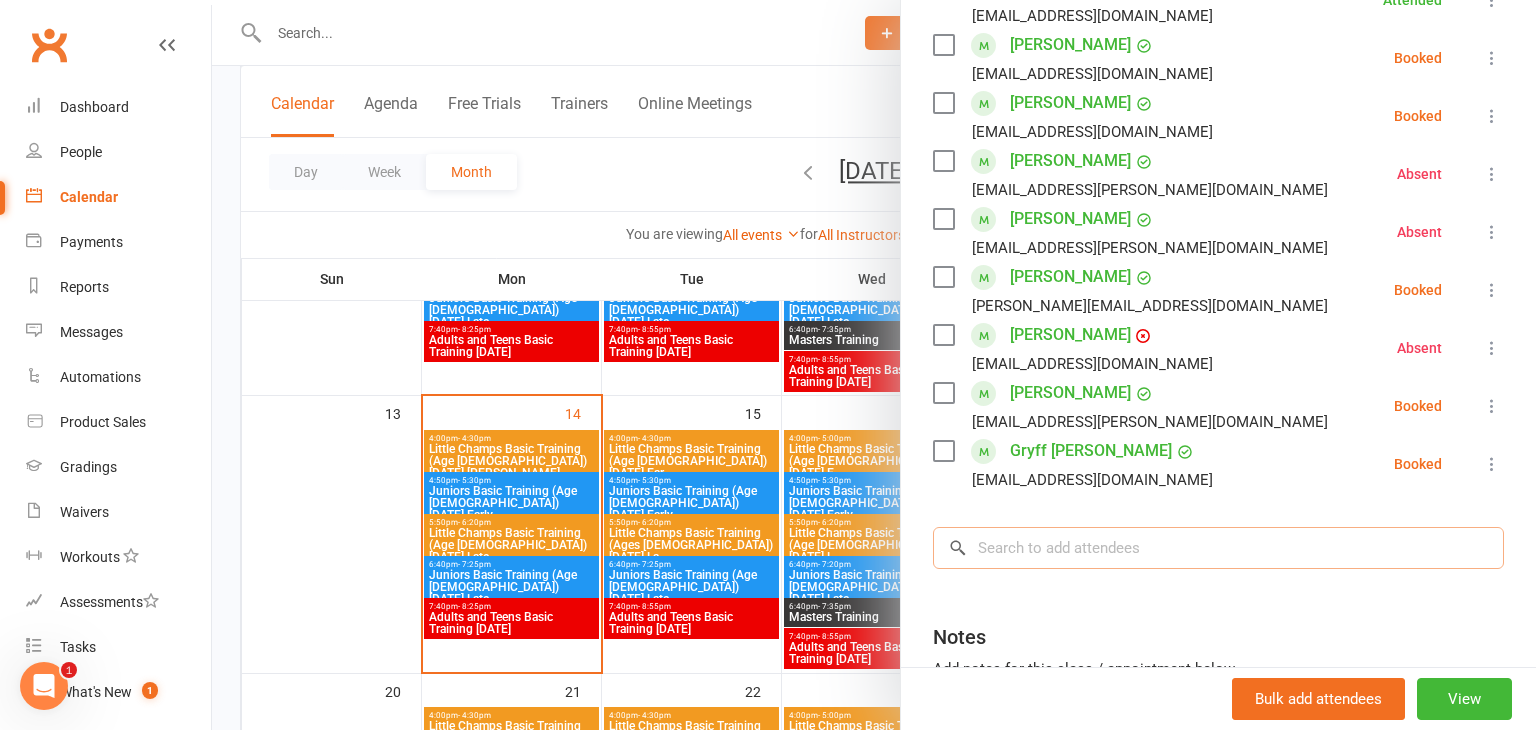 click at bounding box center [1218, 548] 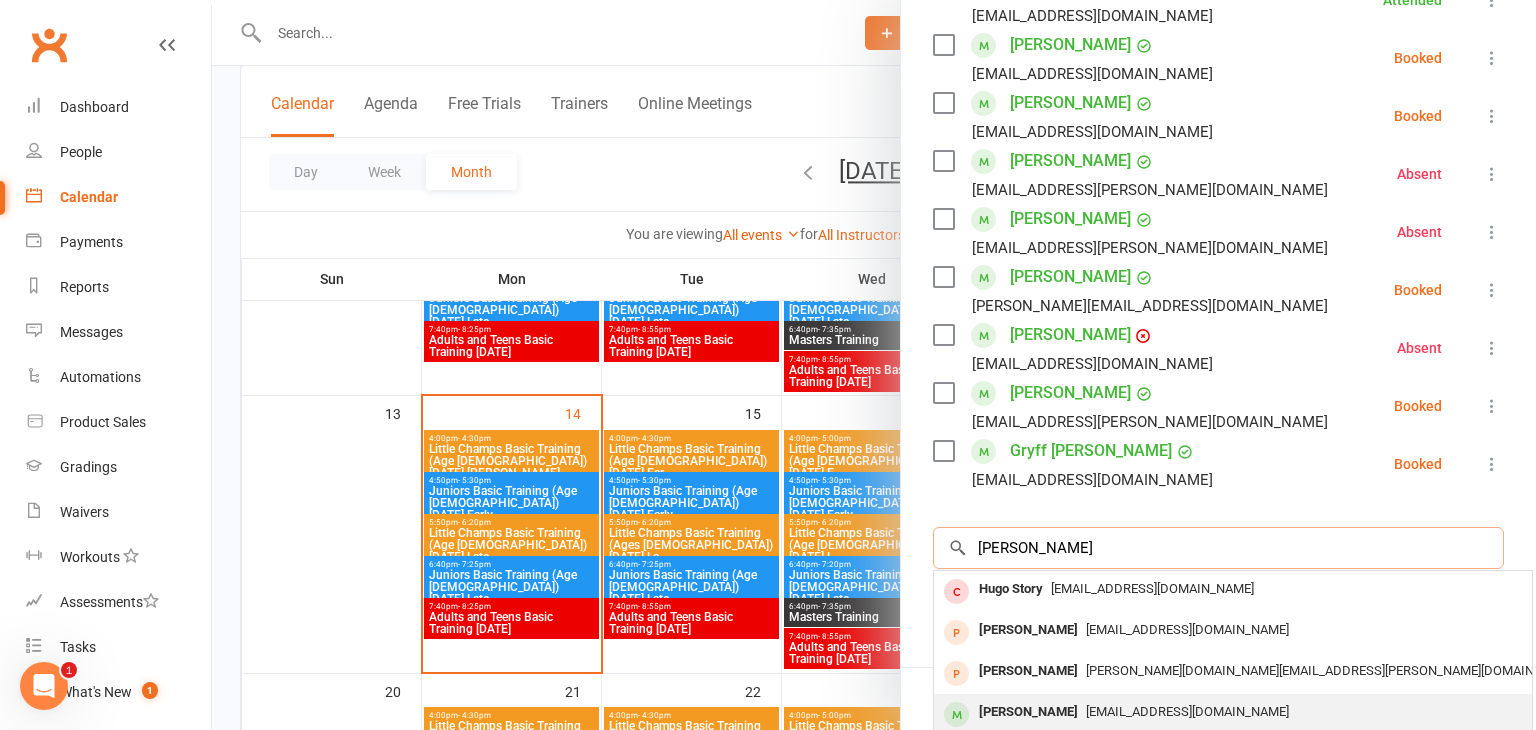 type on "hugo" 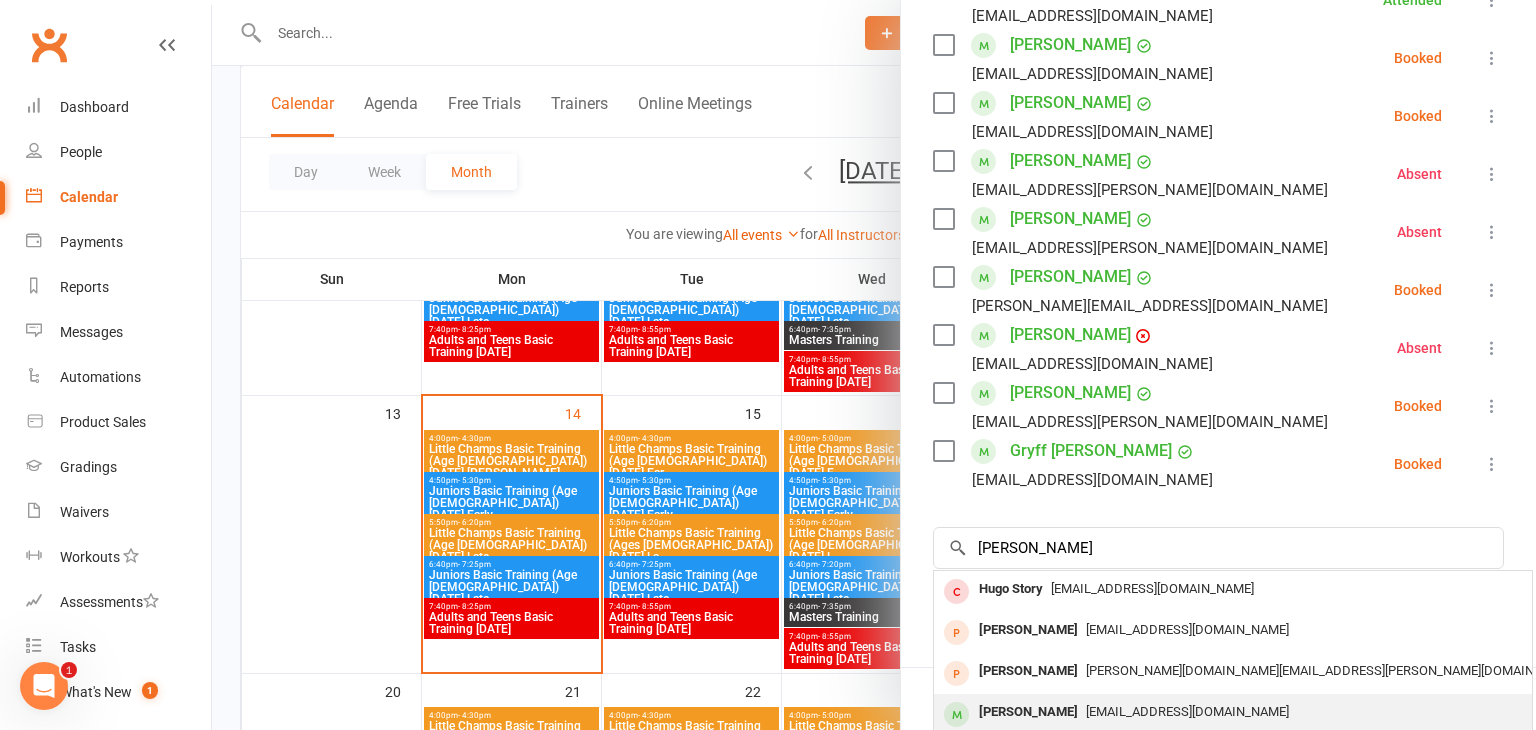 click on "Hugo Hollingworth katiehollingworth91@gmail.com" at bounding box center [1233, 714] 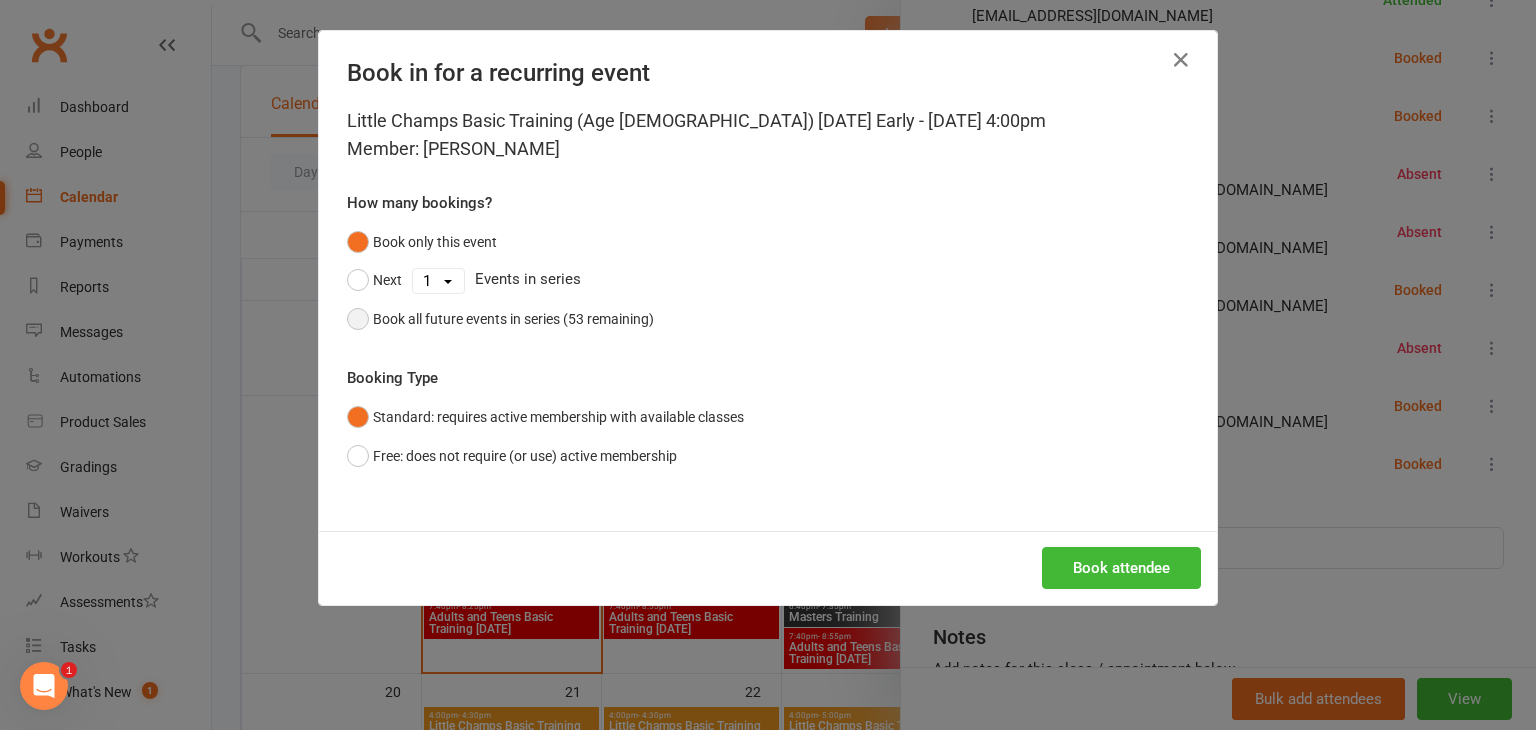 click on "Book all future events in series (53 remaining)" at bounding box center (500, 319) 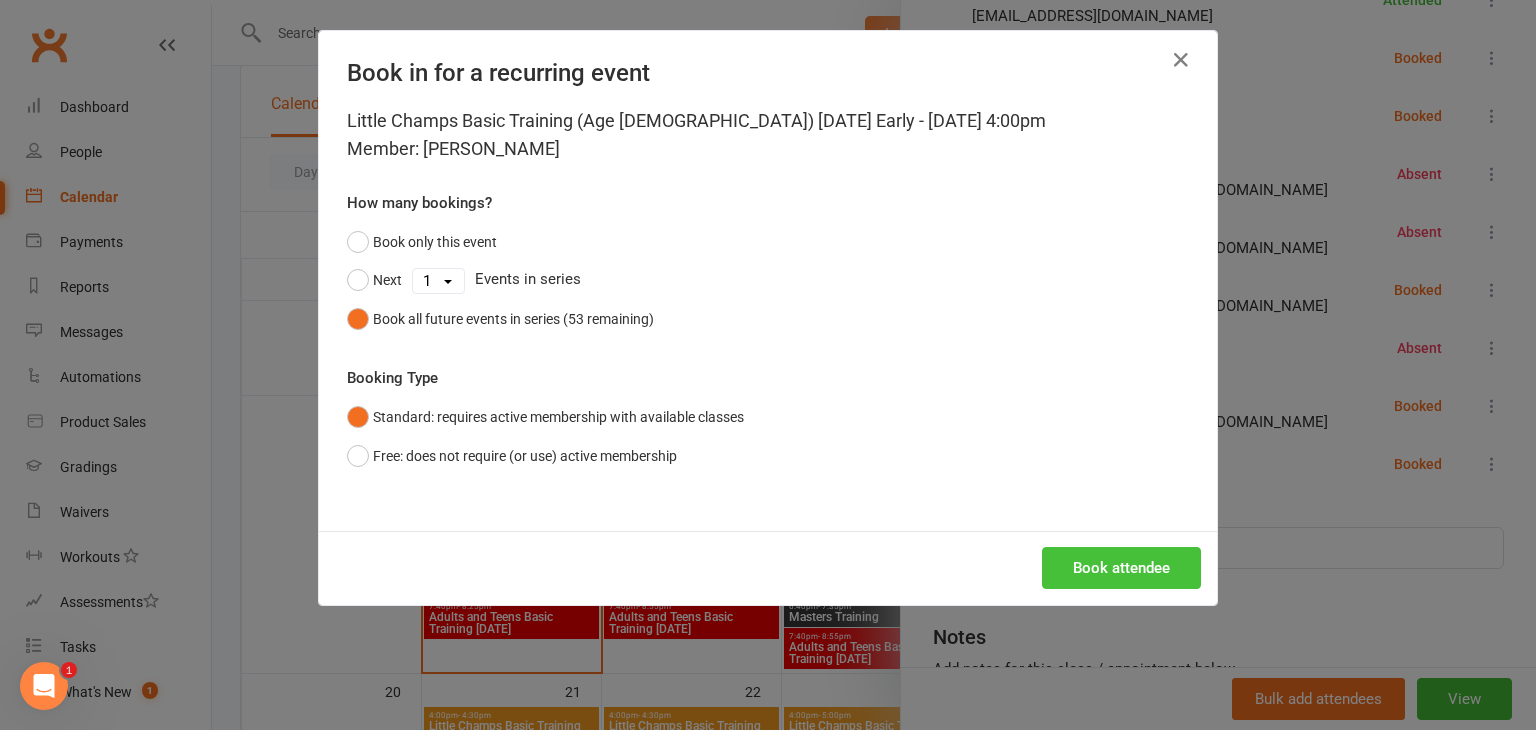 click on "Book attendee" at bounding box center [1121, 568] 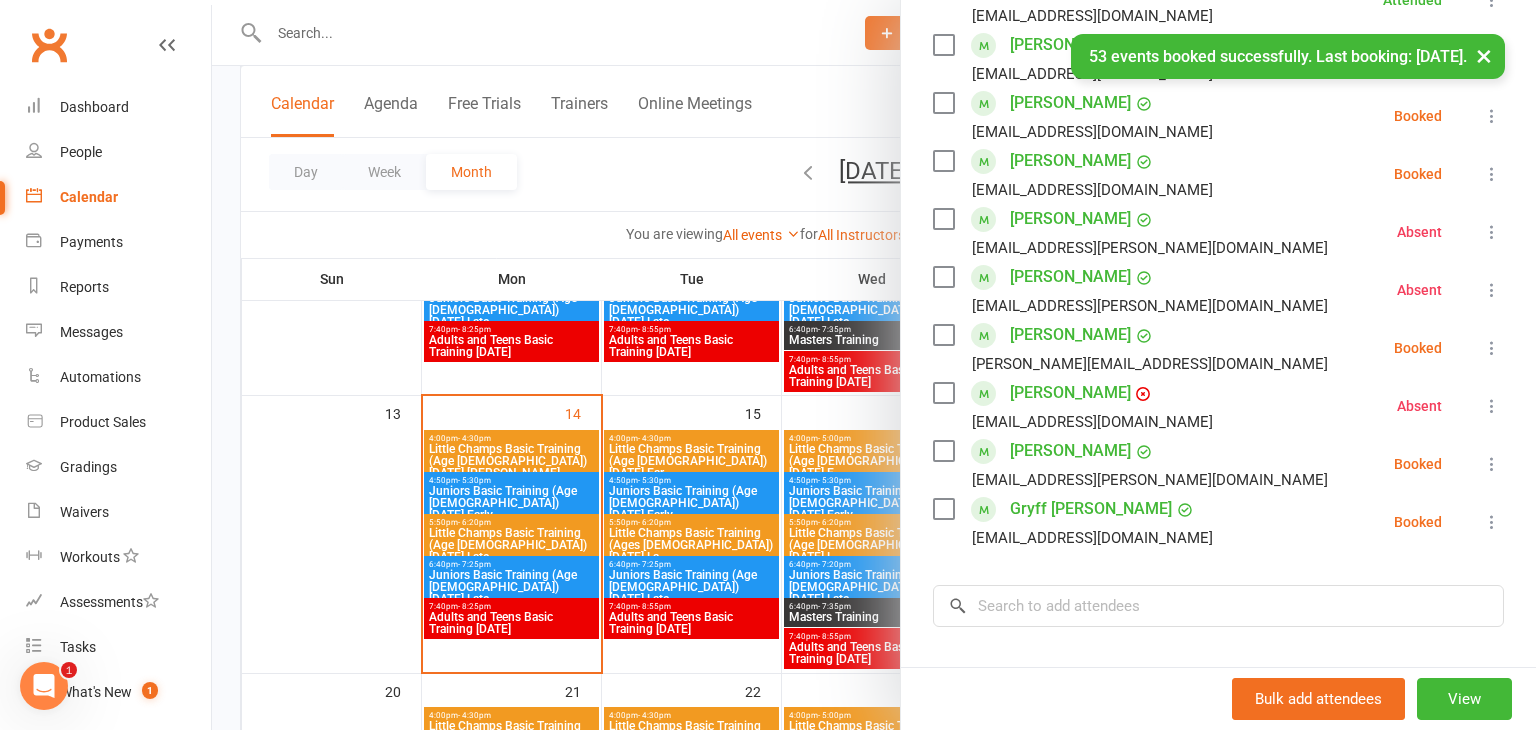 click at bounding box center [1492, 174] 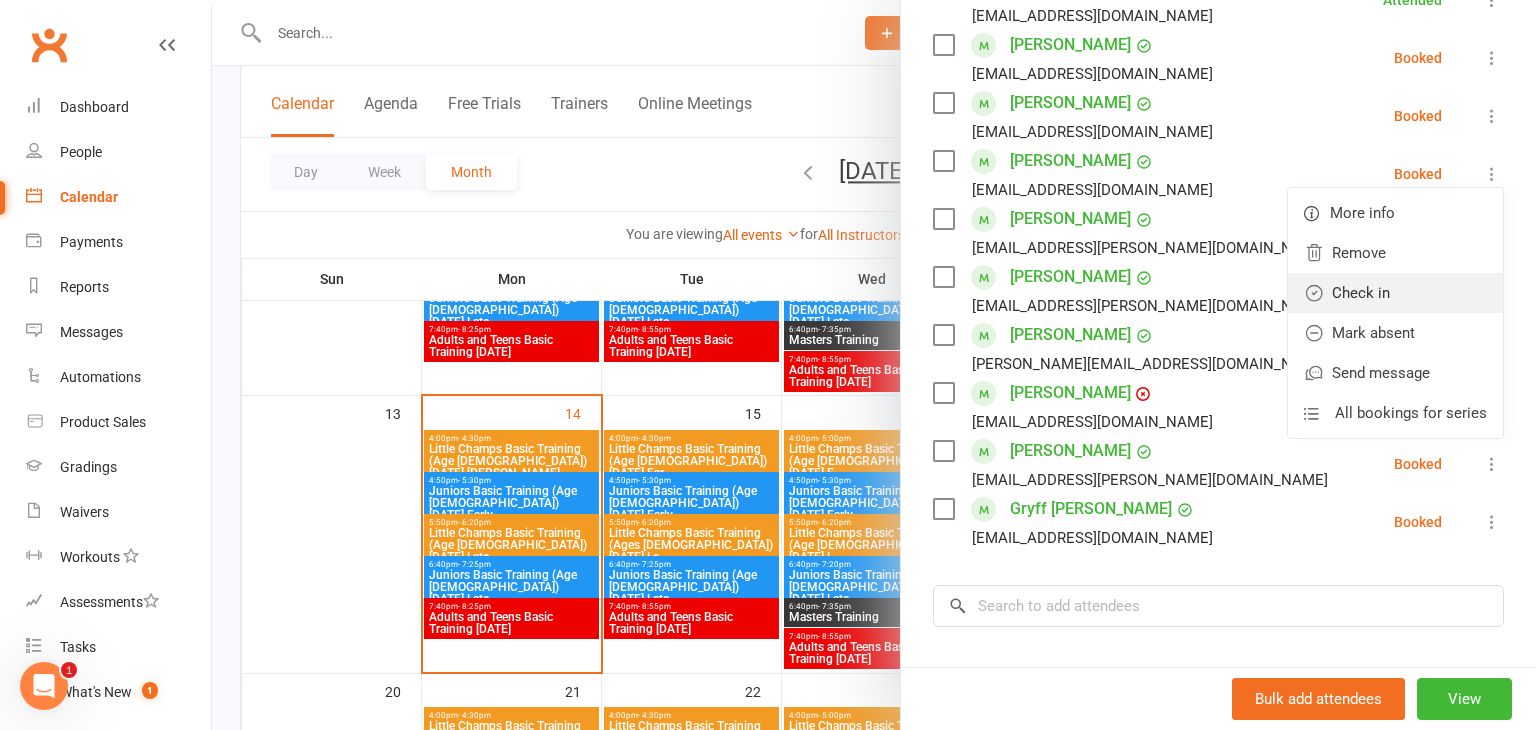 click on "Check in" at bounding box center (1395, 293) 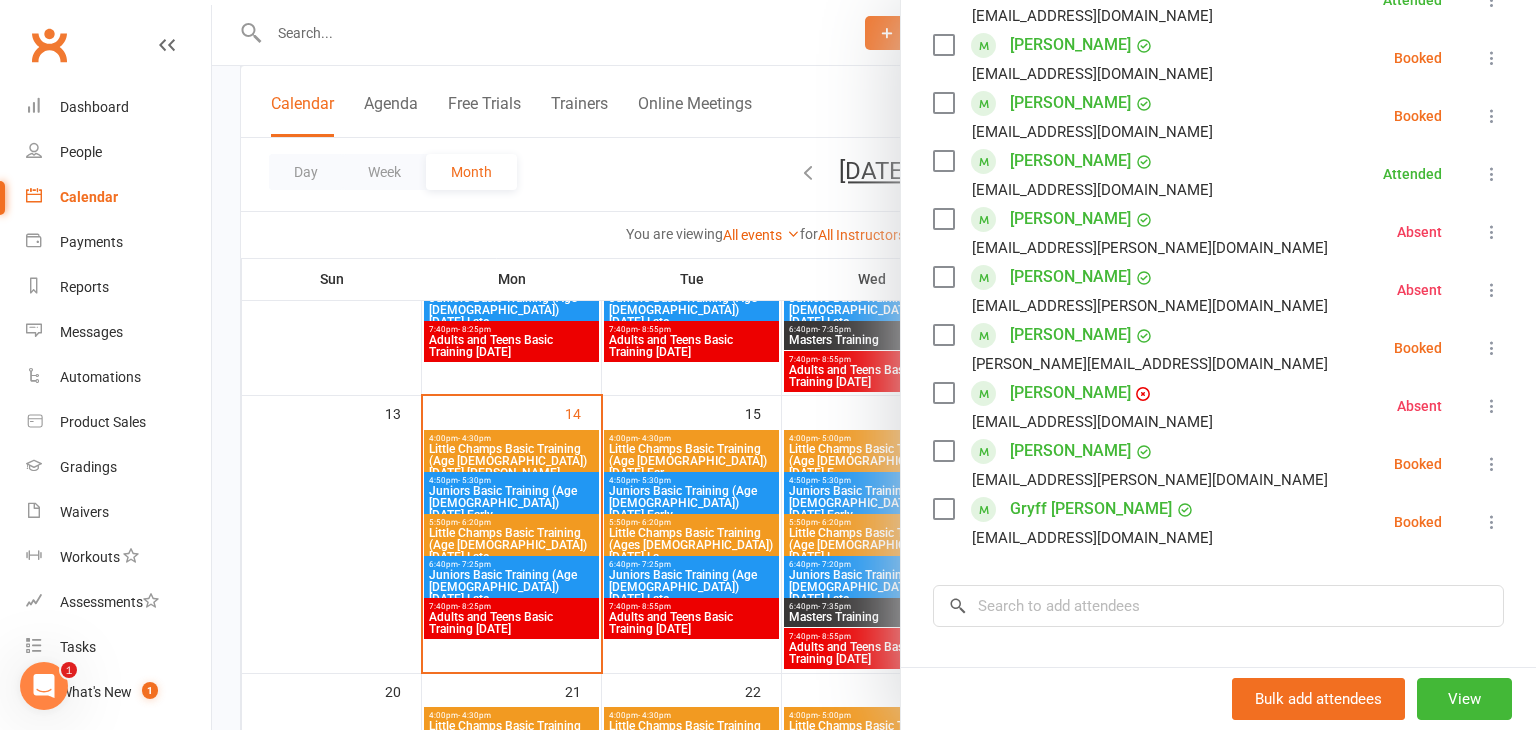 click at bounding box center [1492, 522] 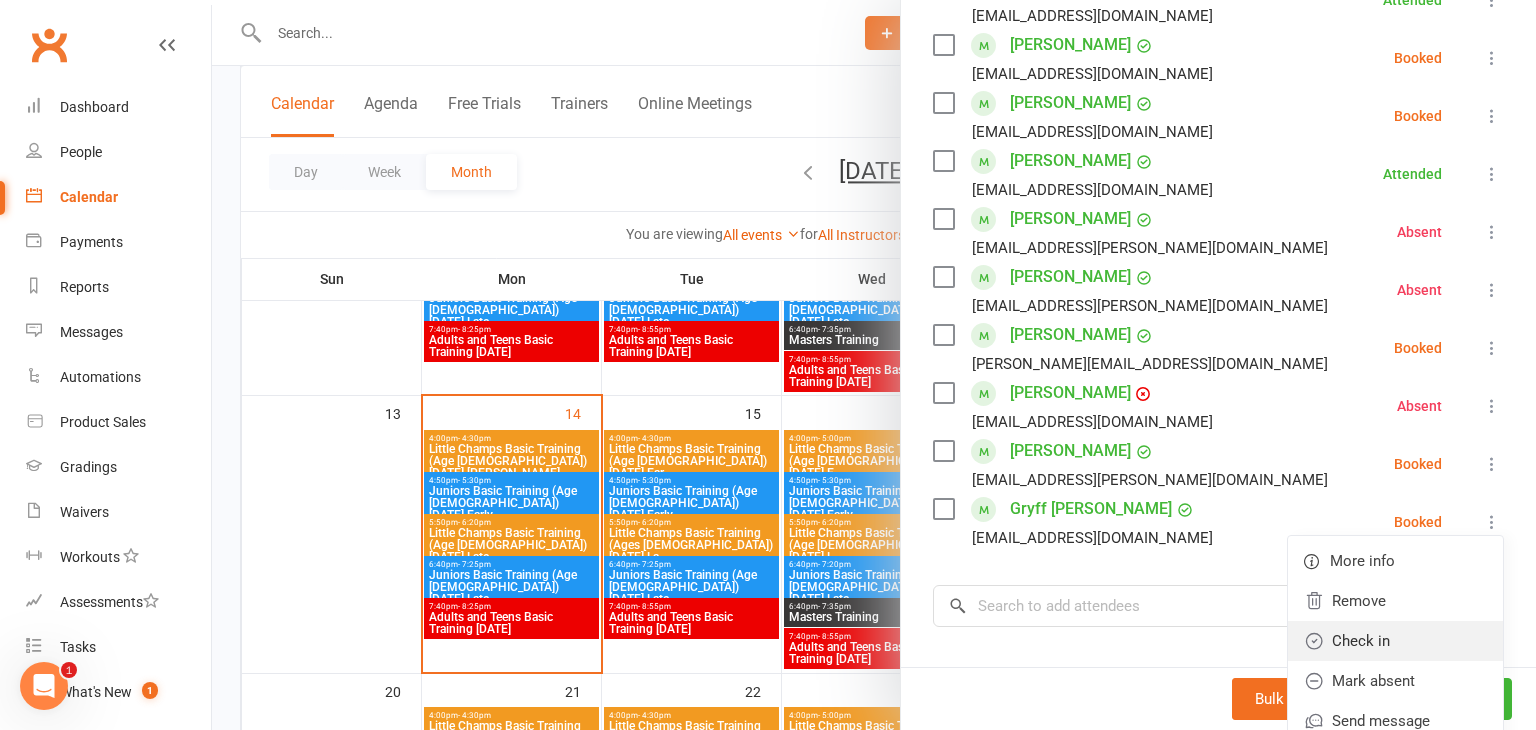 click on "Check in" at bounding box center (1395, 641) 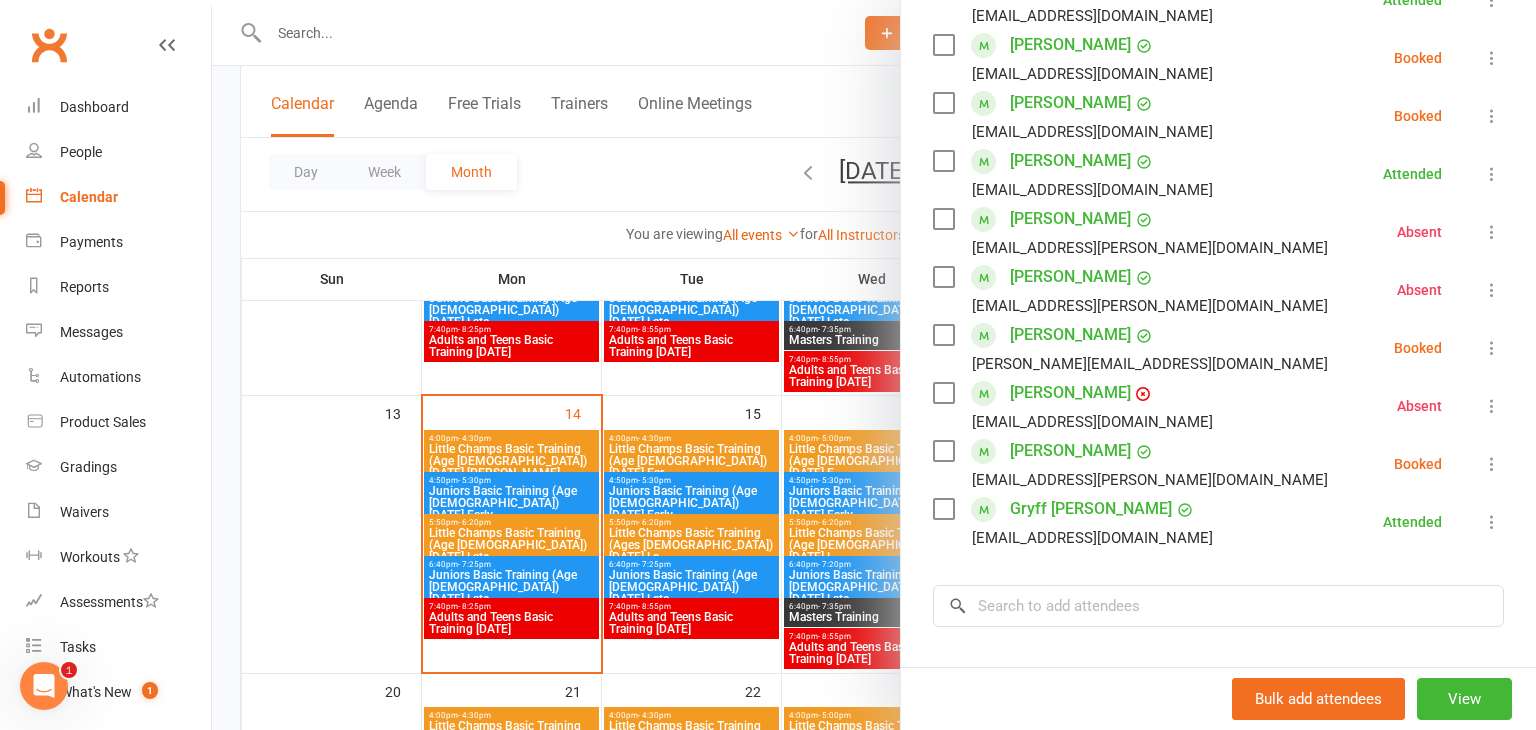 click on "[EMAIL_ADDRESS][DOMAIN_NAME]" at bounding box center [1092, 190] 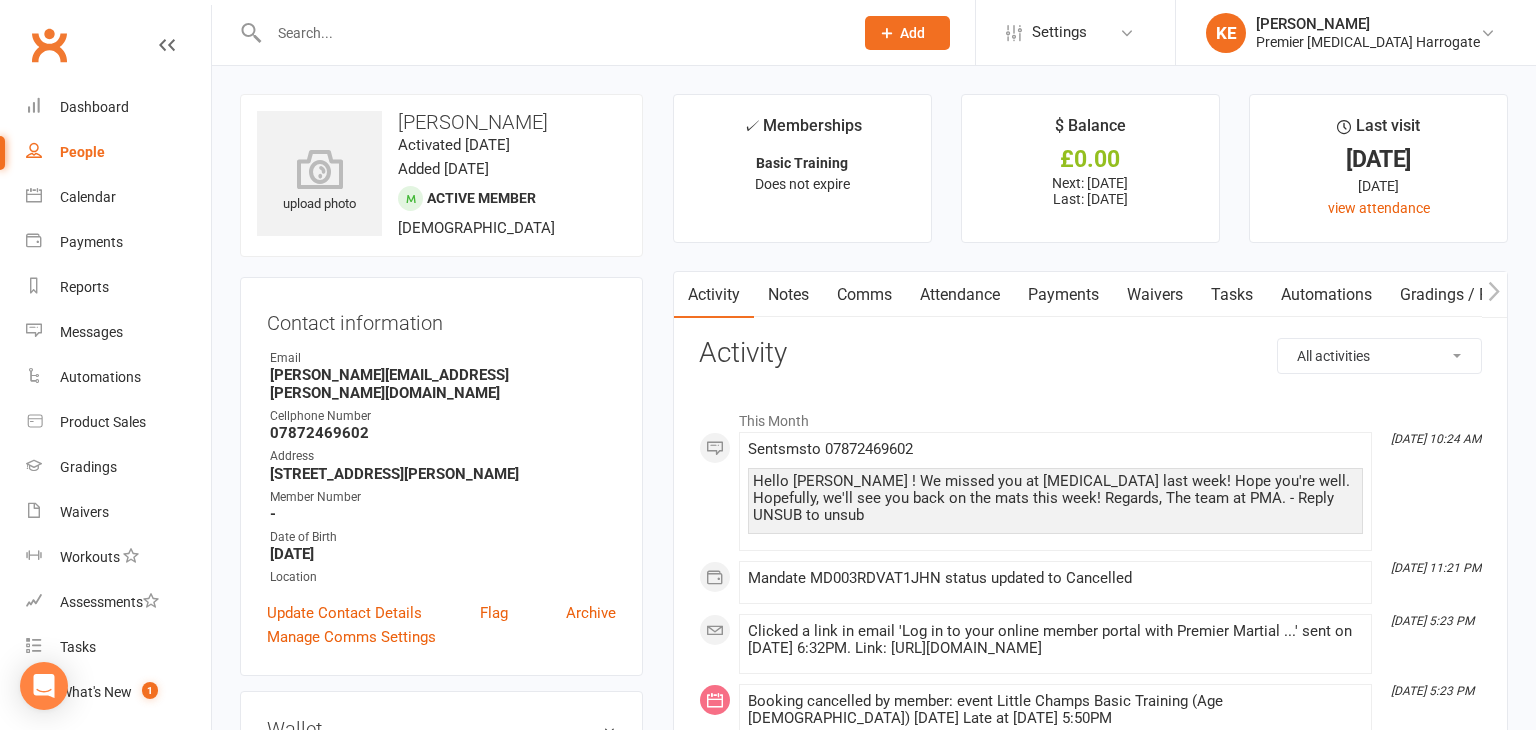 scroll, scrollTop: 0, scrollLeft: 0, axis: both 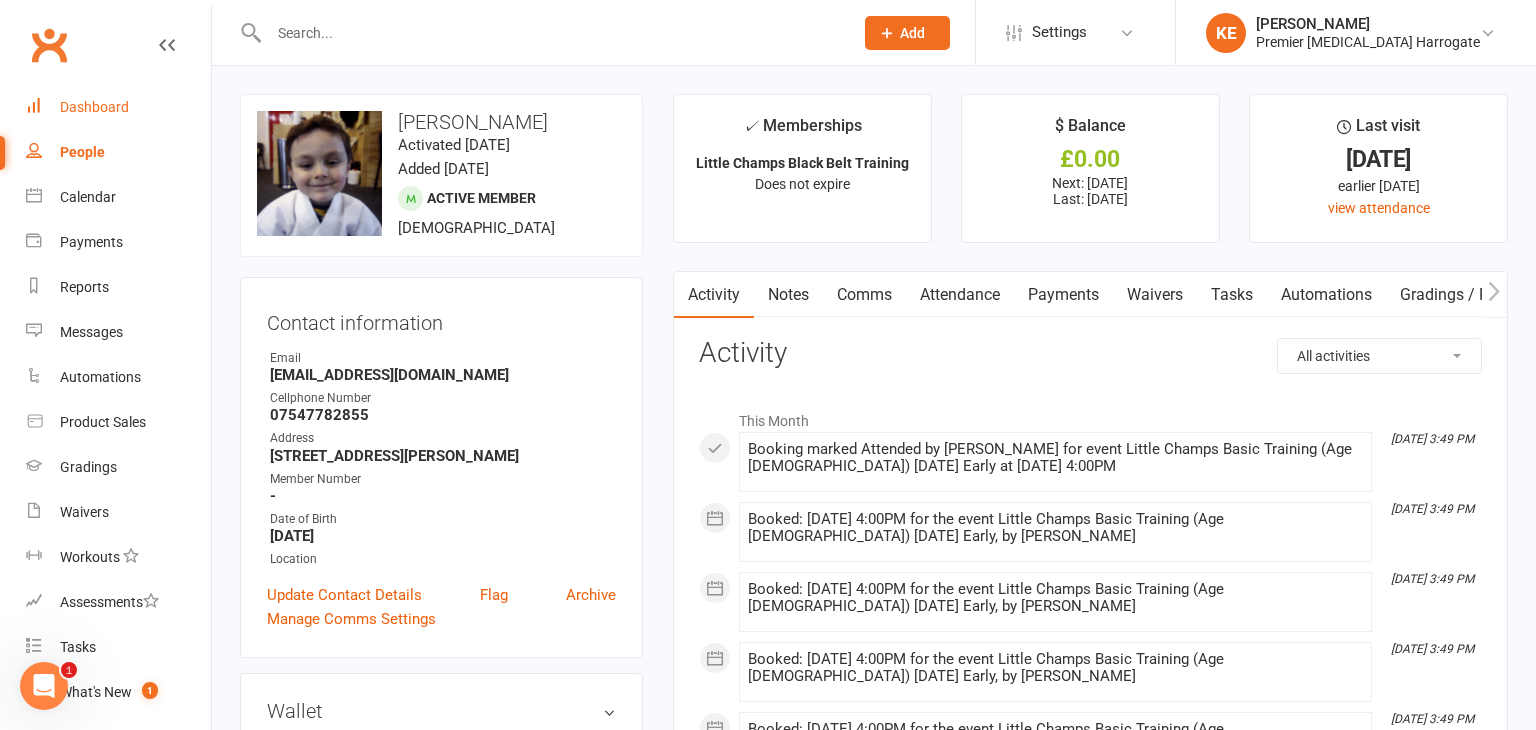 click on "Dashboard" at bounding box center [94, 107] 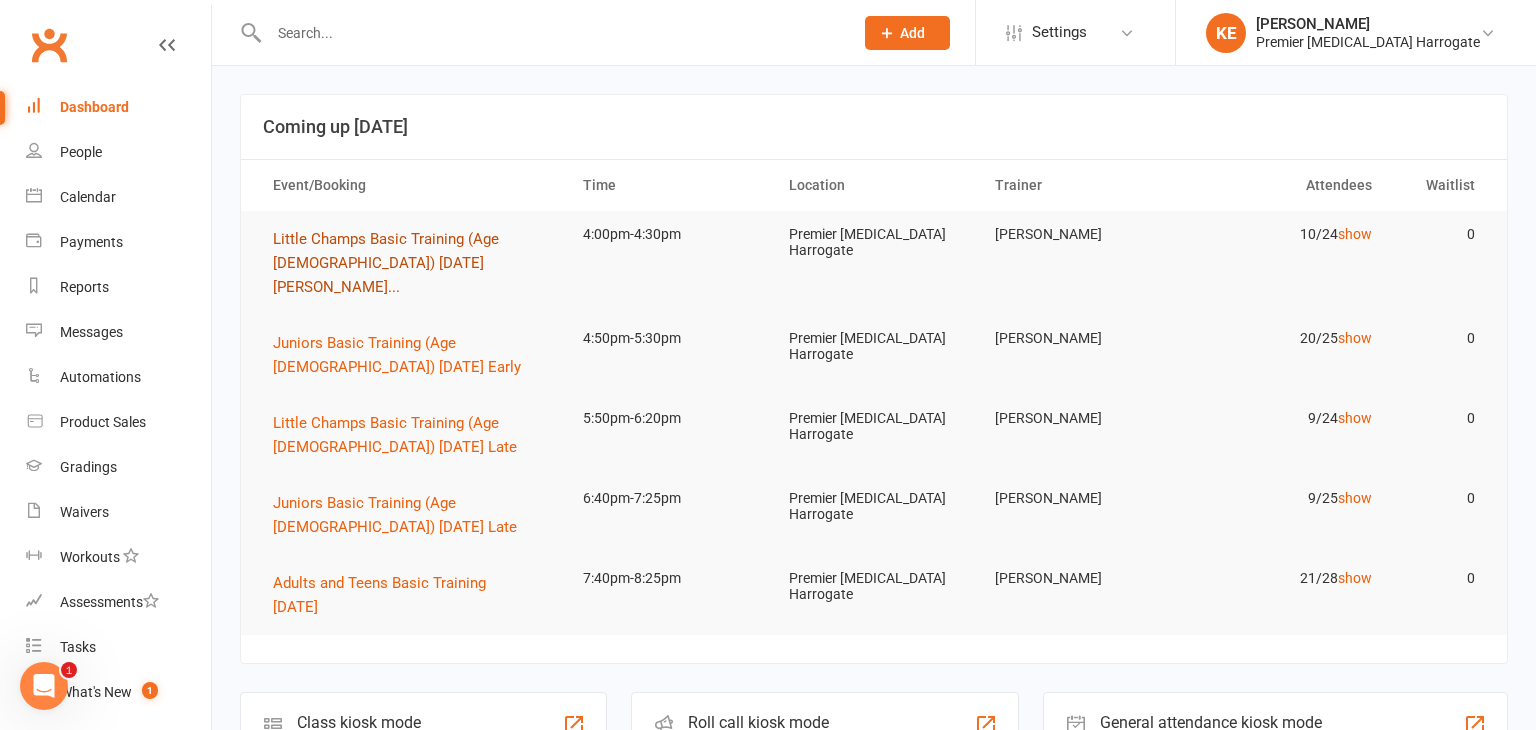click on "Little Champs Basic Training (Age [DEMOGRAPHIC_DATA]) [DATE] [PERSON_NAME]..." at bounding box center (386, 263) 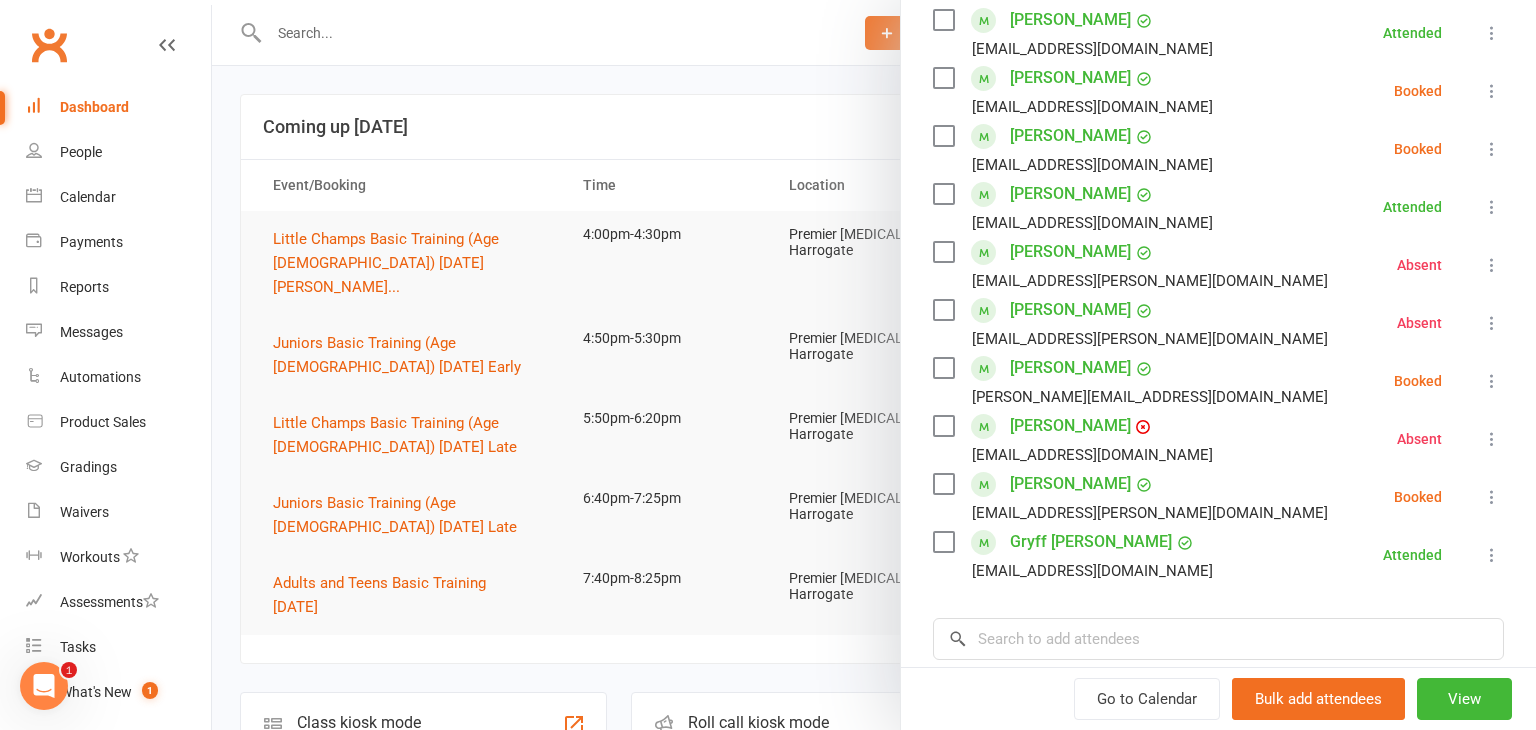 scroll, scrollTop: 369, scrollLeft: 0, axis: vertical 